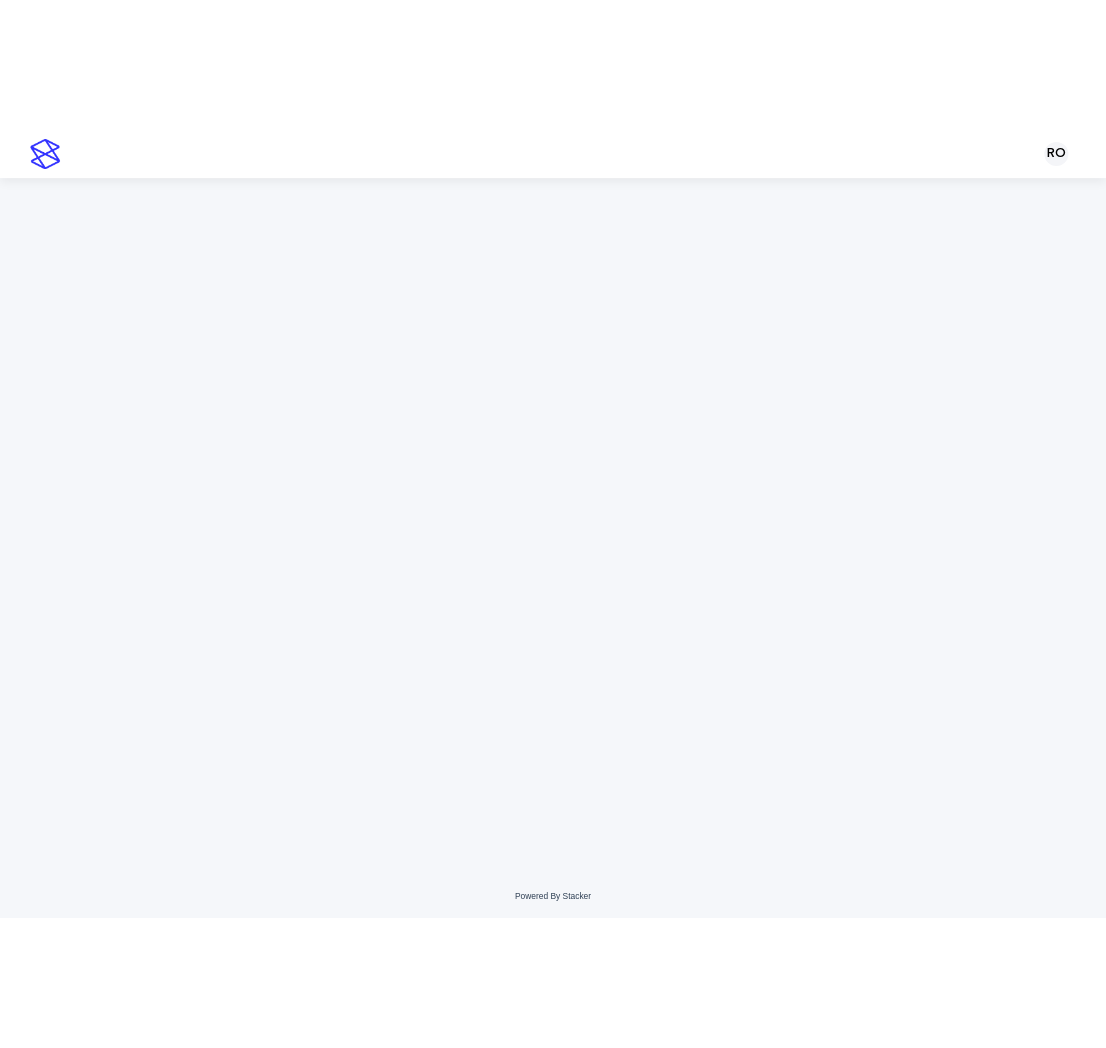 scroll, scrollTop: 0, scrollLeft: 0, axis: both 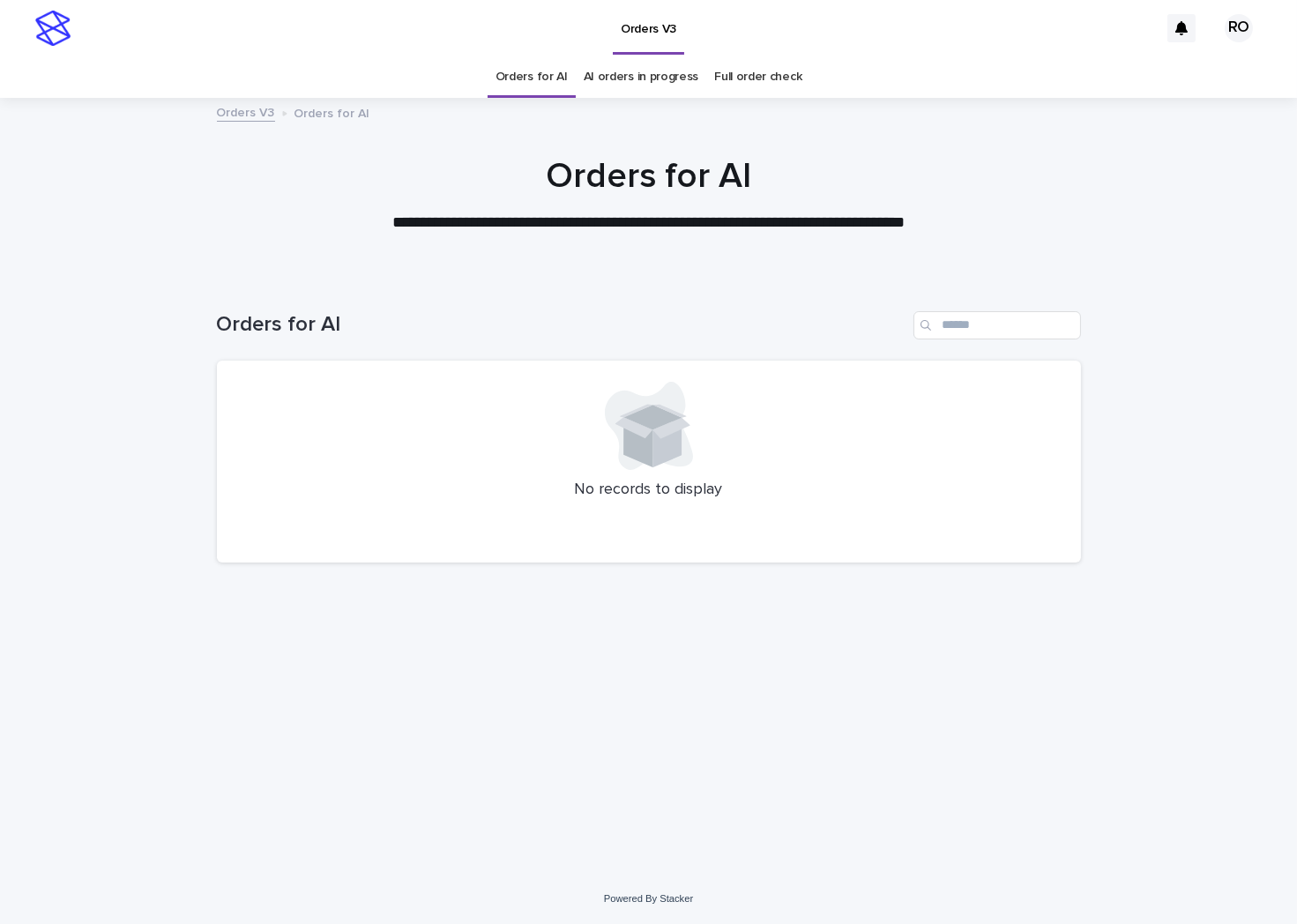 click on "Orders for AI" at bounding box center [649, 176] 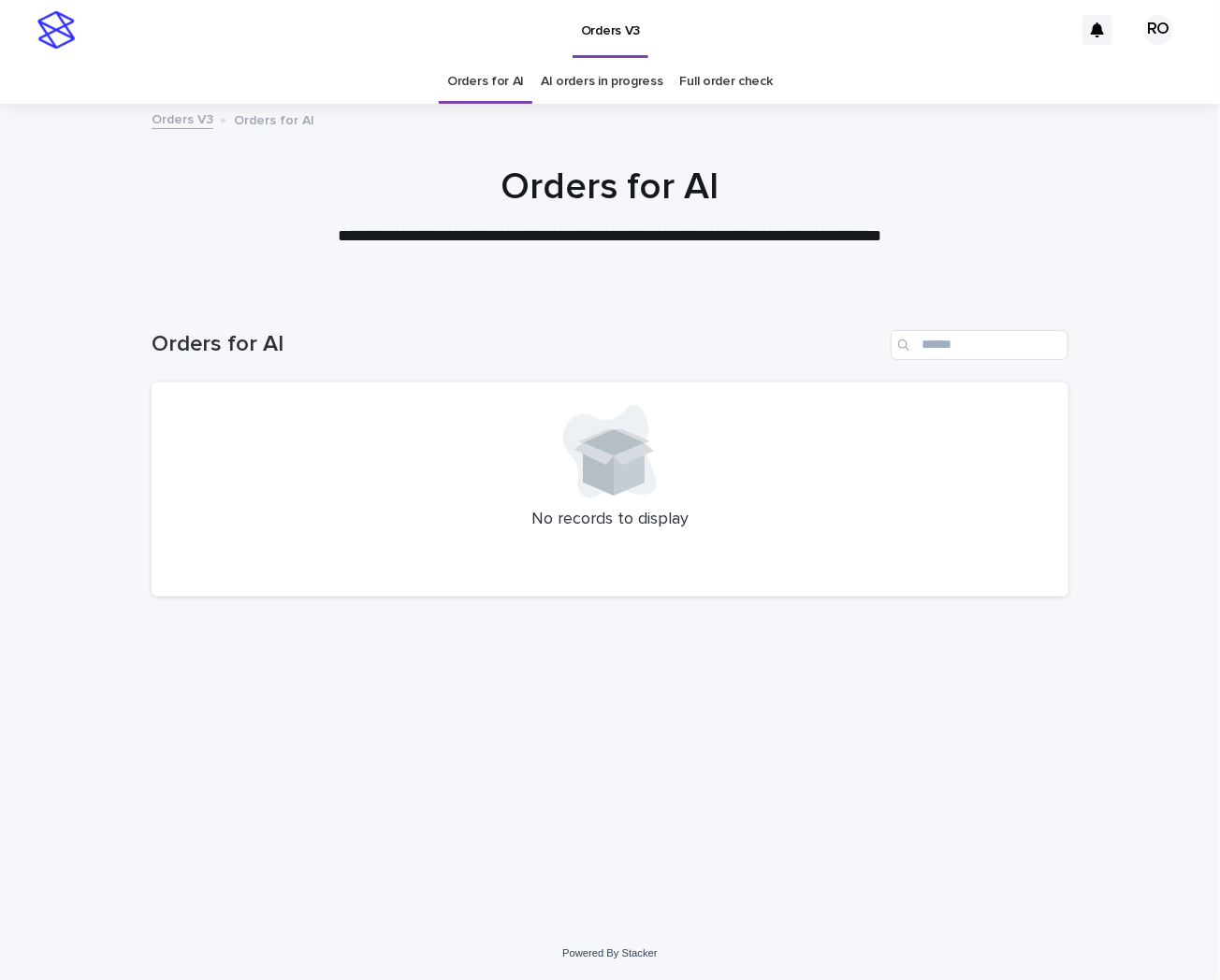 drag, startPoint x: 726, startPoint y: 301, endPoint x: 759, endPoint y: 294, distance: 33.734256 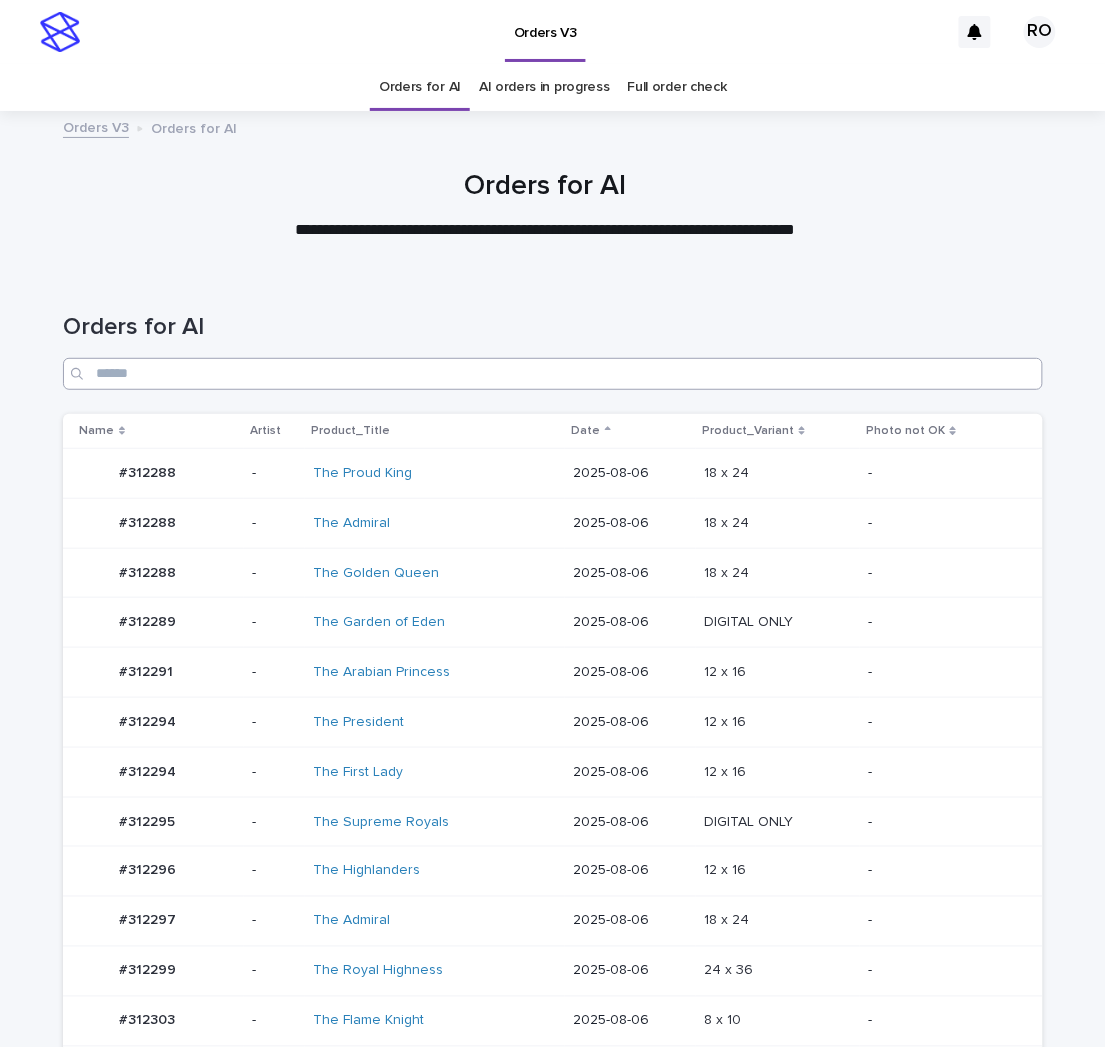 drag, startPoint x: 687, startPoint y: 305, endPoint x: 693, endPoint y: 366, distance: 61.294373 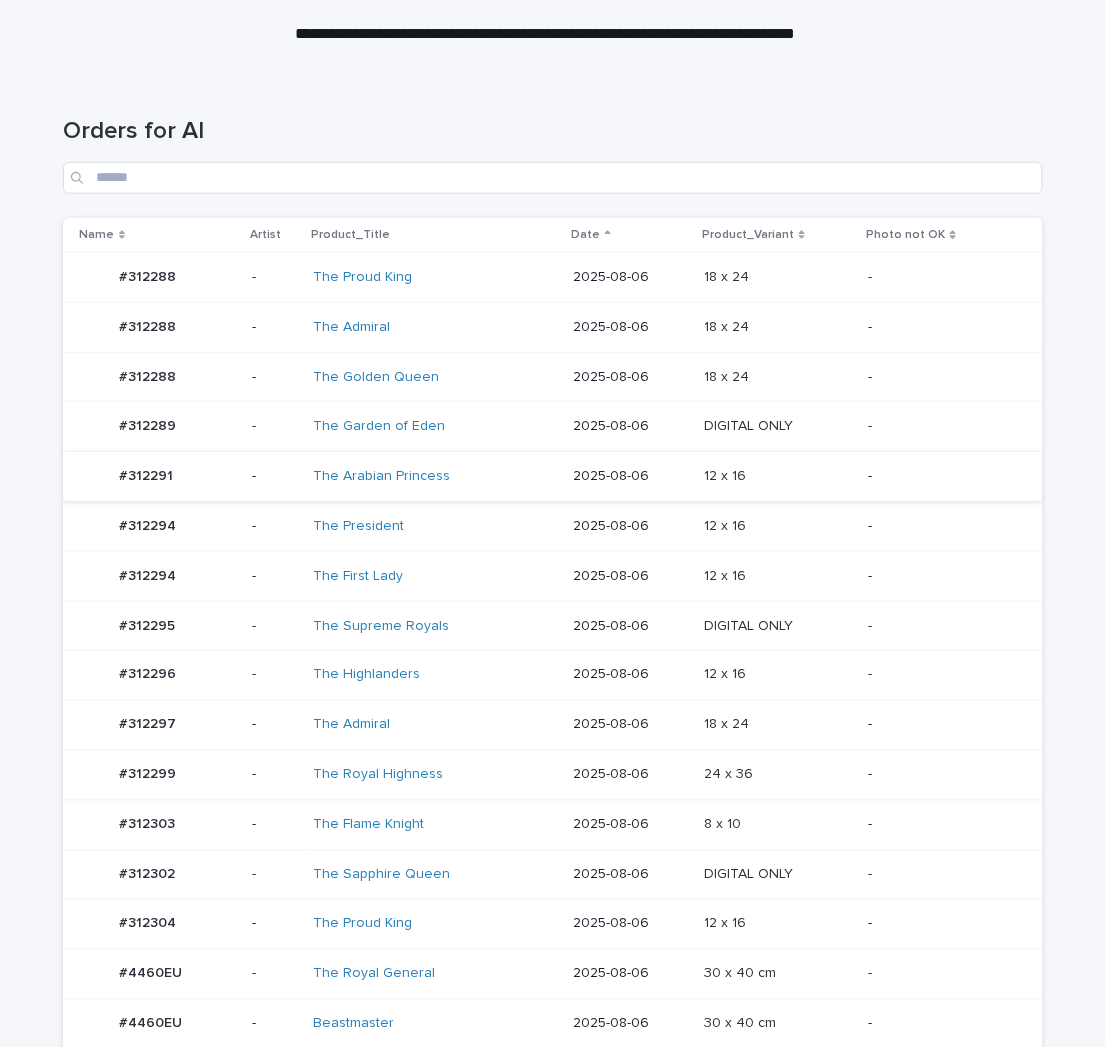 scroll, scrollTop: 444, scrollLeft: 0, axis: vertical 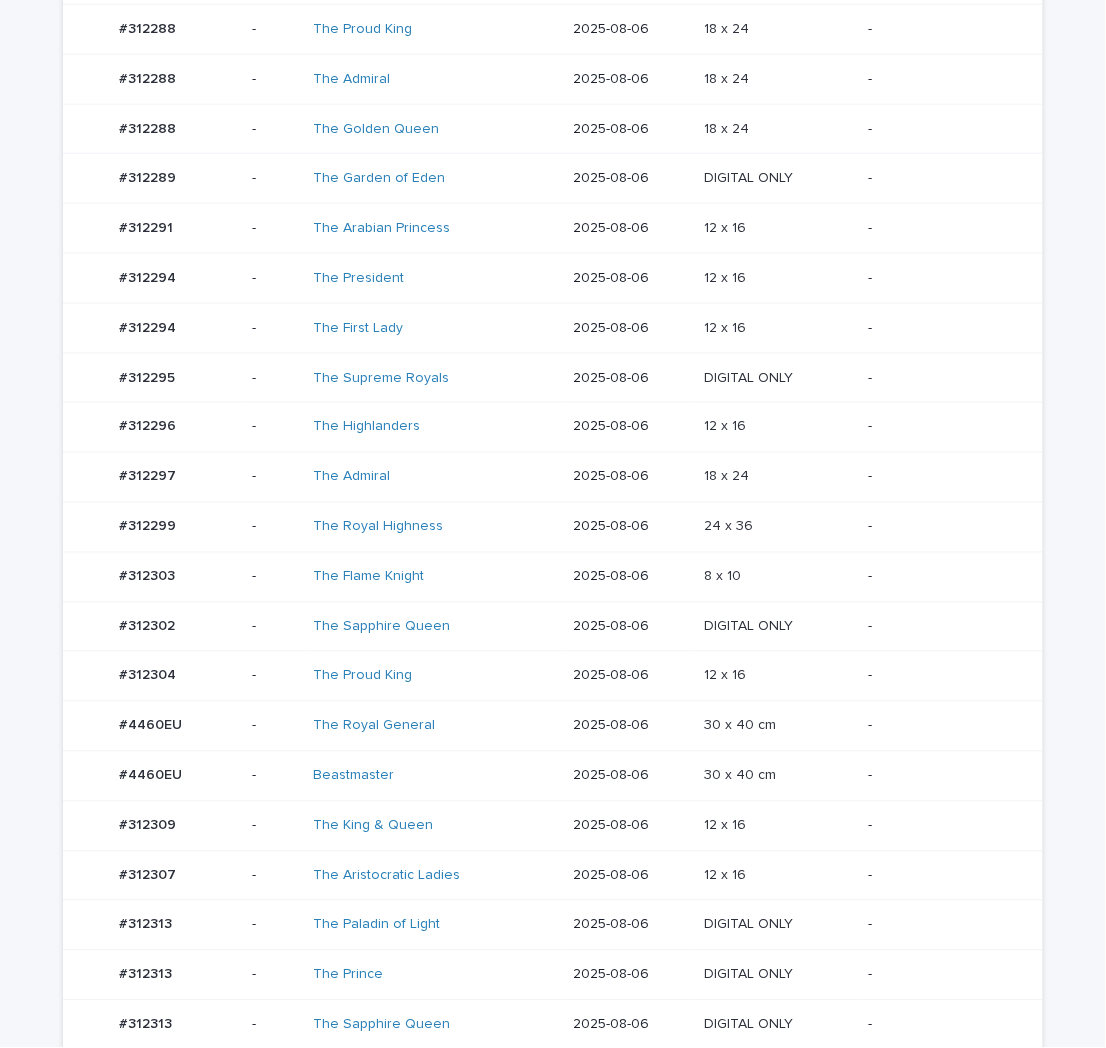 click on "-" at bounding box center (939, 676) 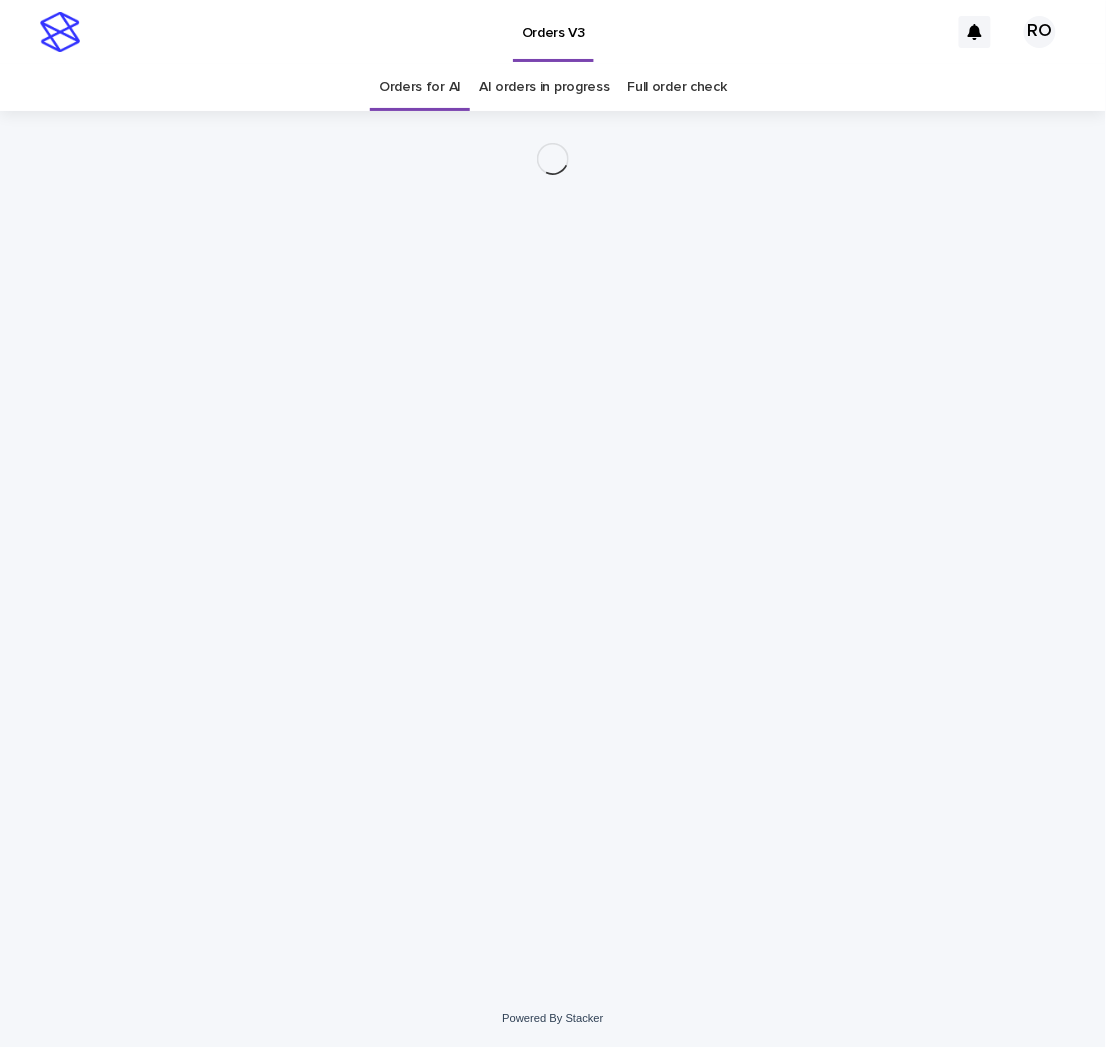 scroll, scrollTop: 0, scrollLeft: 0, axis: both 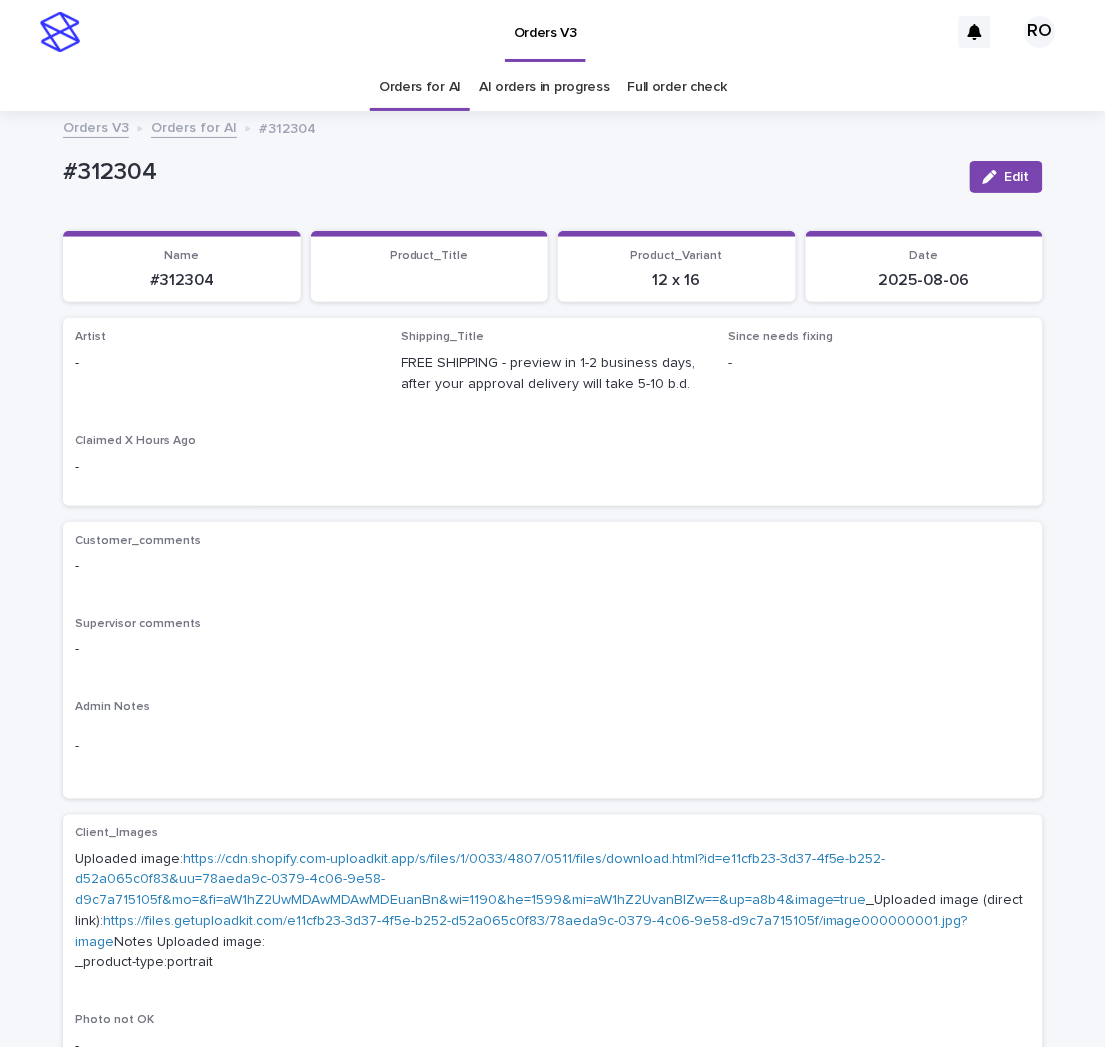 click on "Edit" at bounding box center (1002, 177) 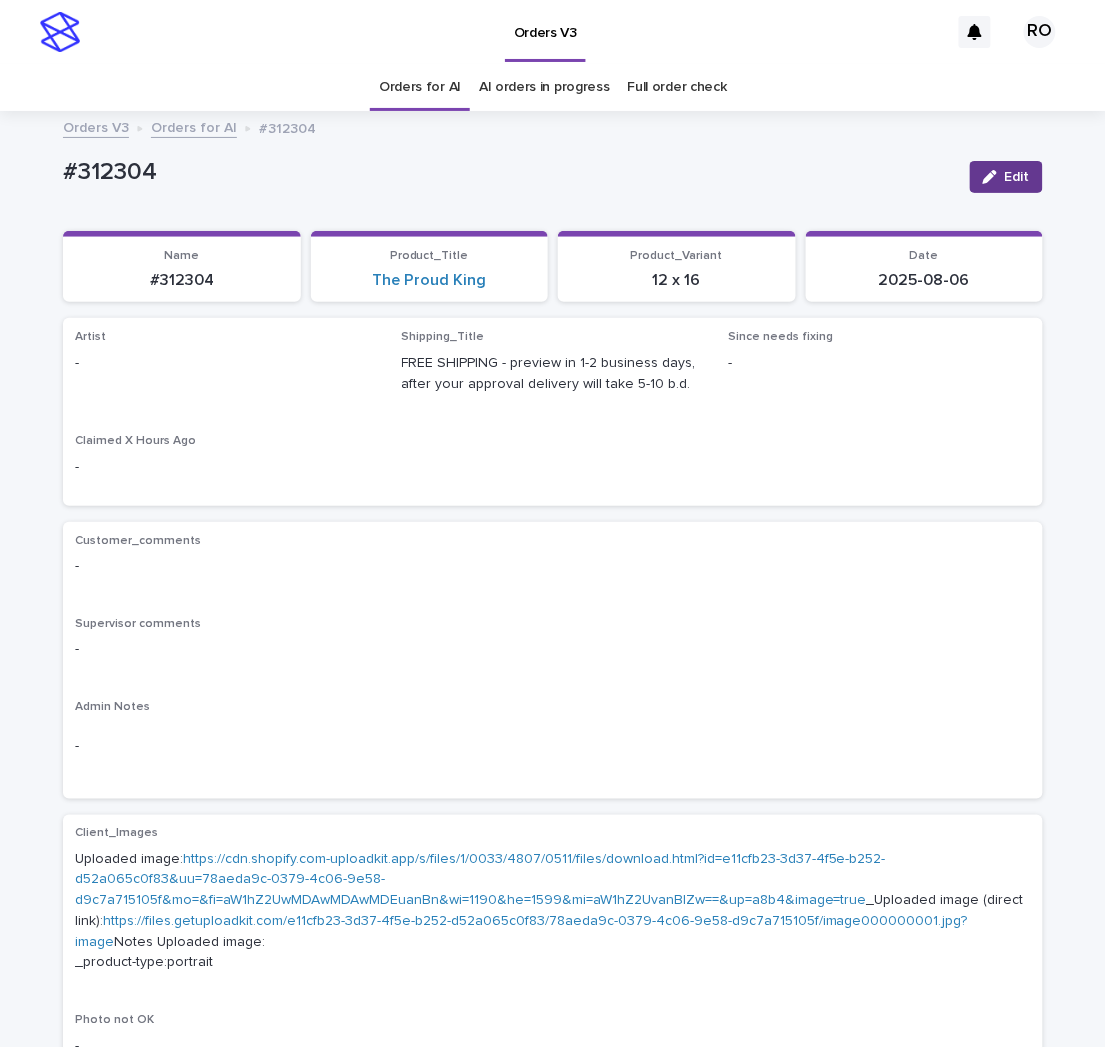 click on "Edit" at bounding box center (1017, 177) 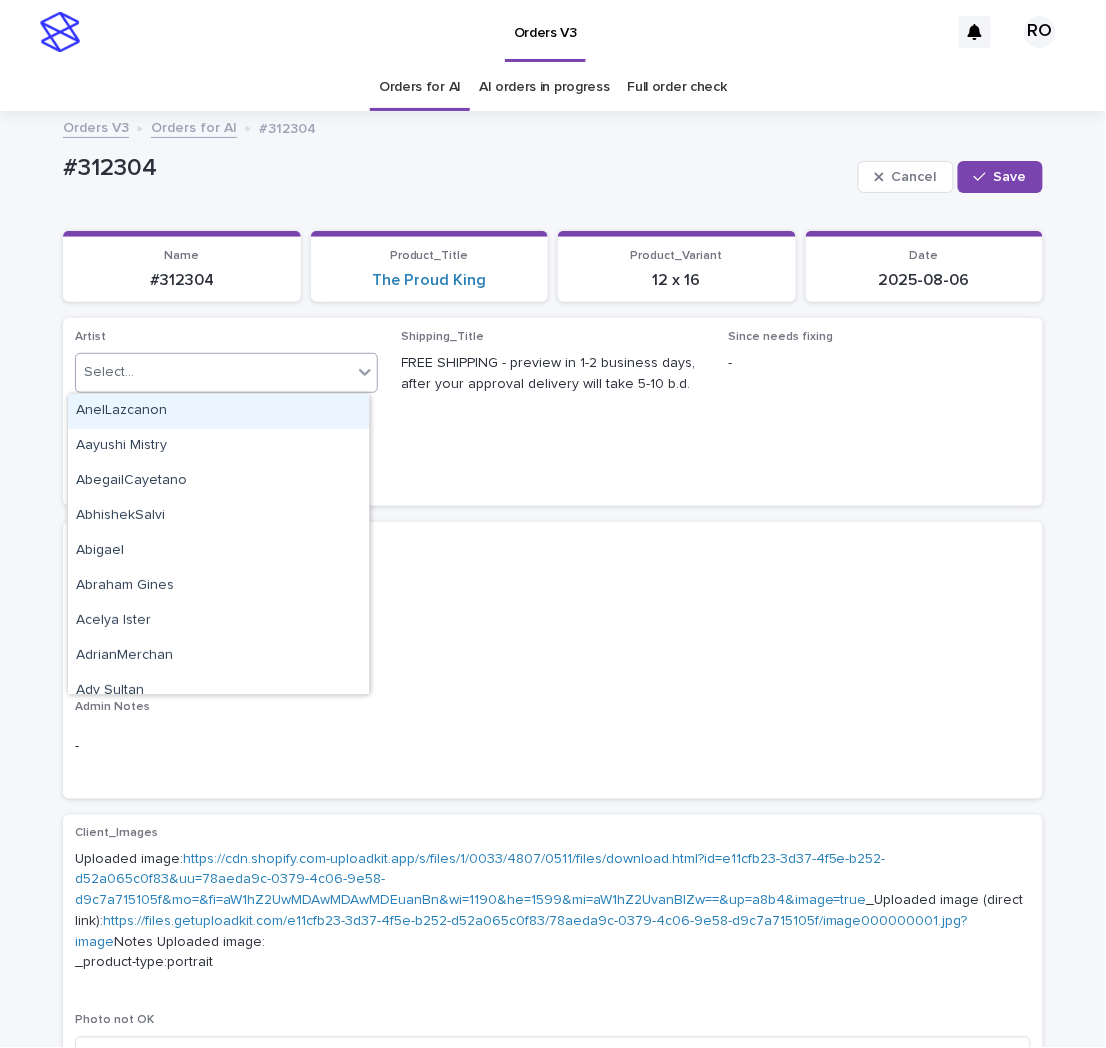 paste on "**********" 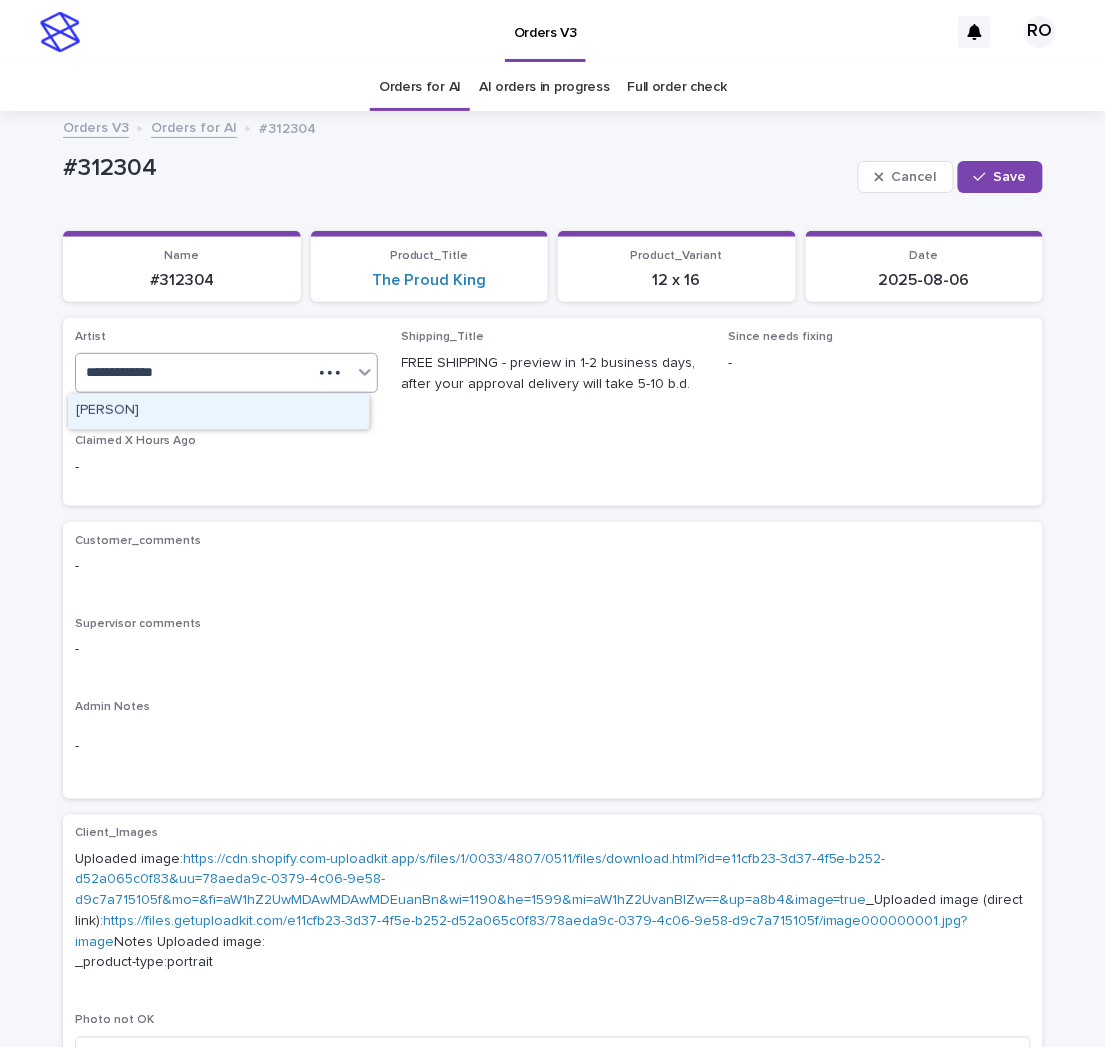 click on "[FIRST][LAST]" at bounding box center (218, 411) 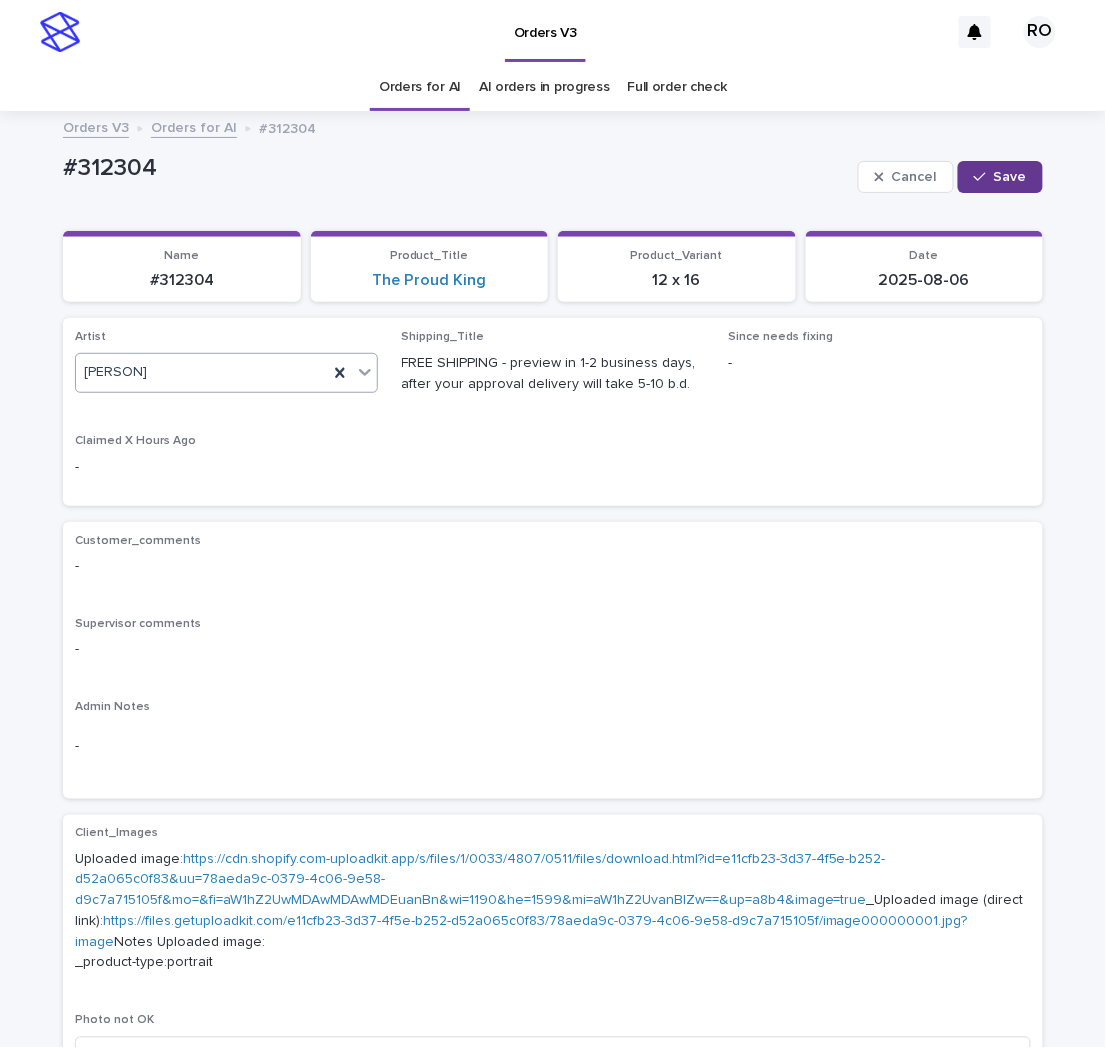 click at bounding box center (984, 177) 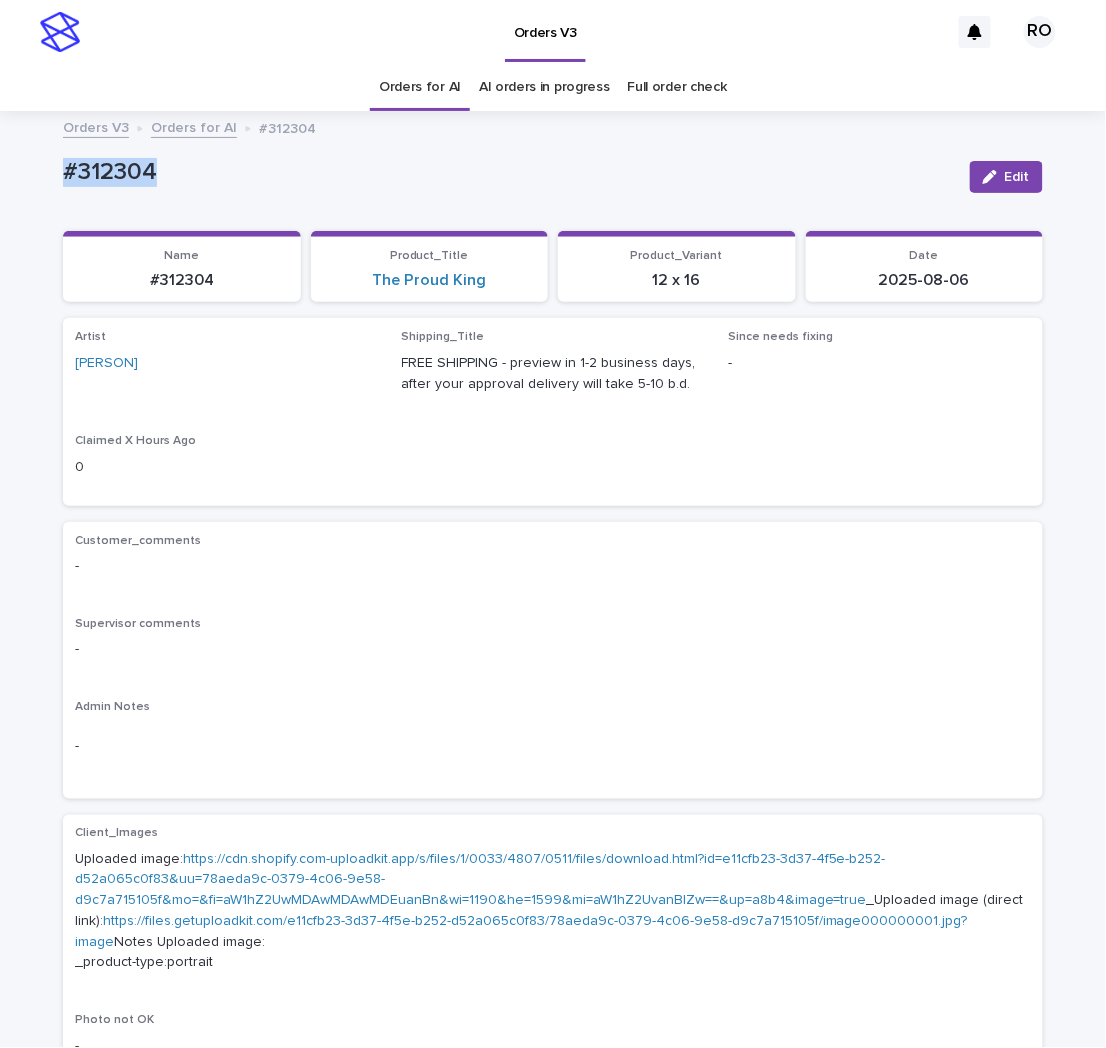 drag, startPoint x: 188, startPoint y: 183, endPoint x: 34, endPoint y: 195, distance: 154.46683 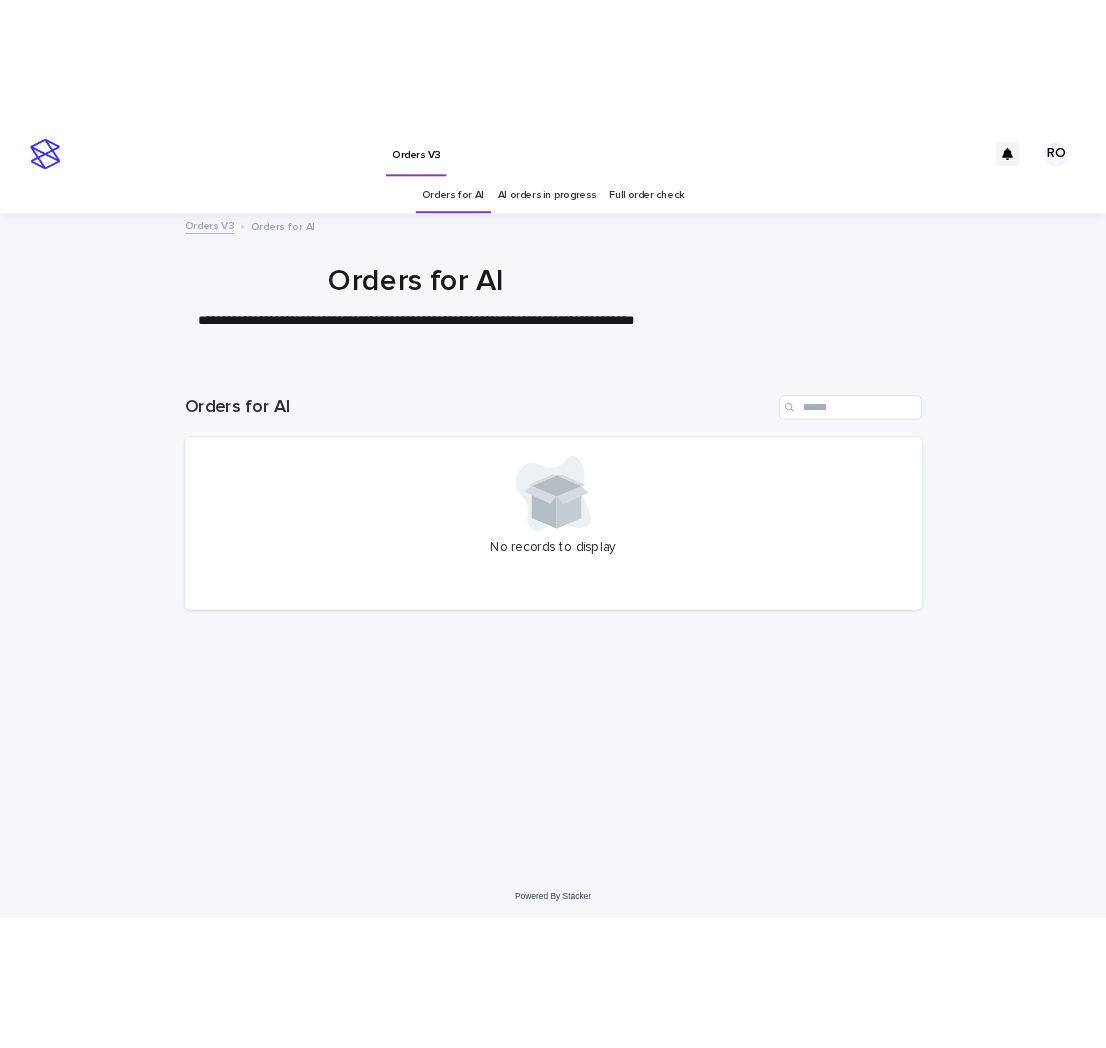 scroll, scrollTop: 0, scrollLeft: 0, axis: both 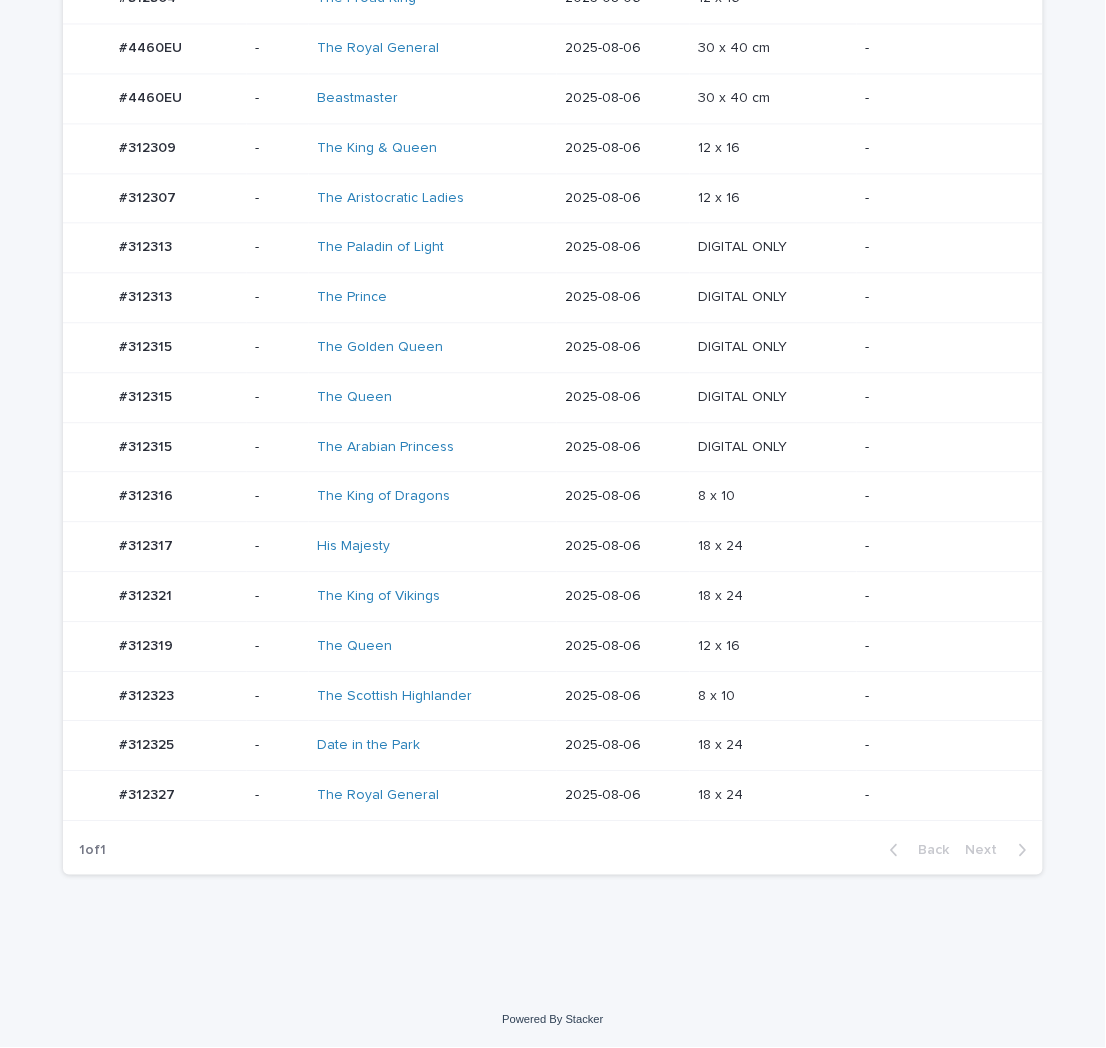 click on "-" at bounding box center [938, 494] 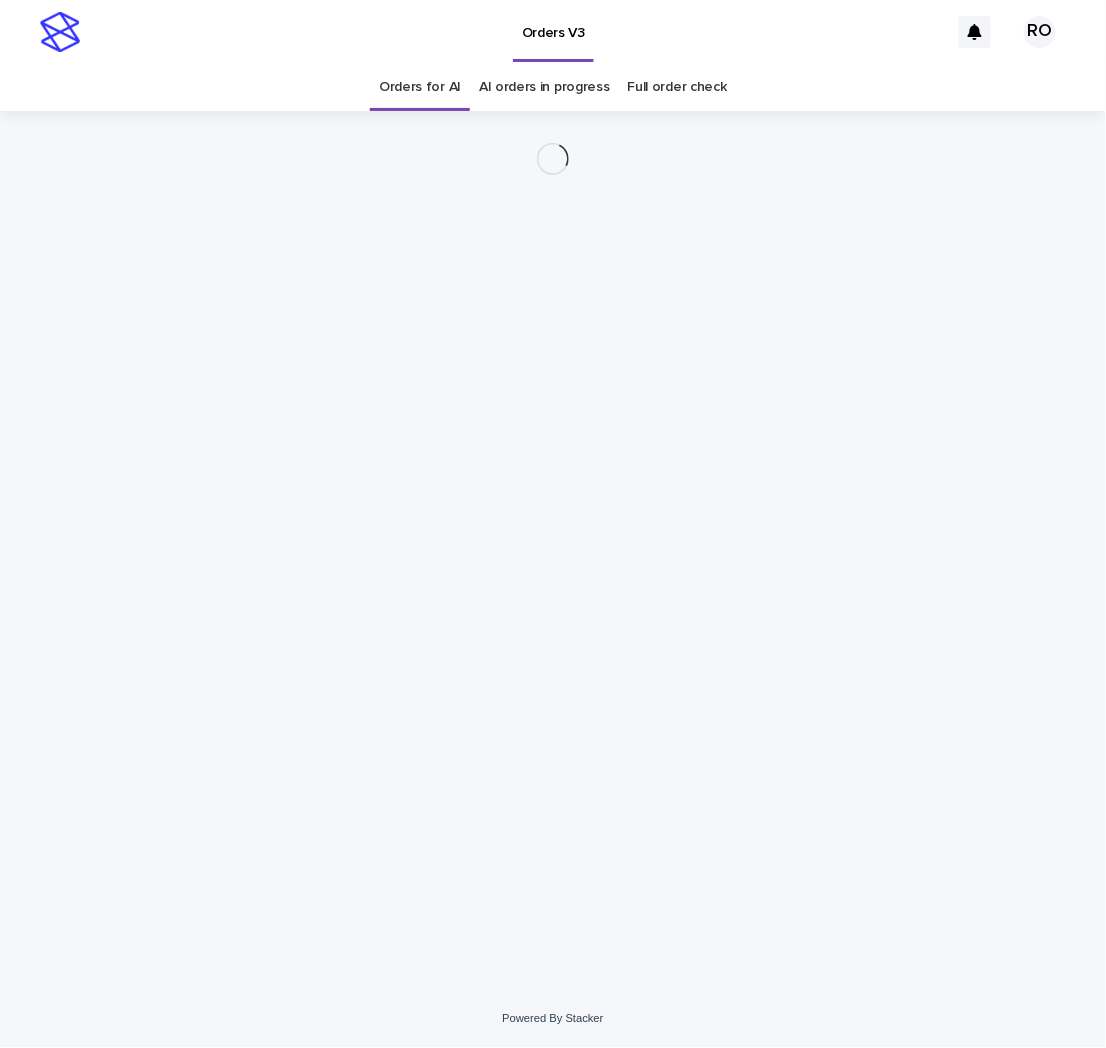 scroll, scrollTop: 0, scrollLeft: 0, axis: both 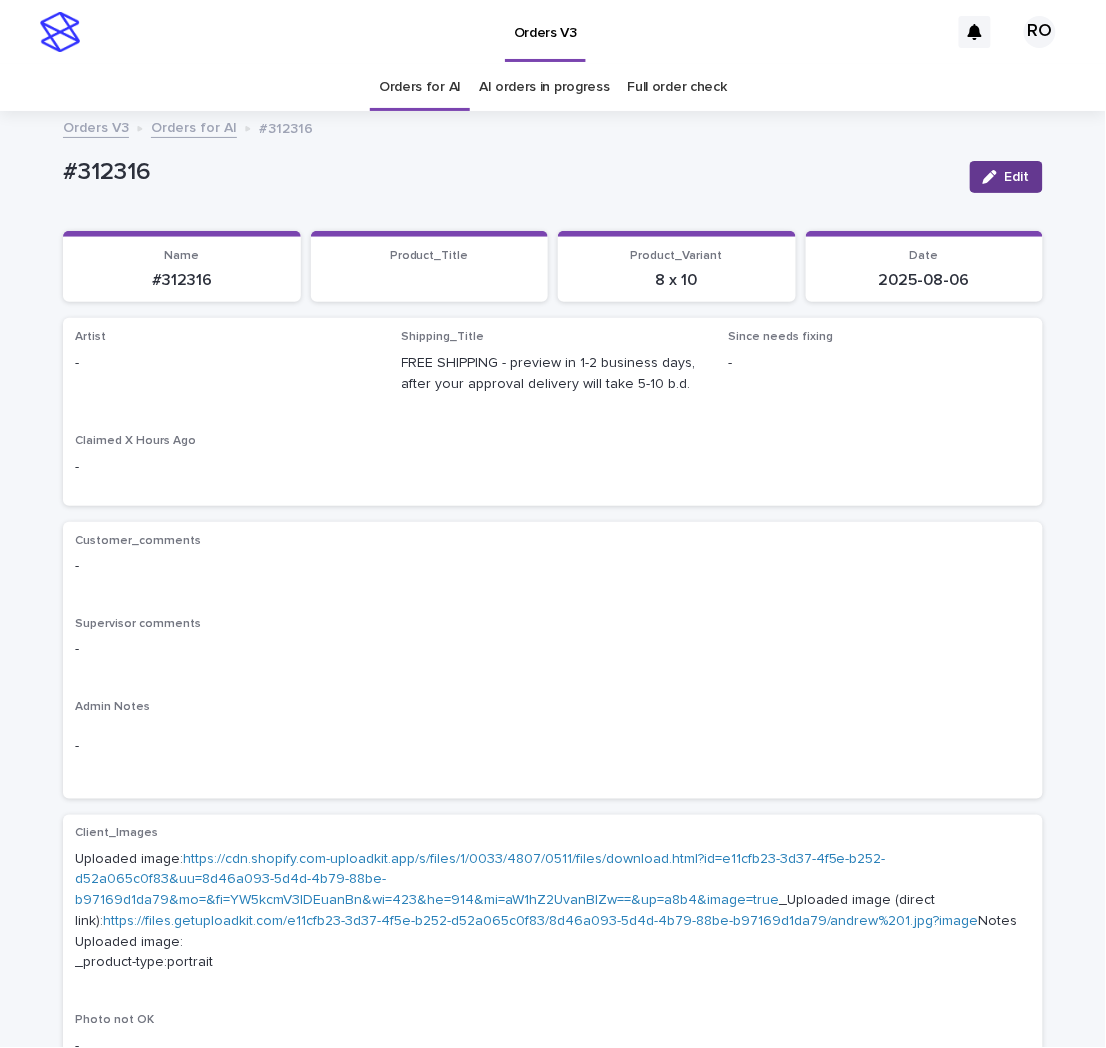click at bounding box center (994, 177) 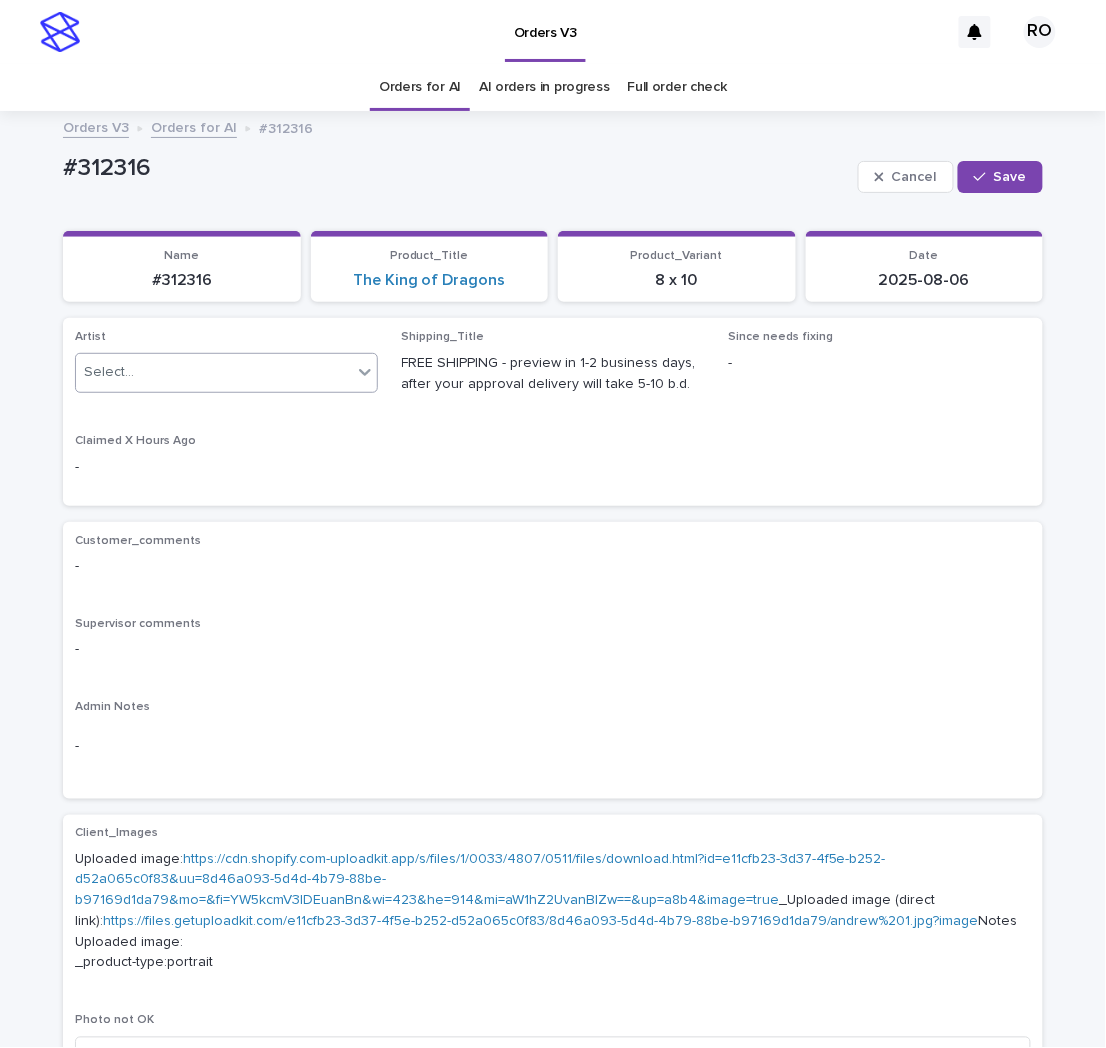 click on "Select..." at bounding box center [214, 372] 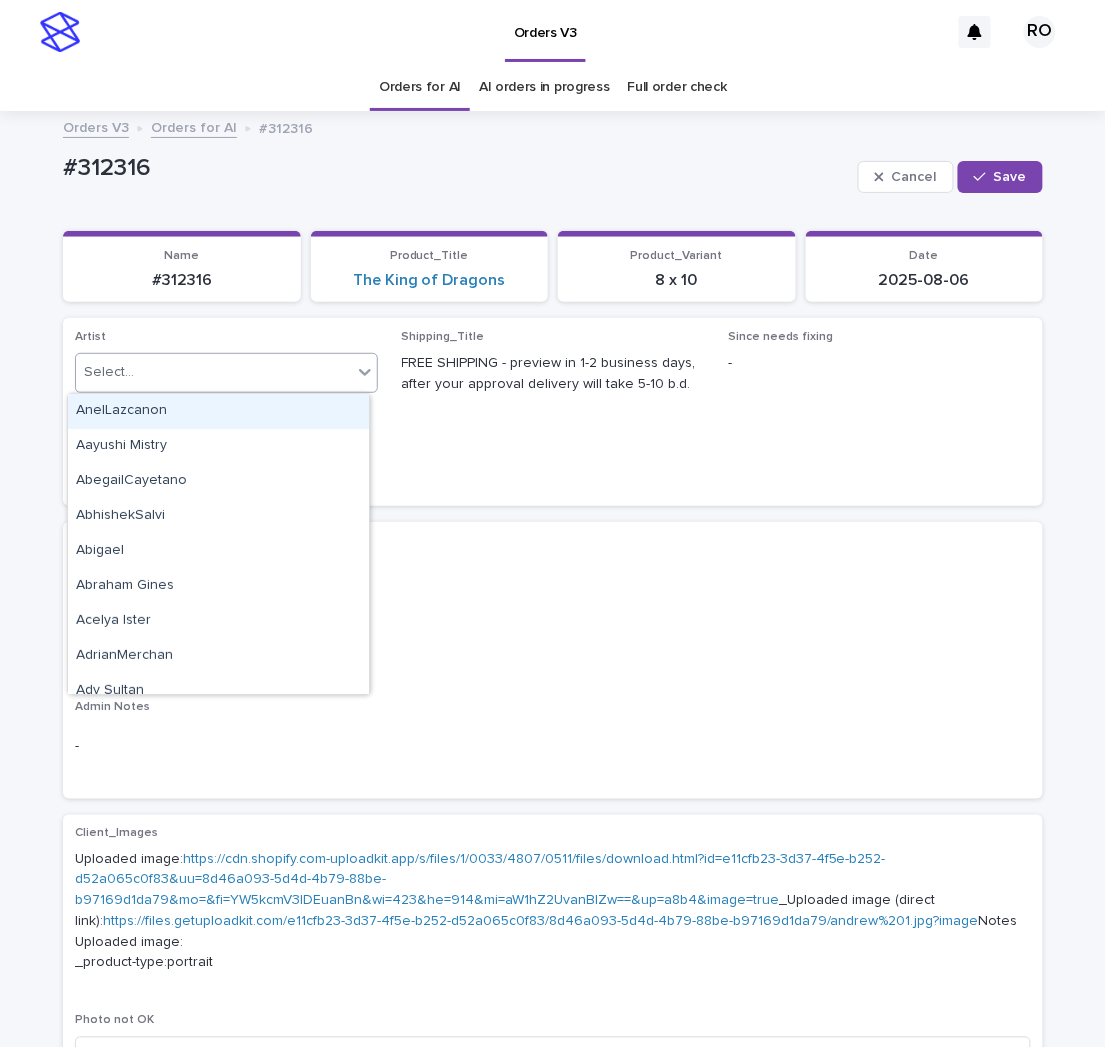 paste on "**********" 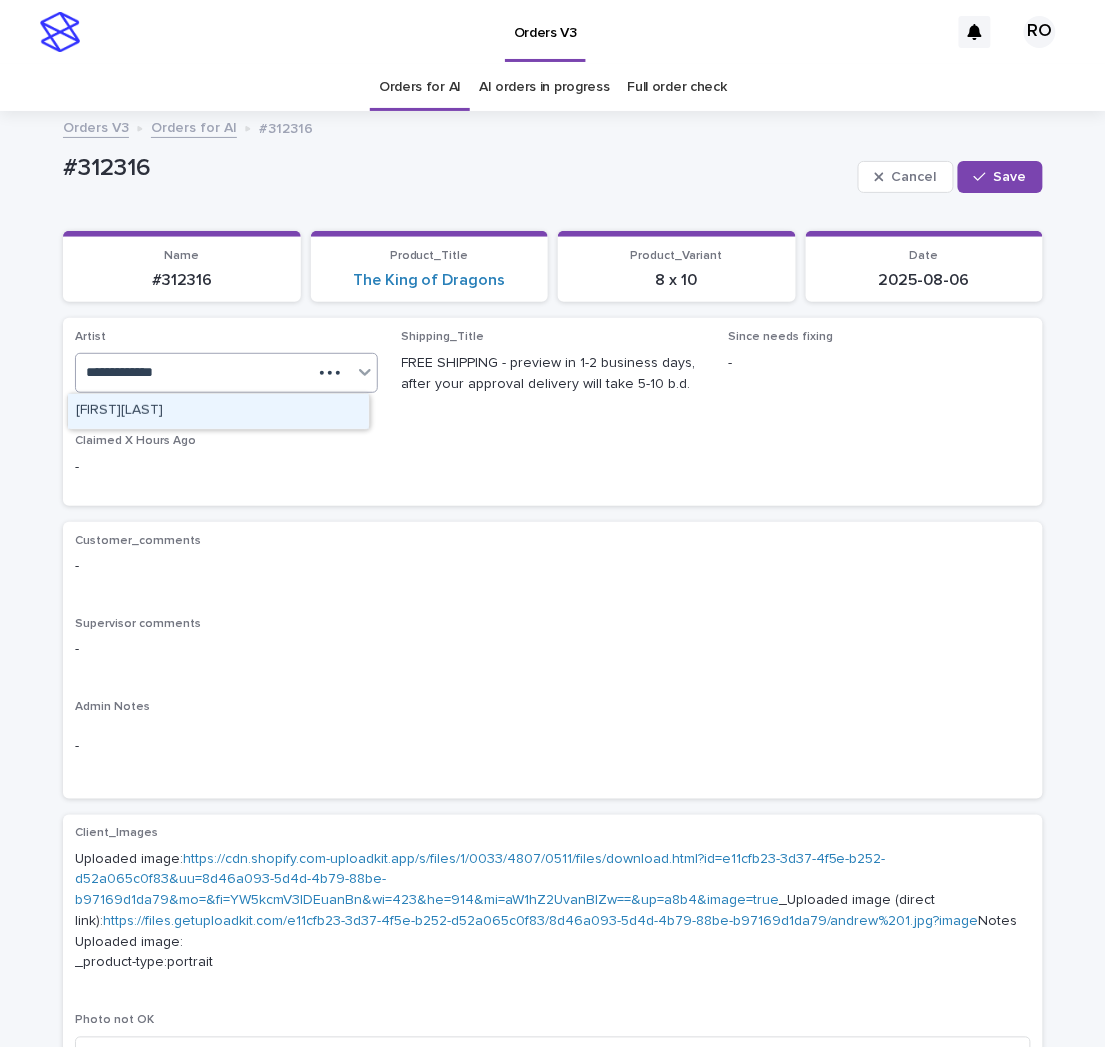 click on "[FIRST][LAST]" at bounding box center [218, 411] 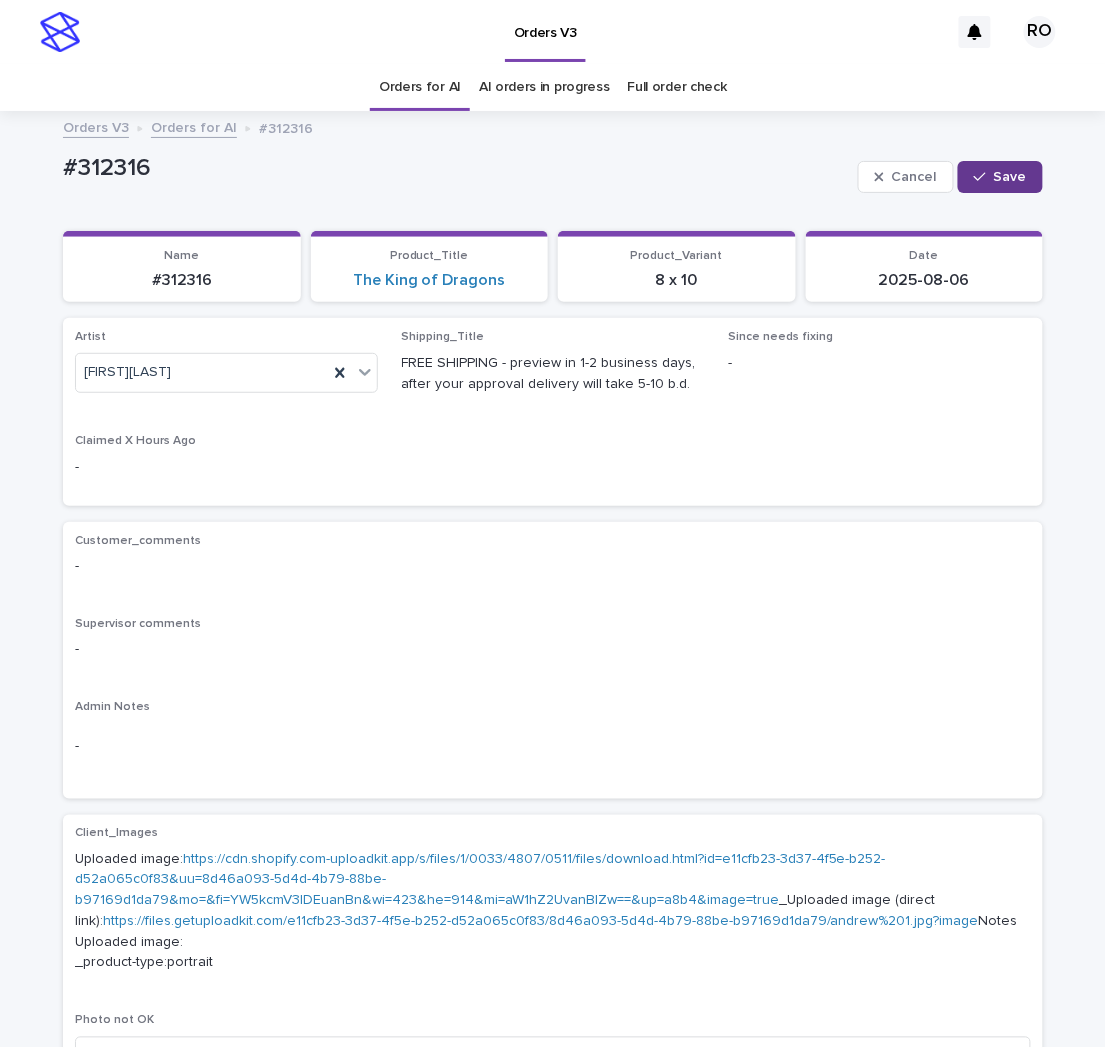 click on "Save" at bounding box center [1010, 177] 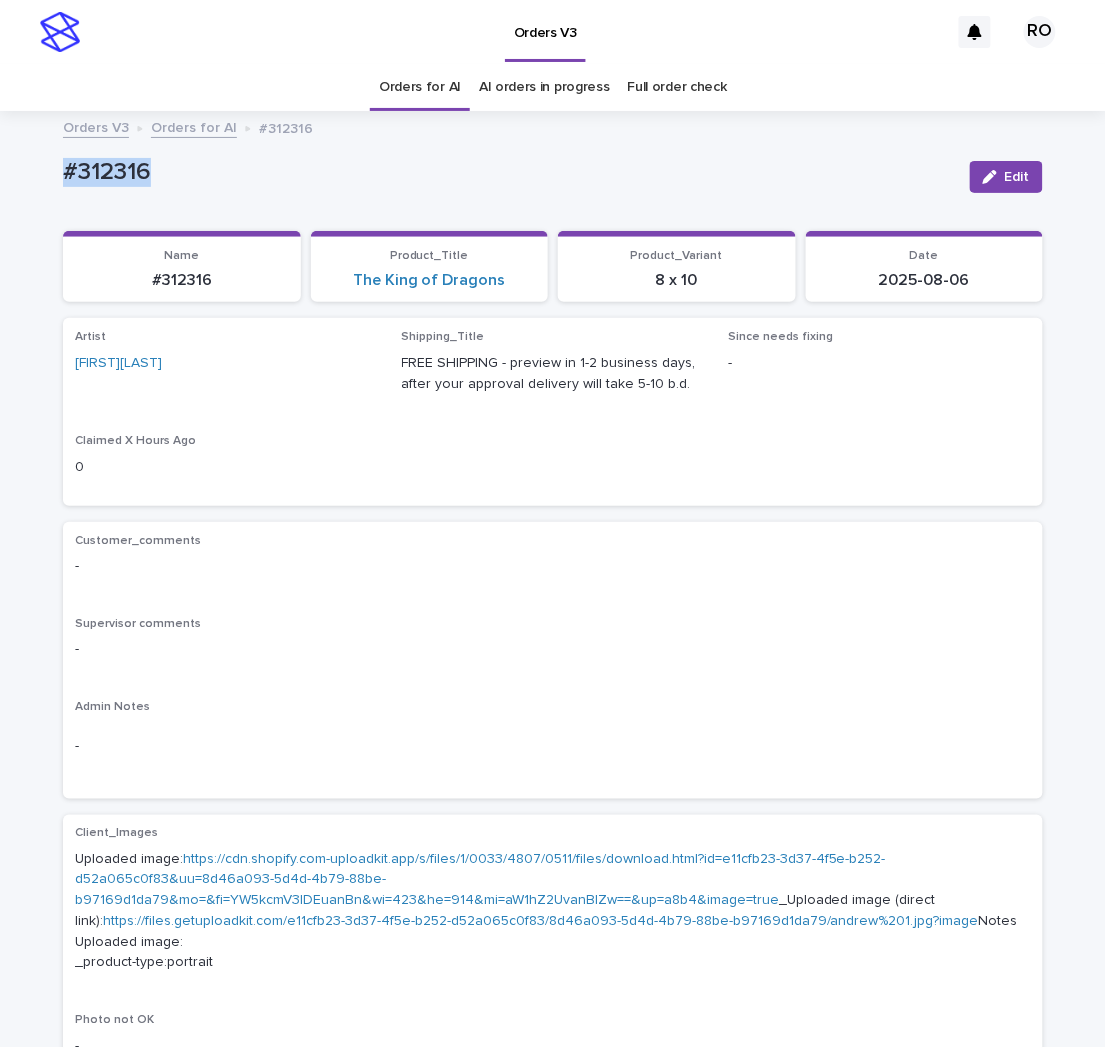 drag, startPoint x: 198, startPoint y: 175, endPoint x: 24, endPoint y: 182, distance: 174.14075 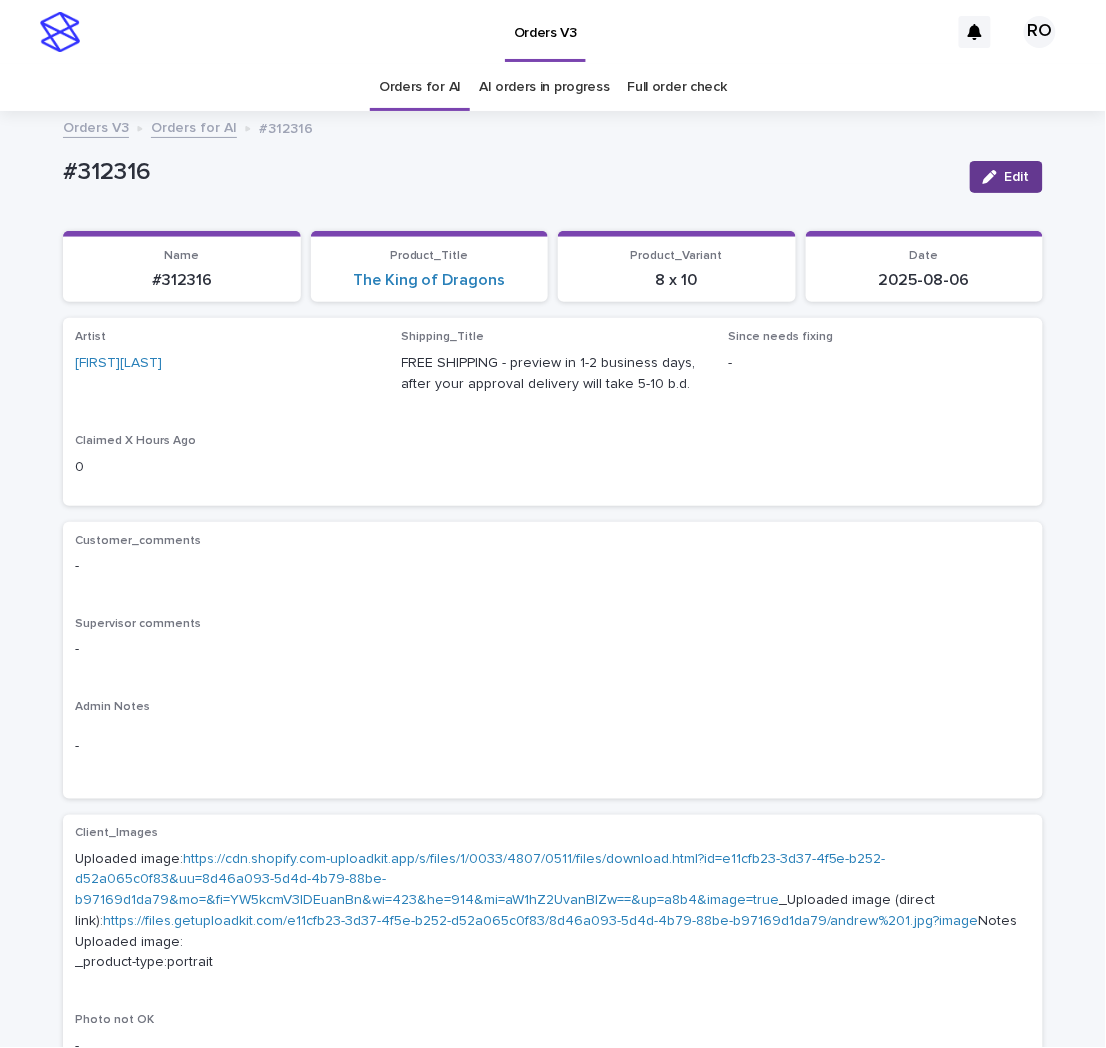 click on "Edit" at bounding box center (1017, 177) 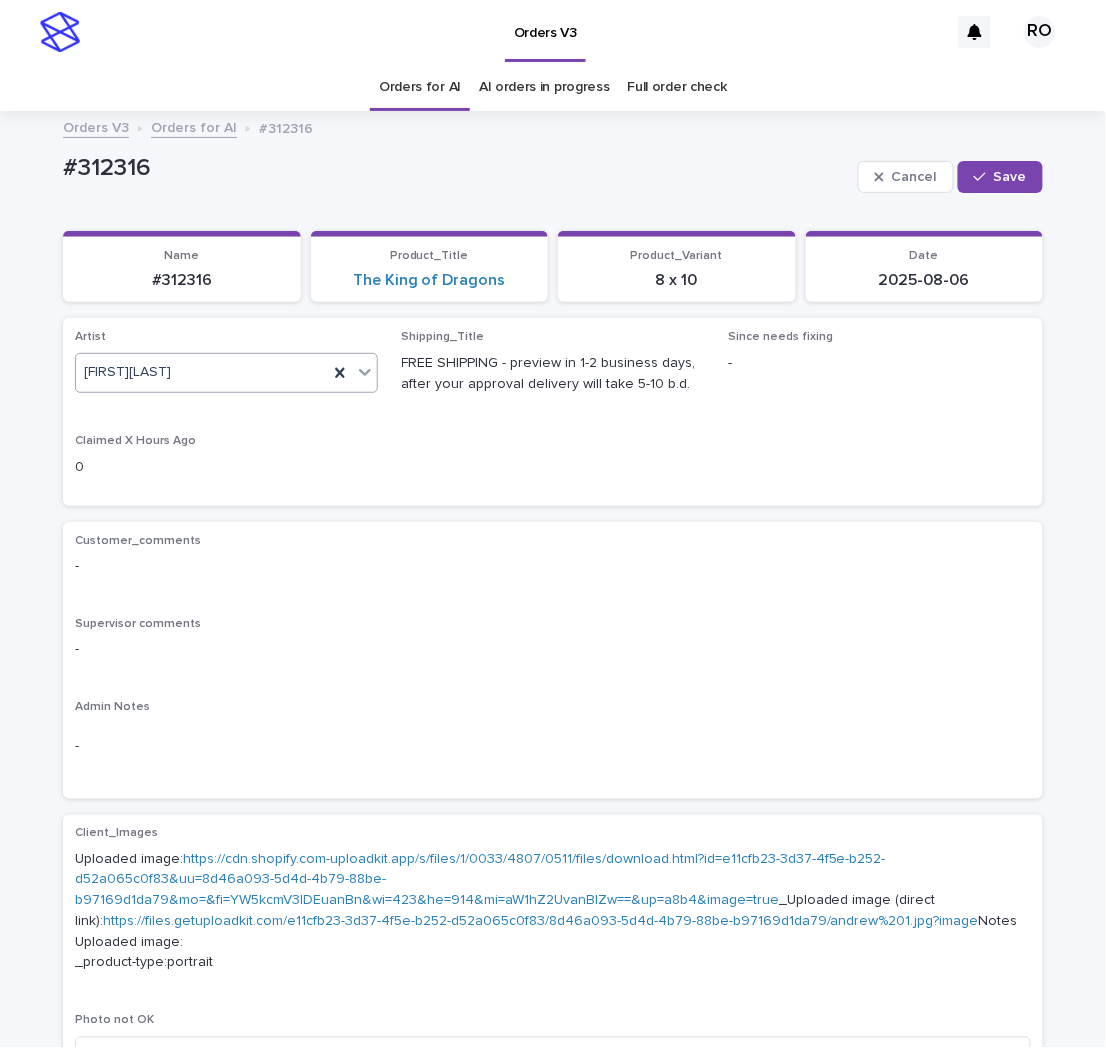 click 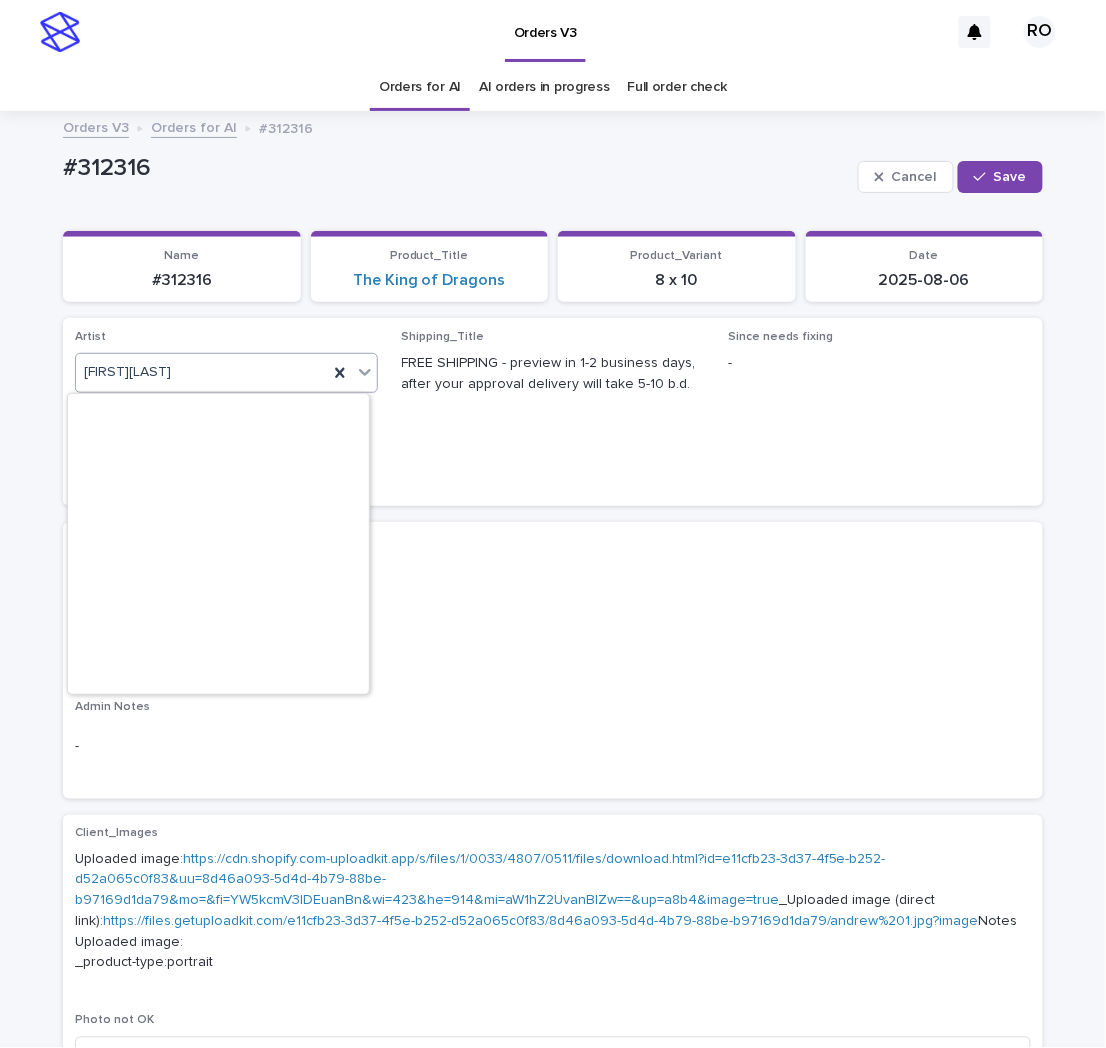 scroll, scrollTop: 5180, scrollLeft: 0, axis: vertical 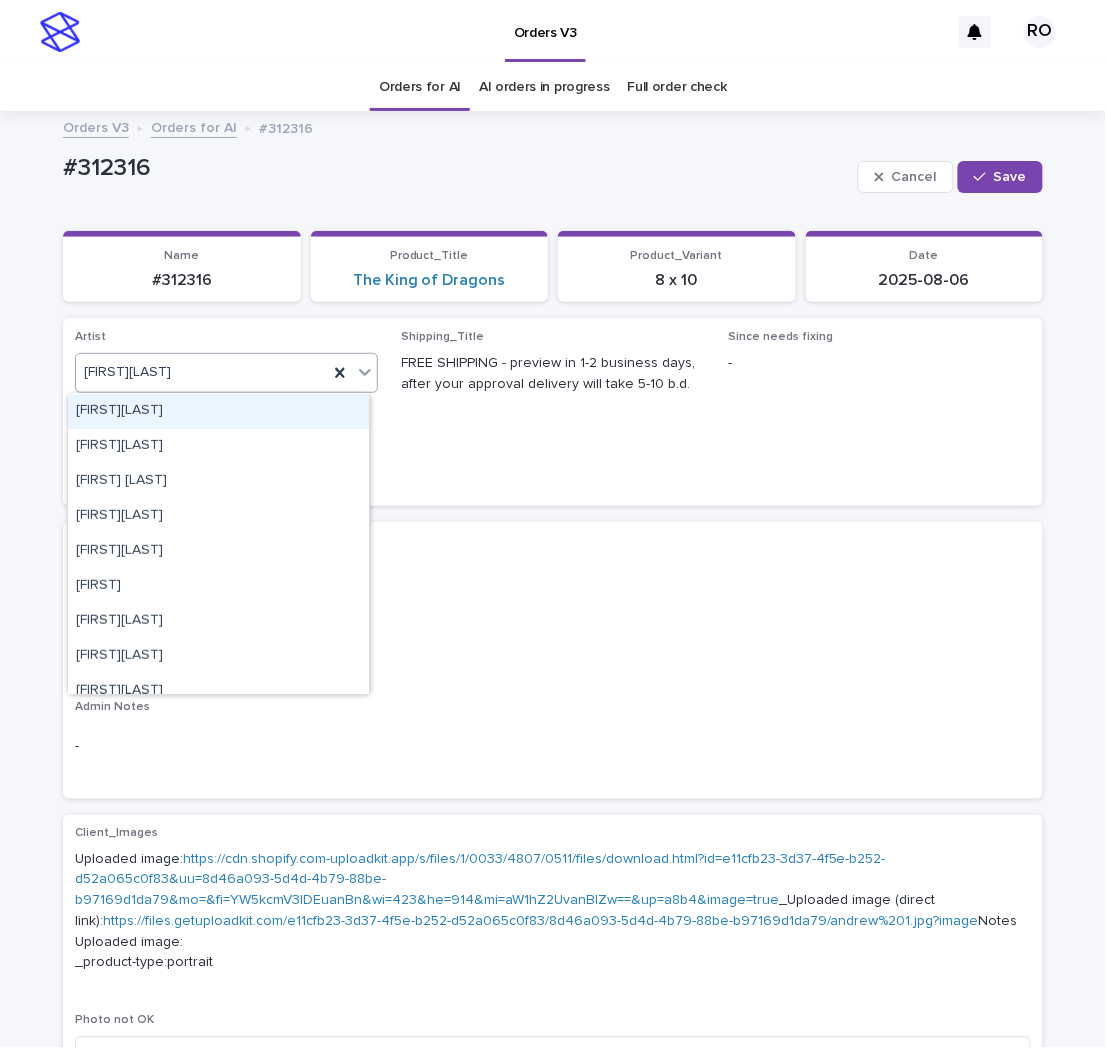 paste on "****" 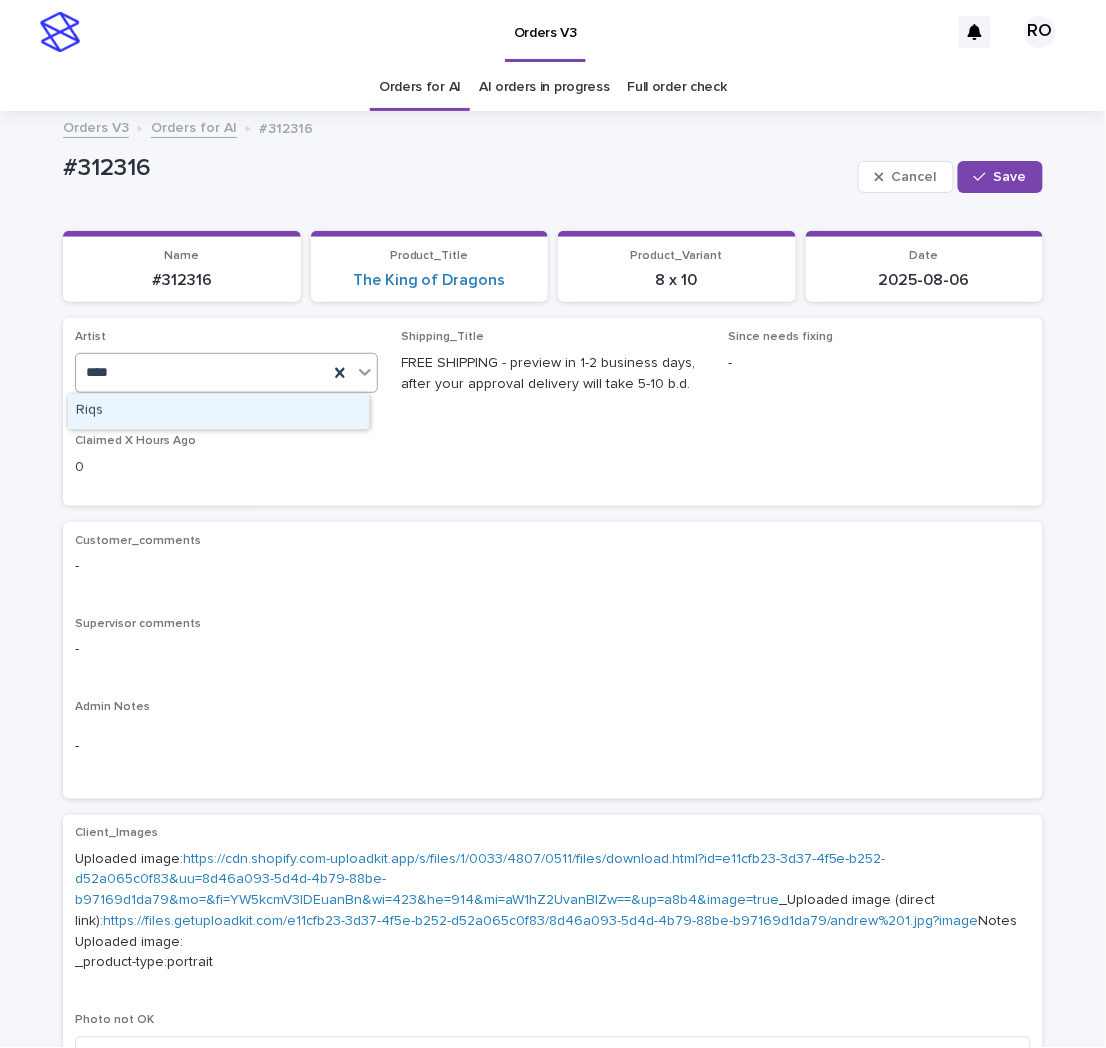 scroll, scrollTop: 0, scrollLeft: 0, axis: both 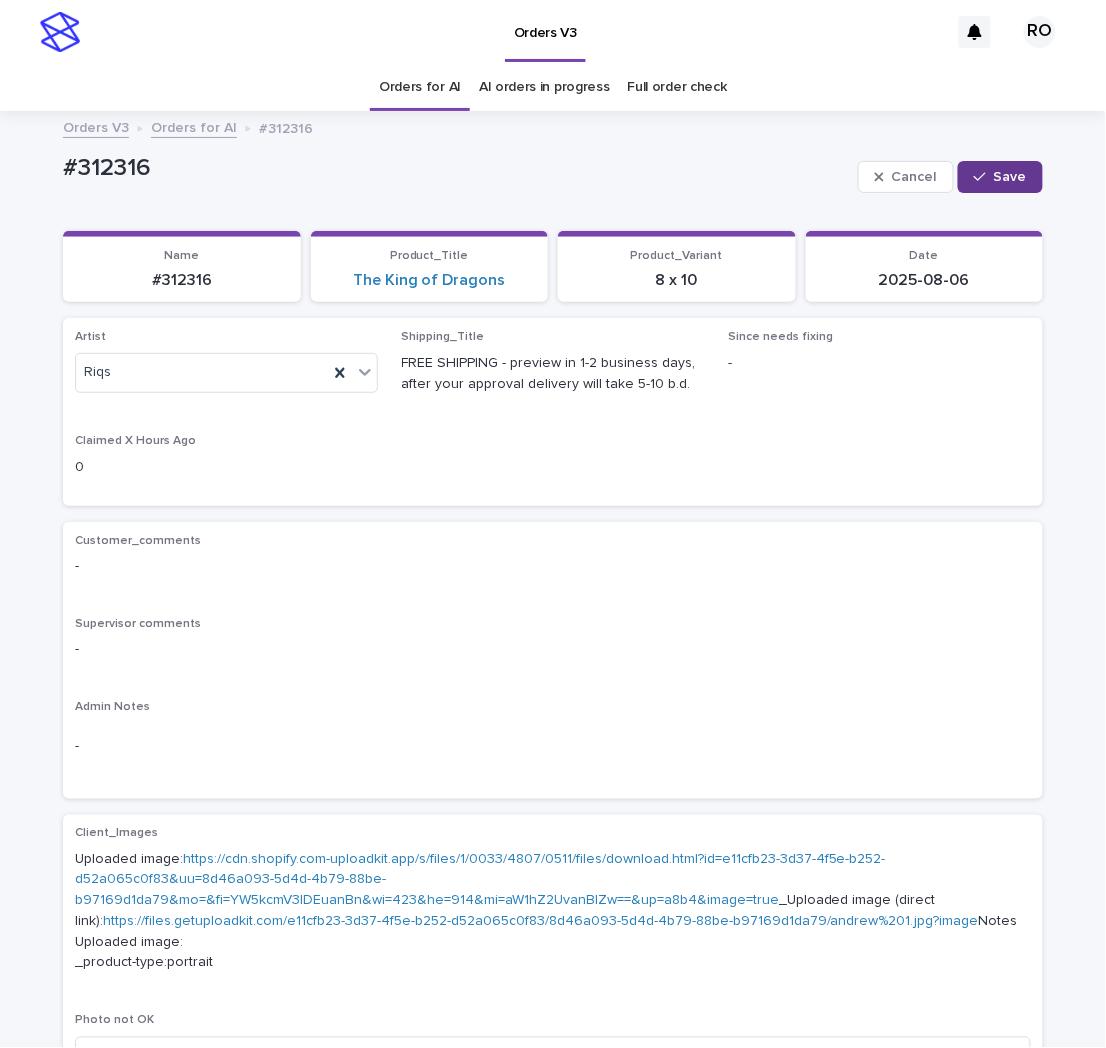 click on "Save" at bounding box center (1000, 177) 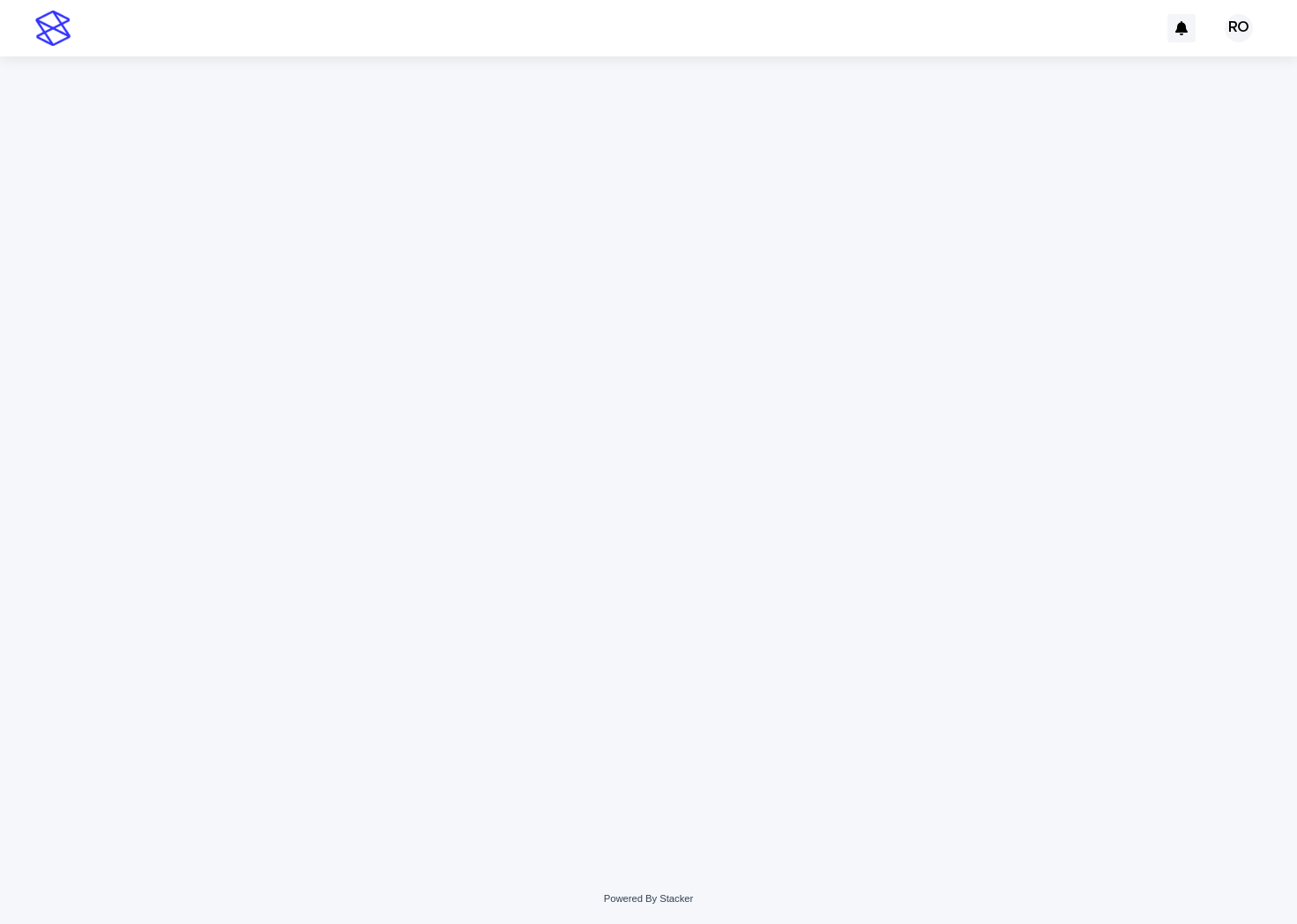 scroll, scrollTop: 0, scrollLeft: 0, axis: both 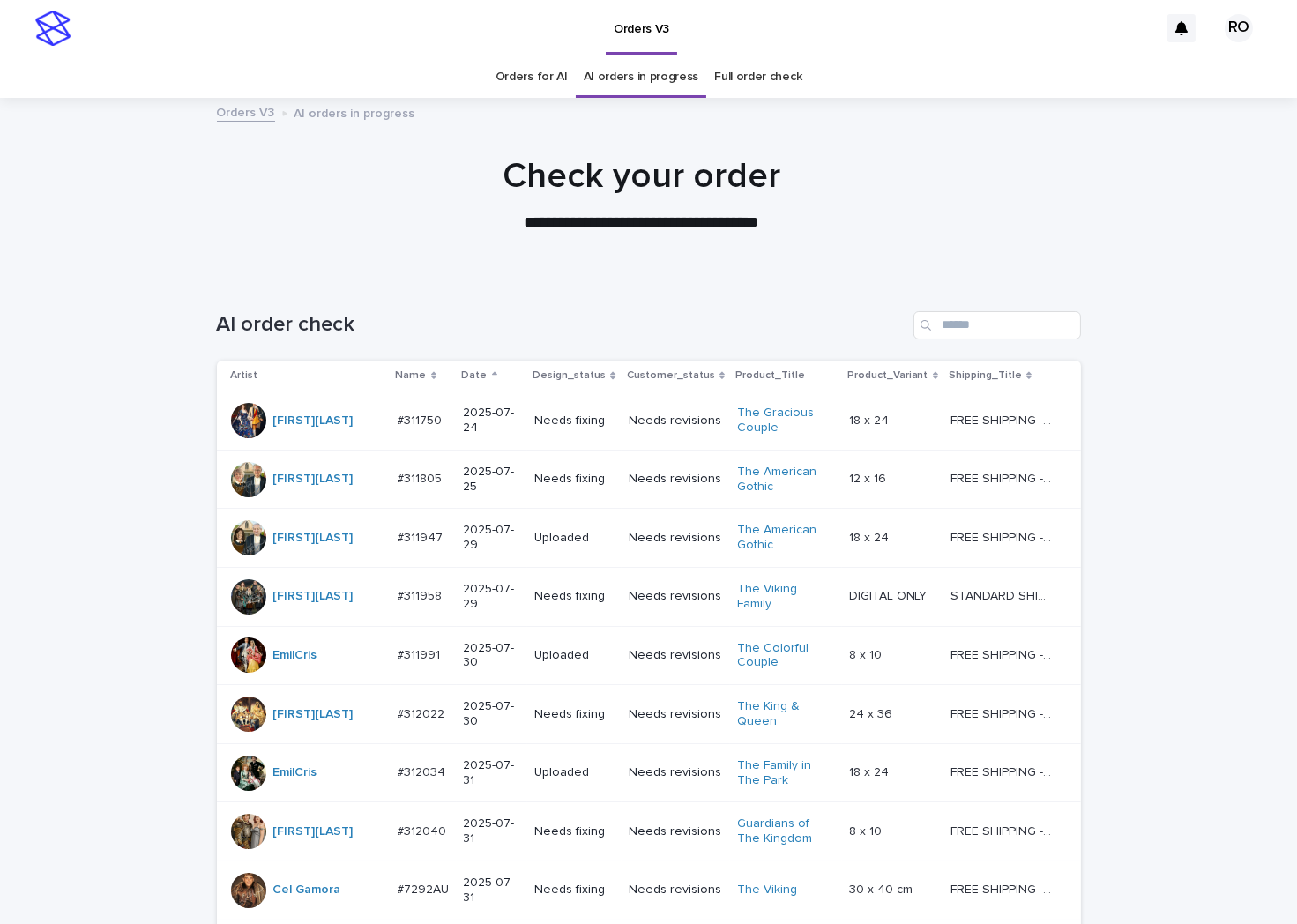 click on "**********" at bounding box center (641, 195) 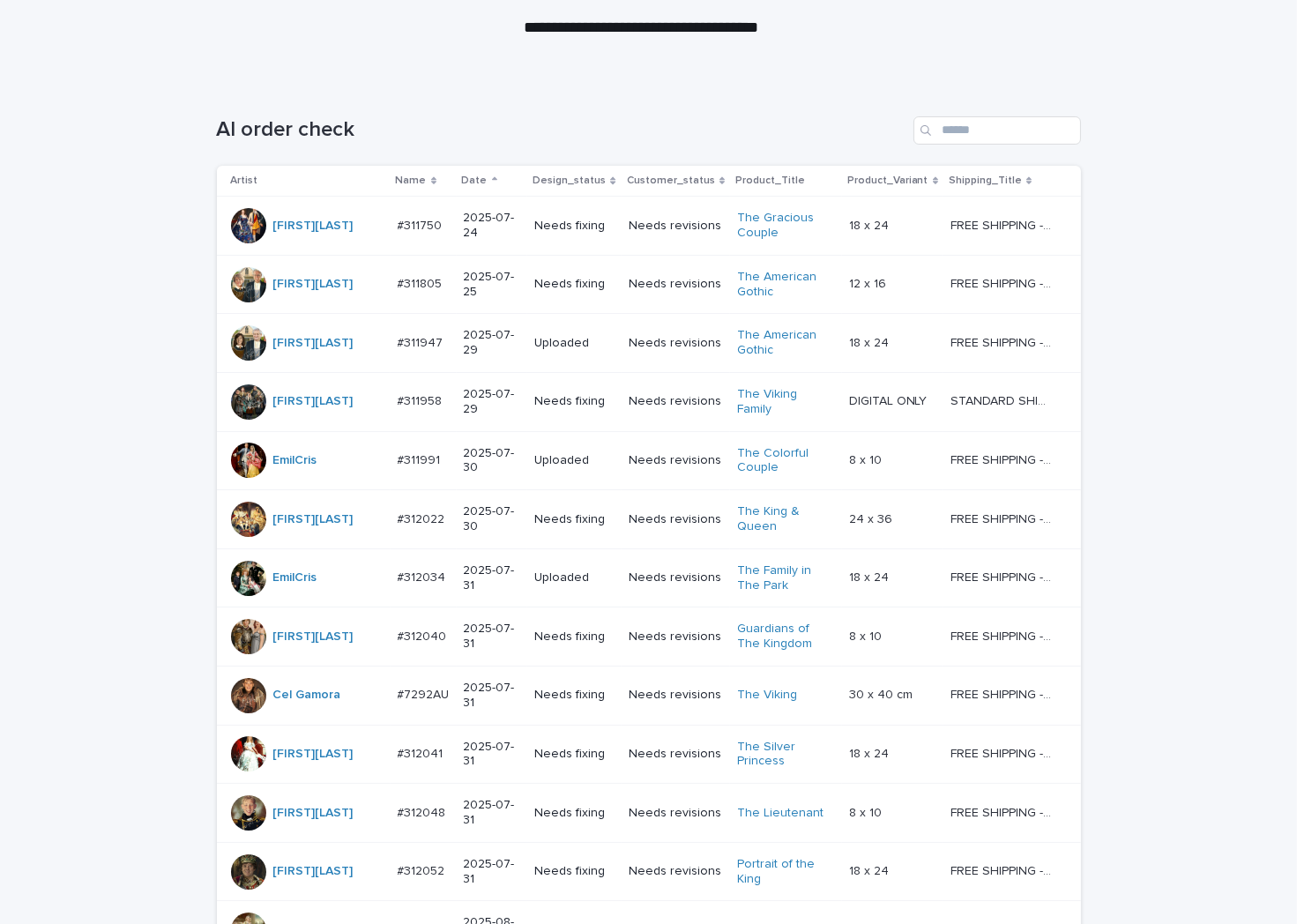scroll, scrollTop: 196, scrollLeft: 0, axis: vertical 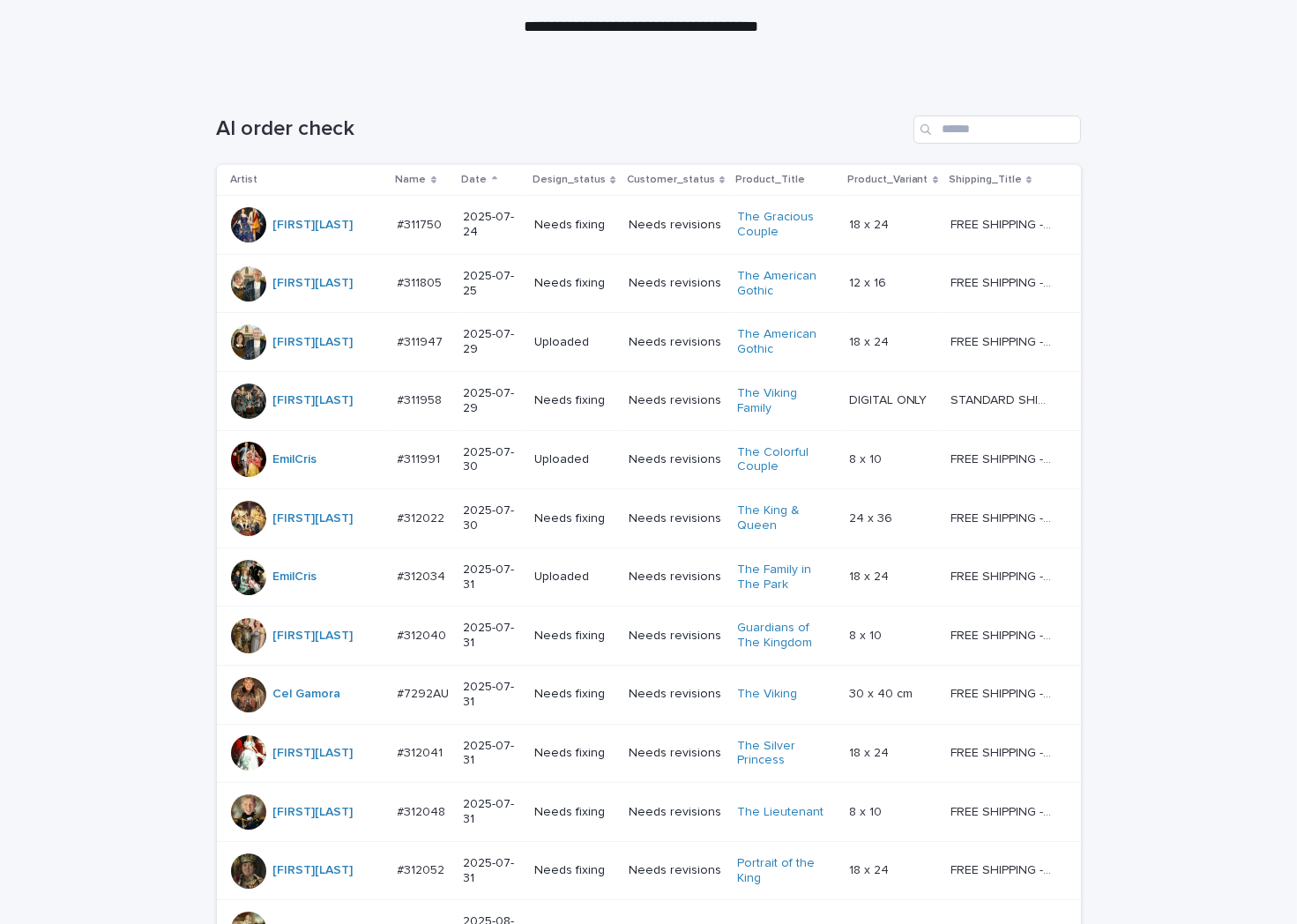click on "Needs fixing" at bounding box center [574, 283] 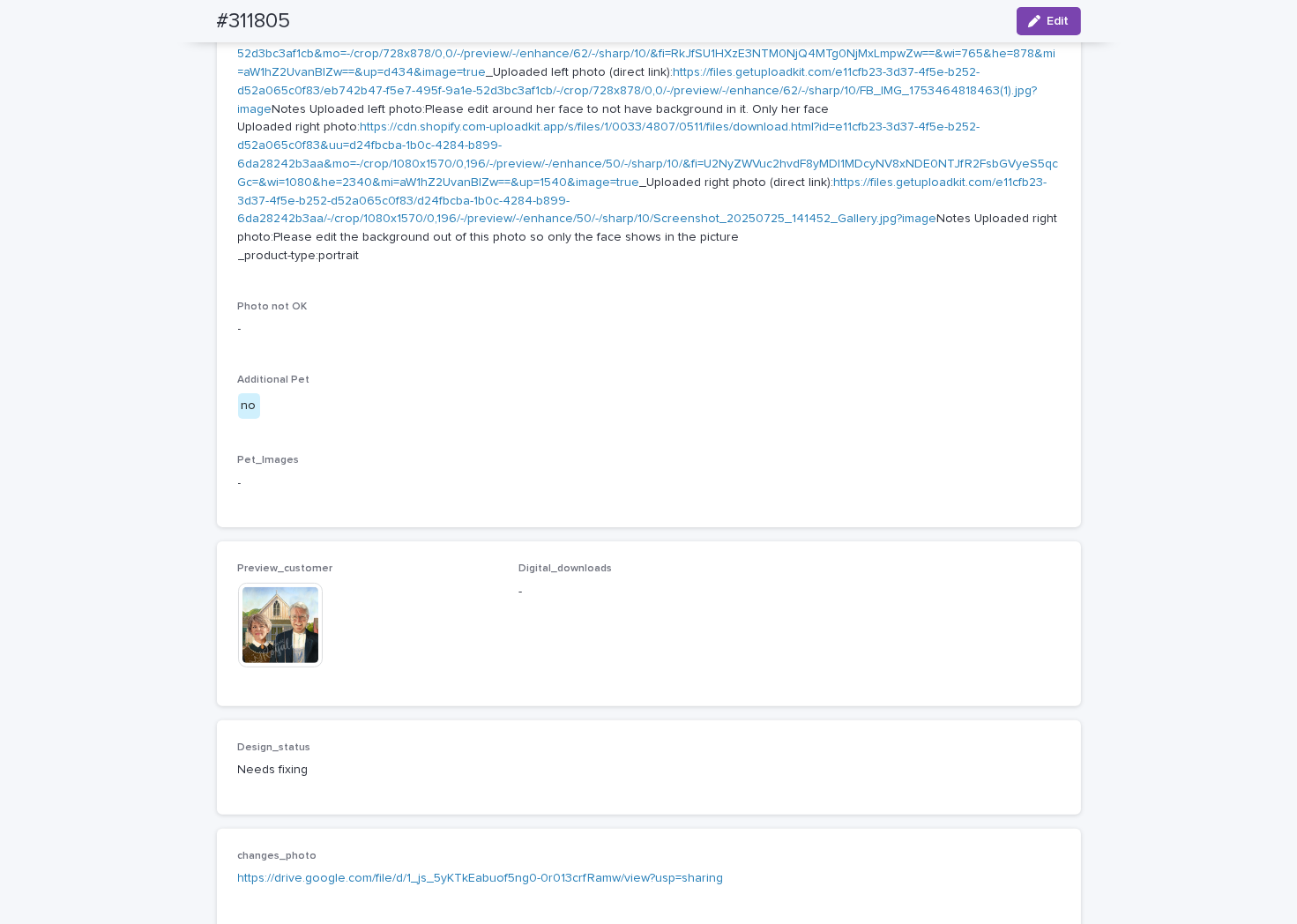 scroll, scrollTop: 1203, scrollLeft: 0, axis: vertical 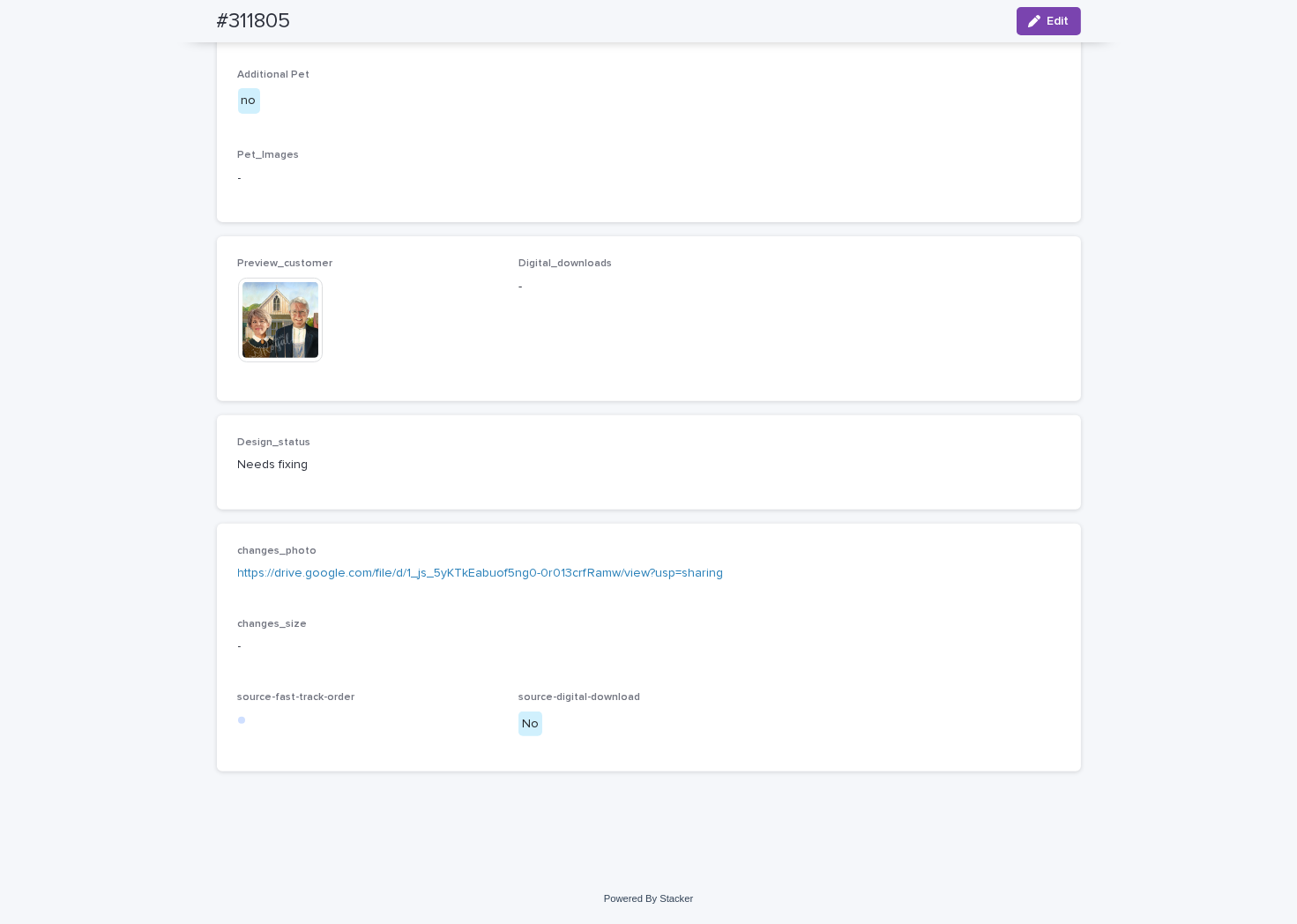 click at bounding box center (280, 320) 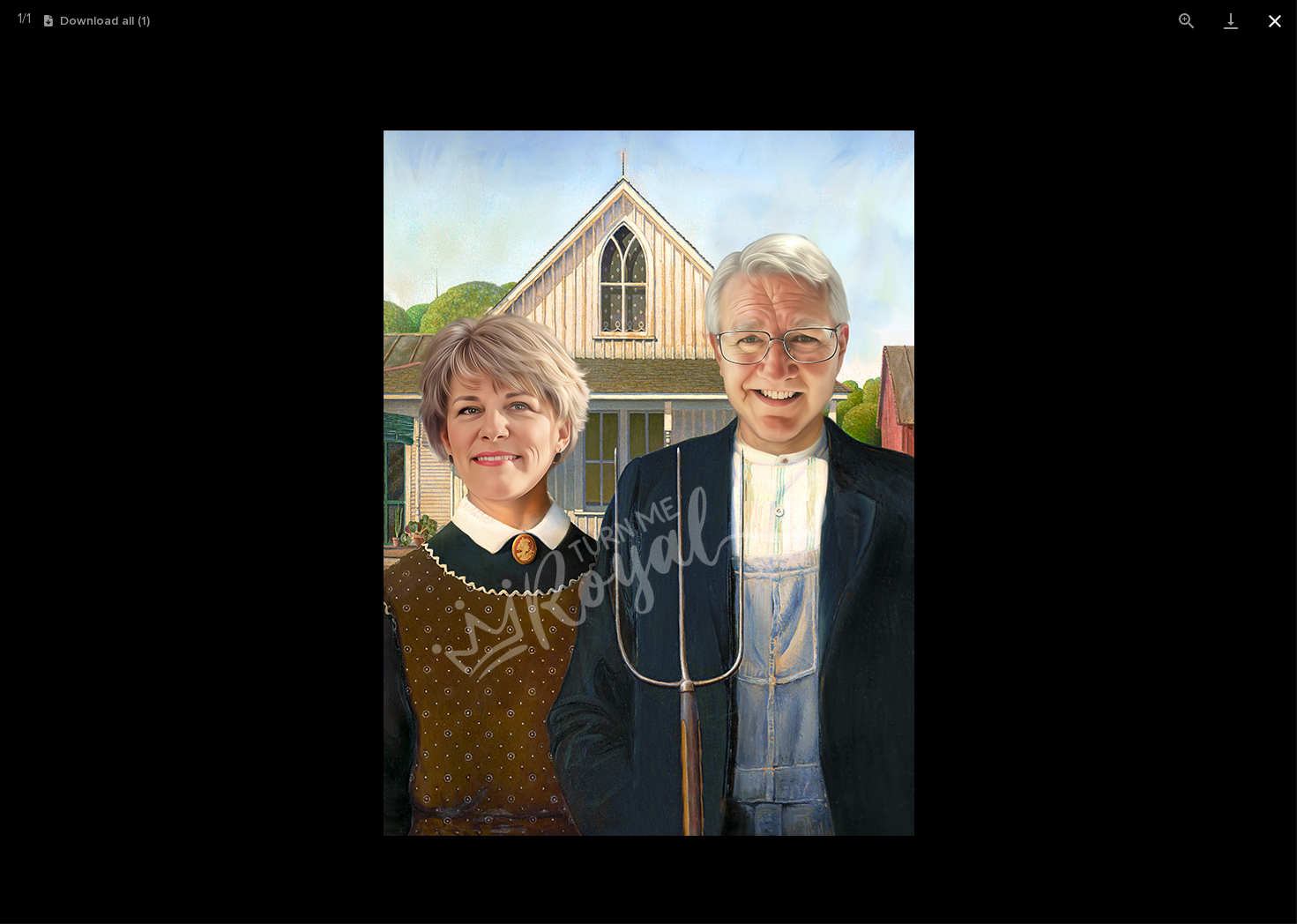 click at bounding box center (1275, 20) 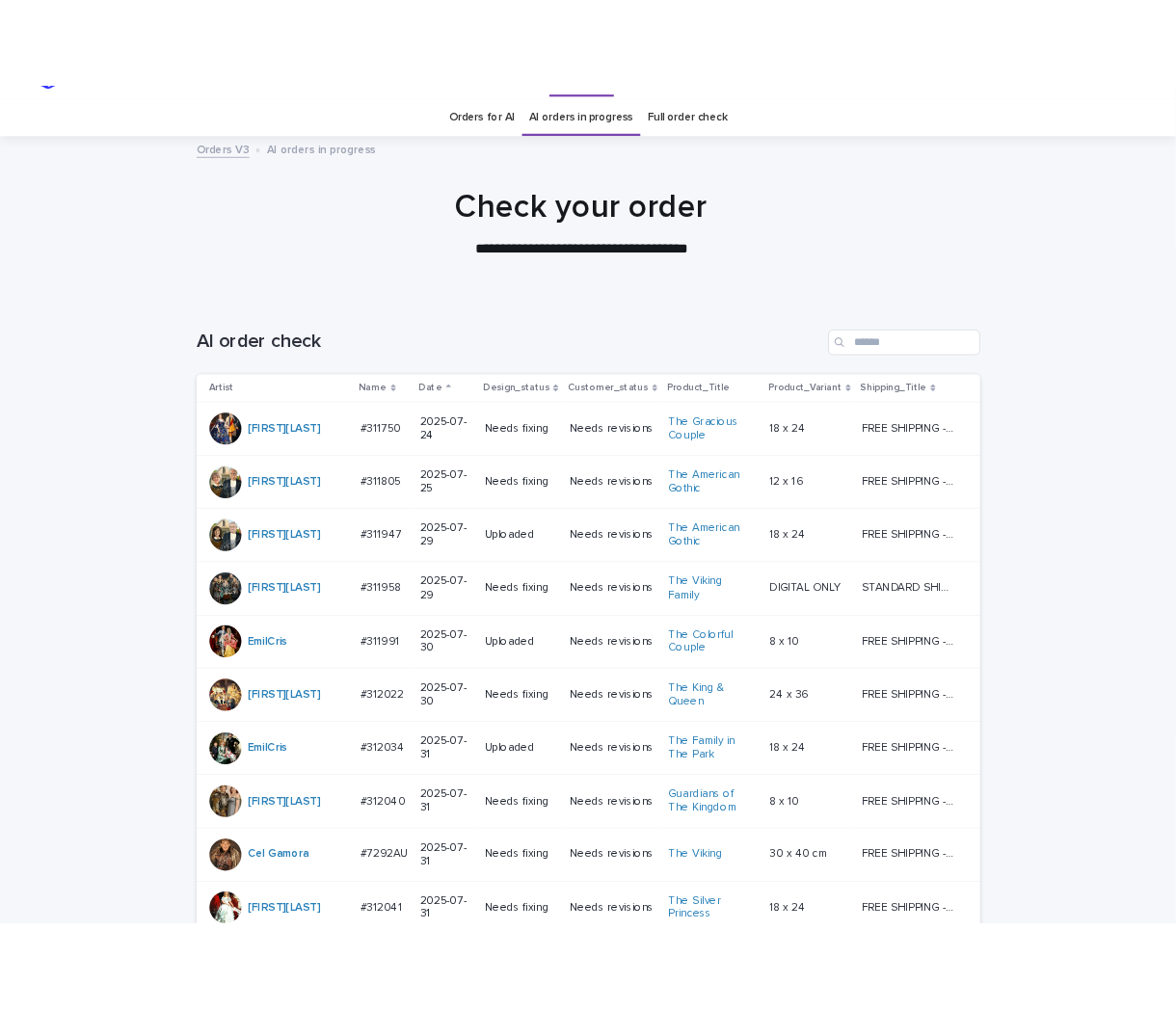 scroll, scrollTop: 62, scrollLeft: 0, axis: vertical 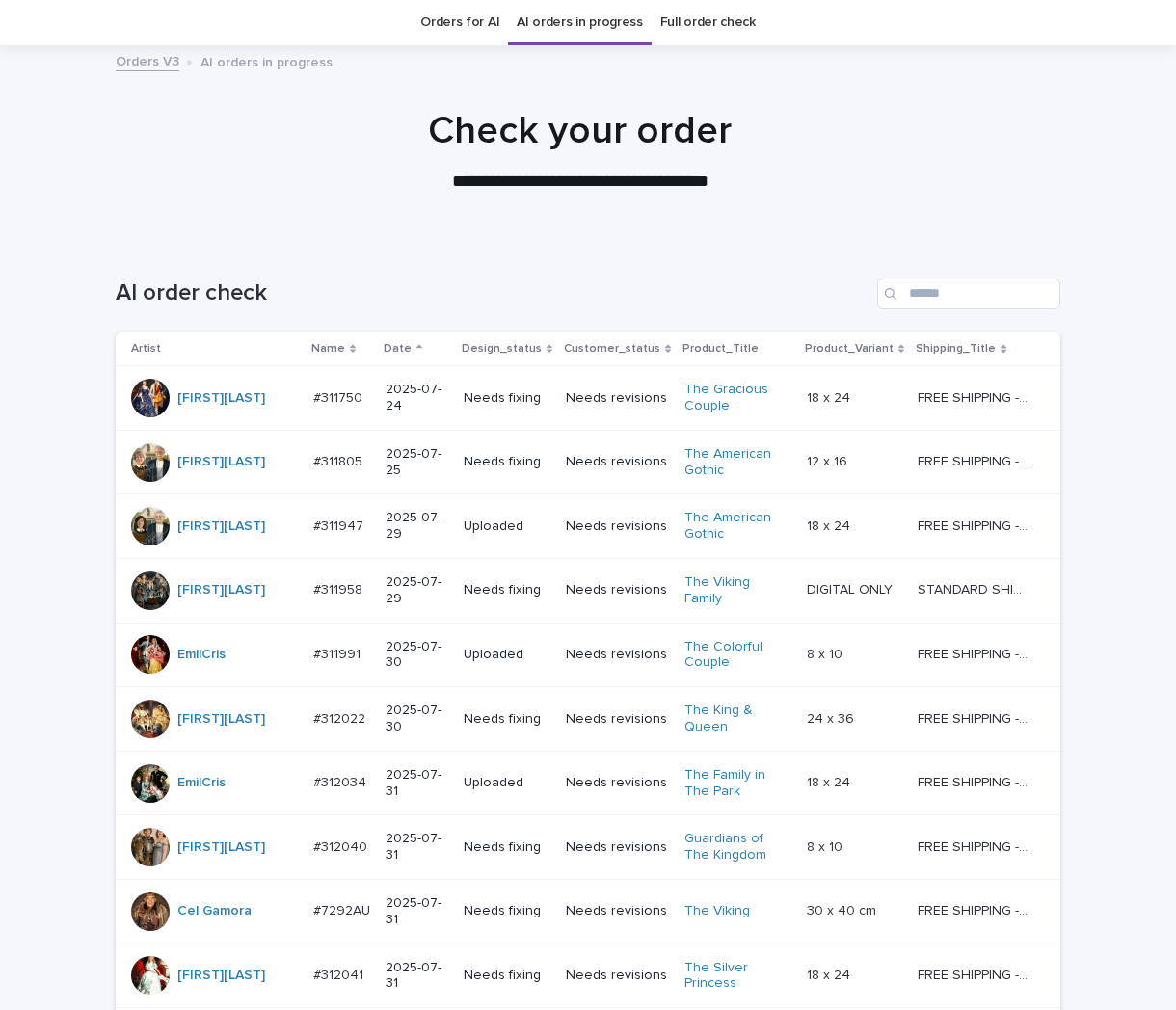 click on "AI order check" at bounding box center [588, 286] 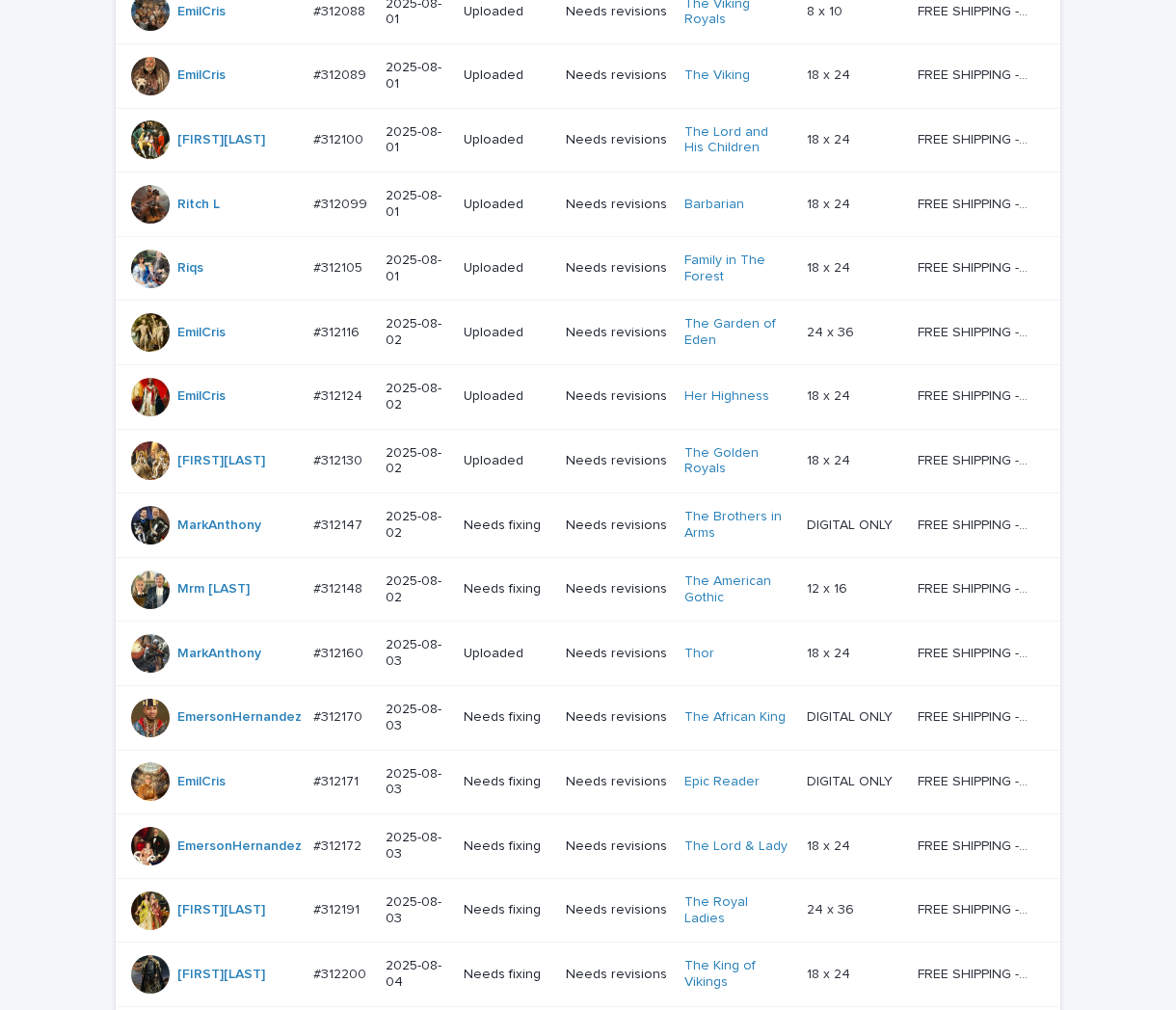 scroll, scrollTop: 1488, scrollLeft: 0, axis: vertical 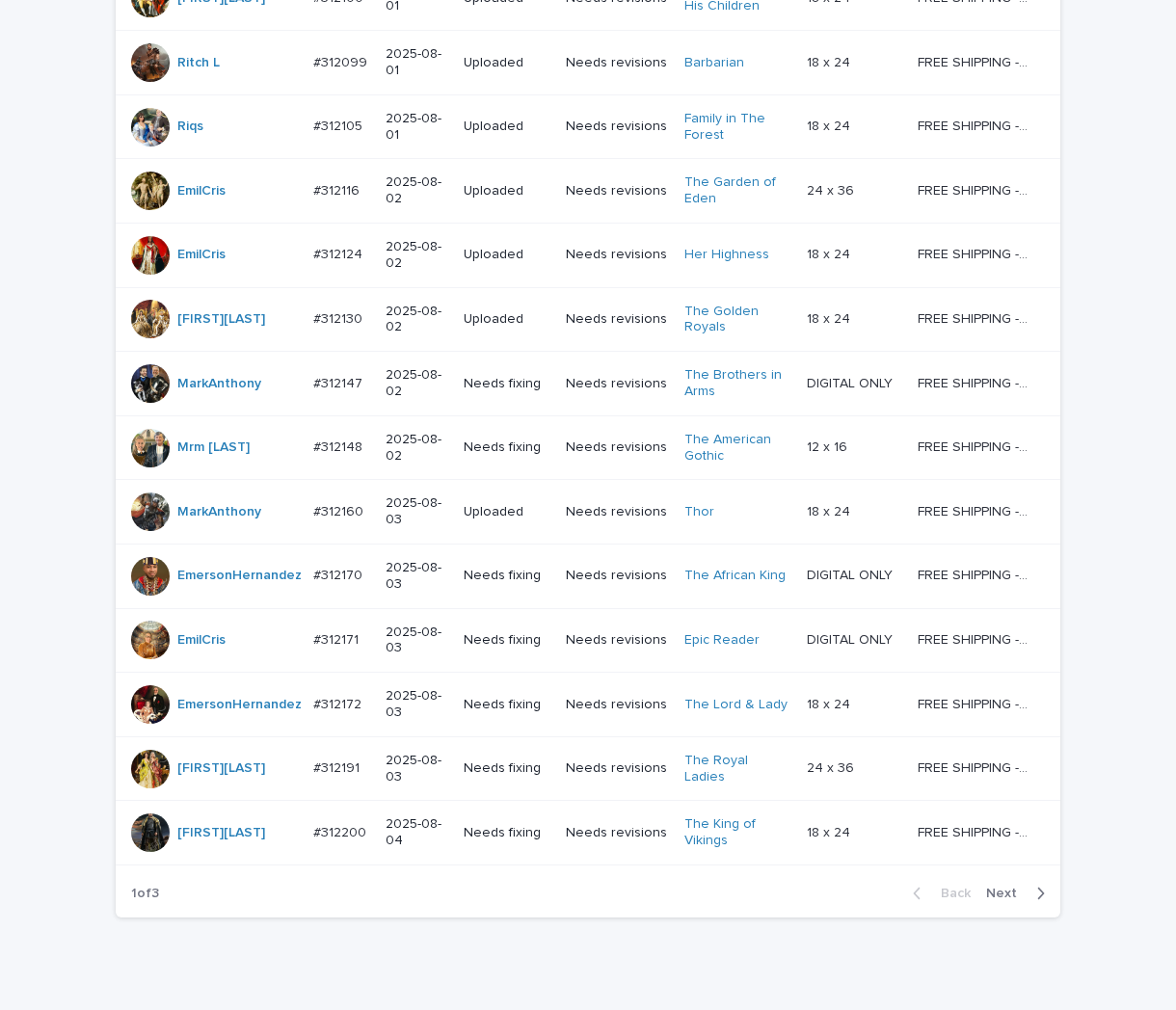 click on "Next" at bounding box center (1007, 893) 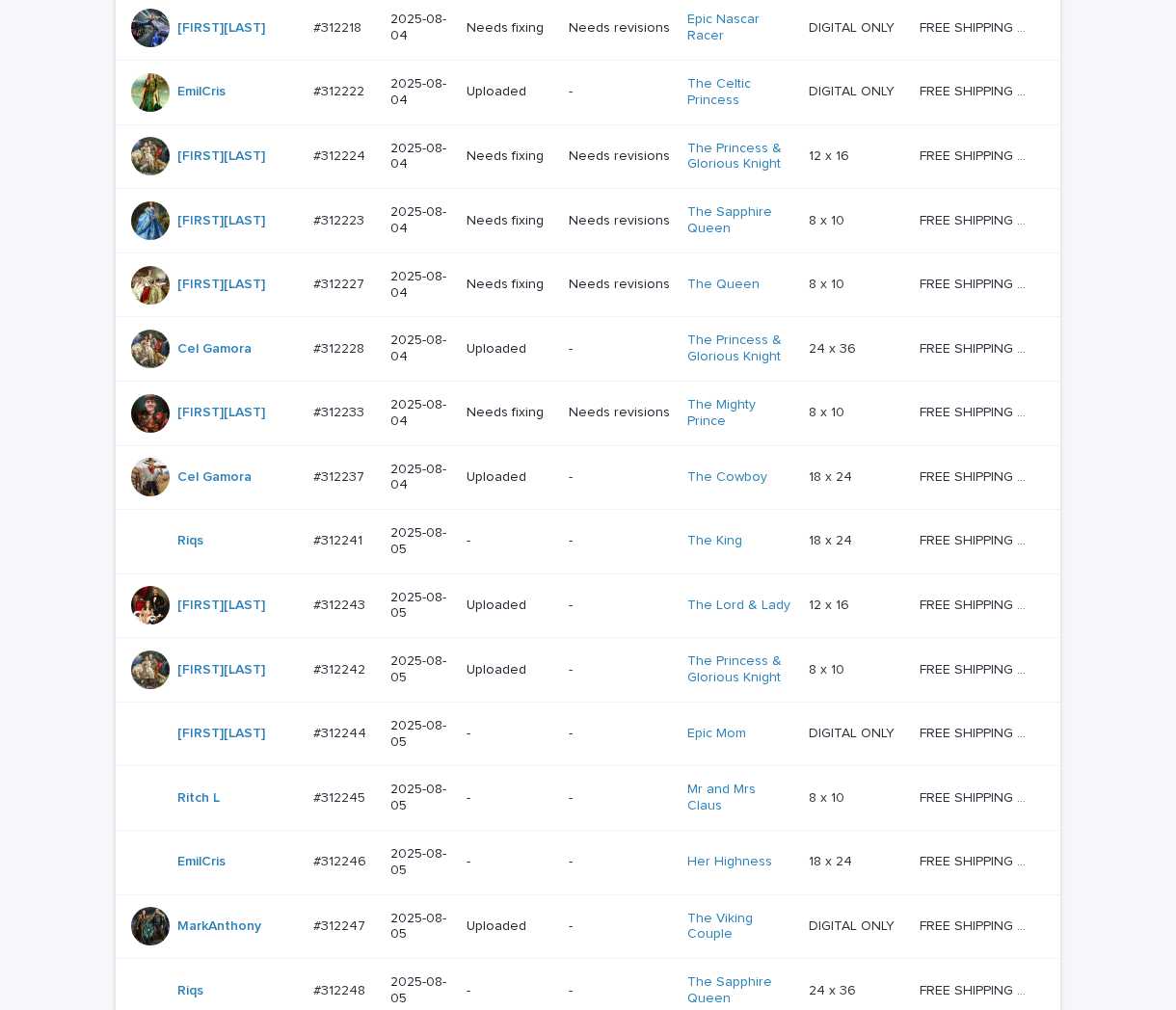scroll, scrollTop: 845, scrollLeft: 0, axis: vertical 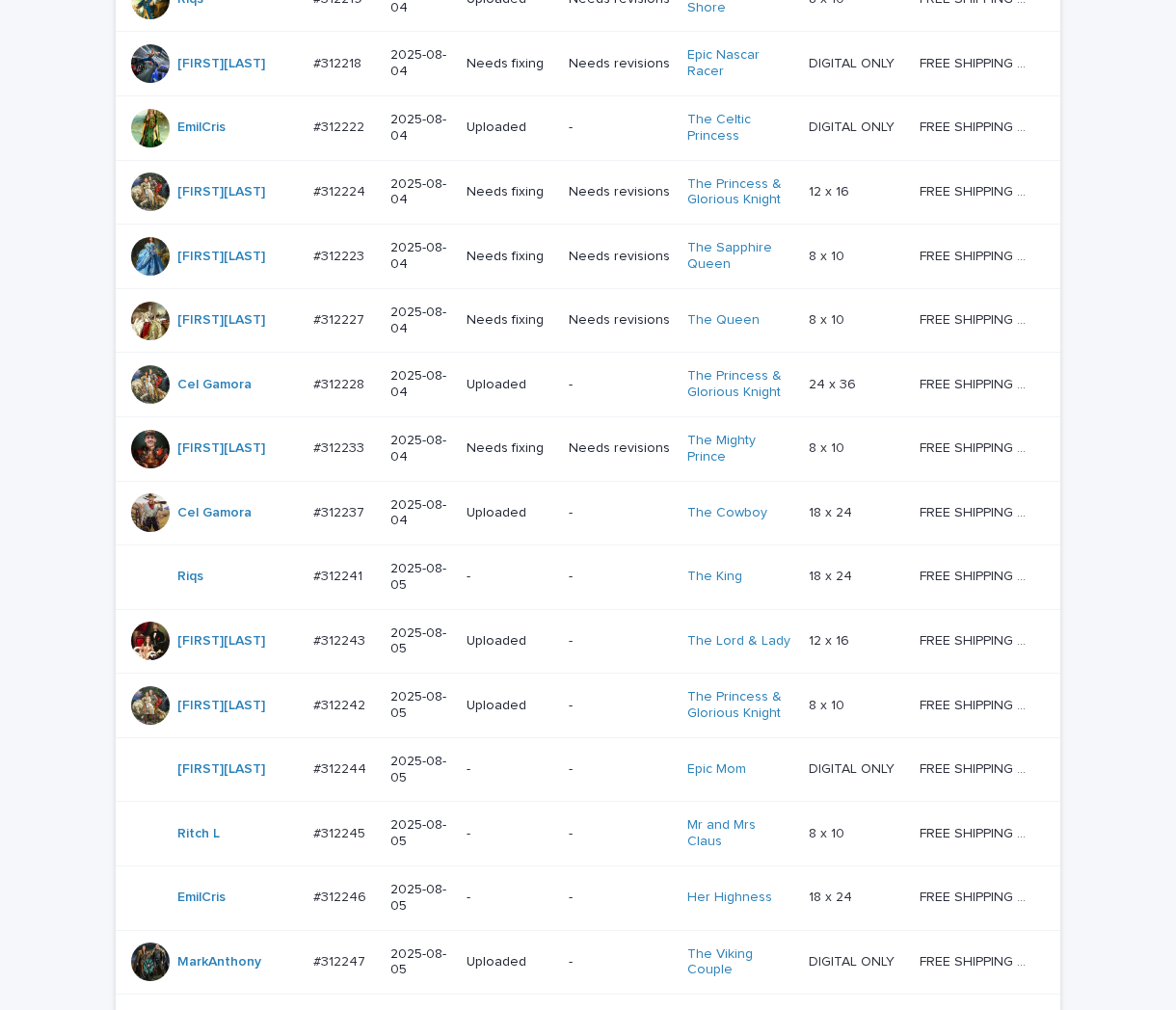 click on "Needs fixing" at bounding box center [510, 192] 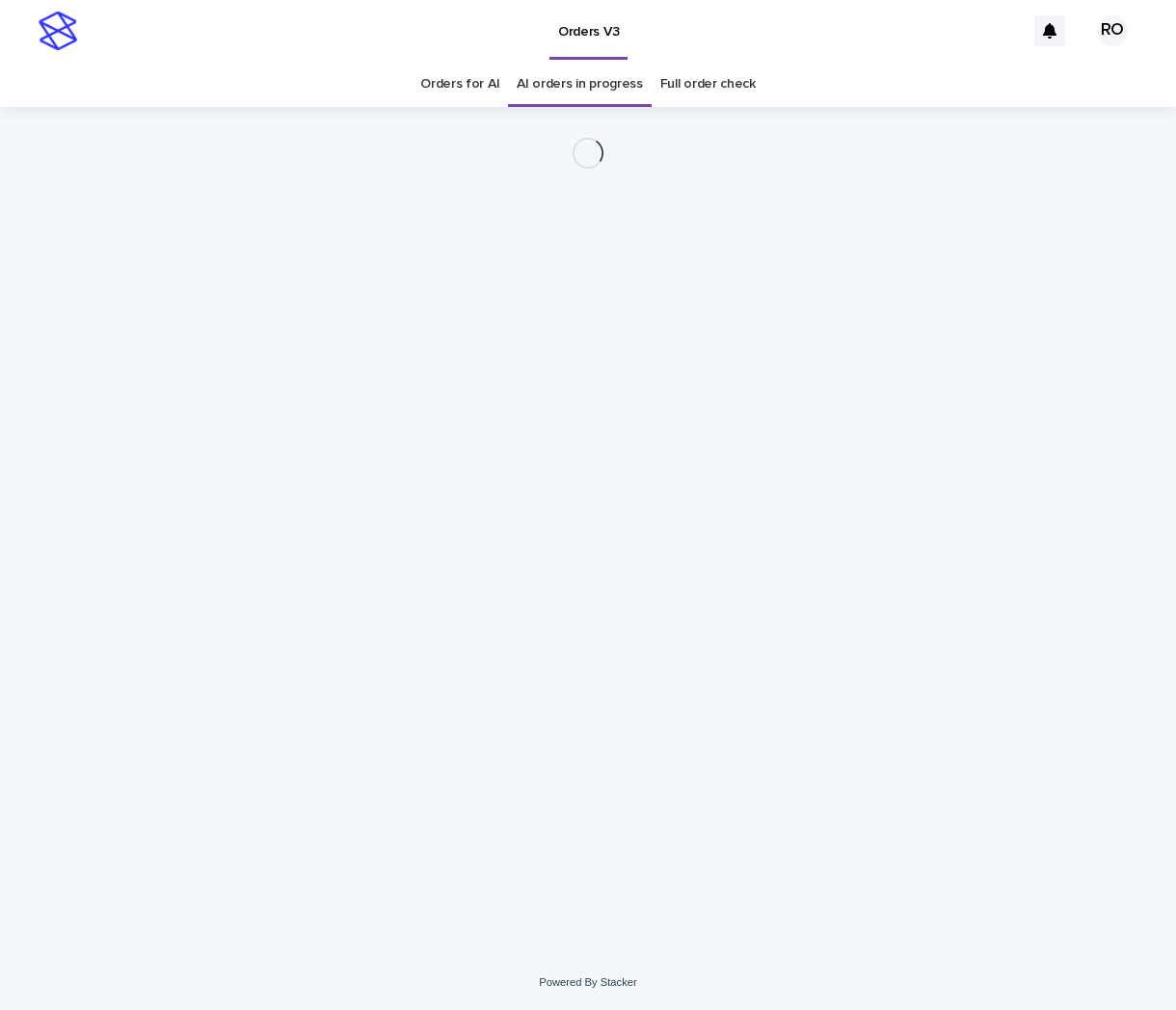 scroll, scrollTop: 0, scrollLeft: 0, axis: both 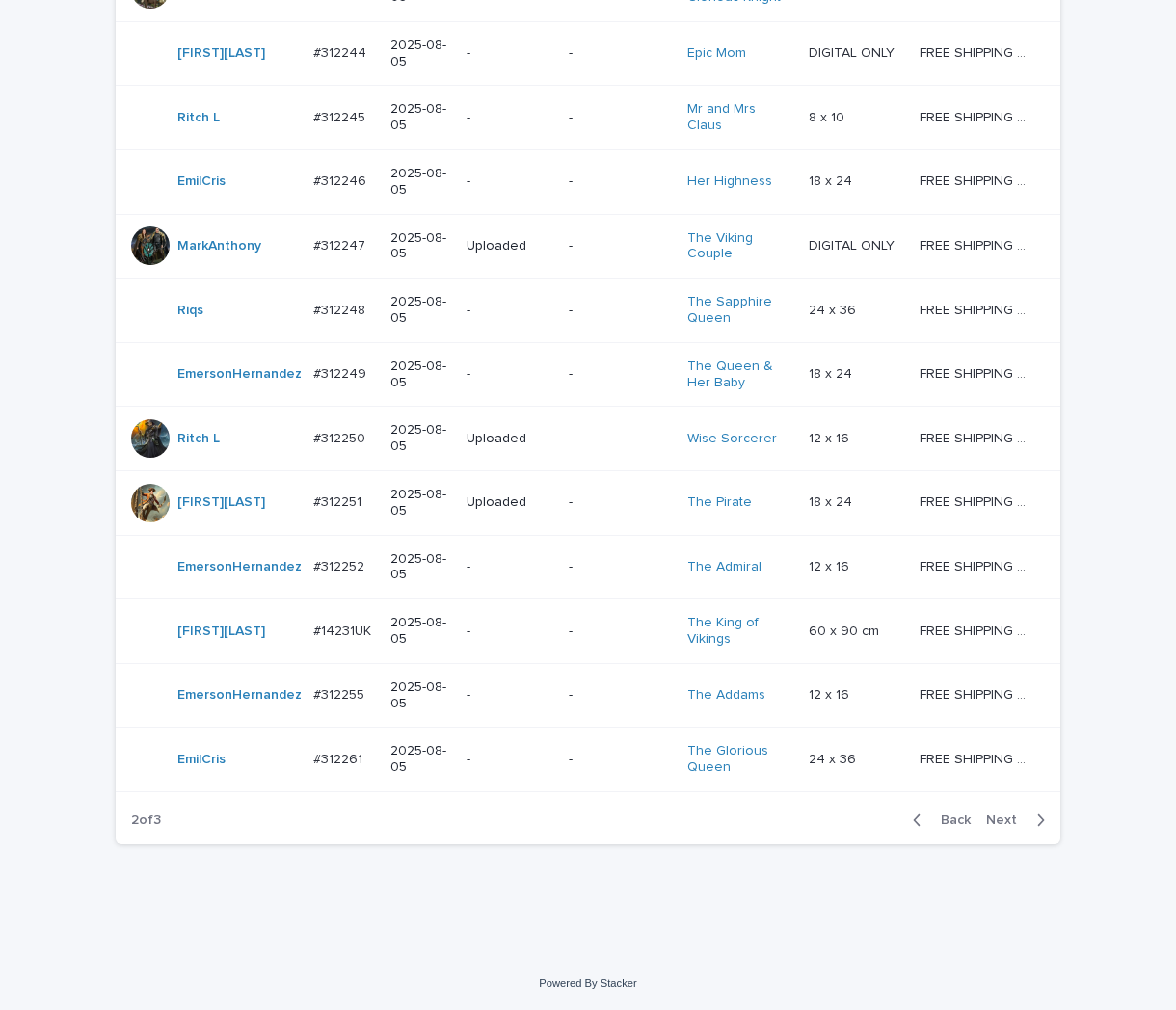 click on "Next" at bounding box center (1007, 820) 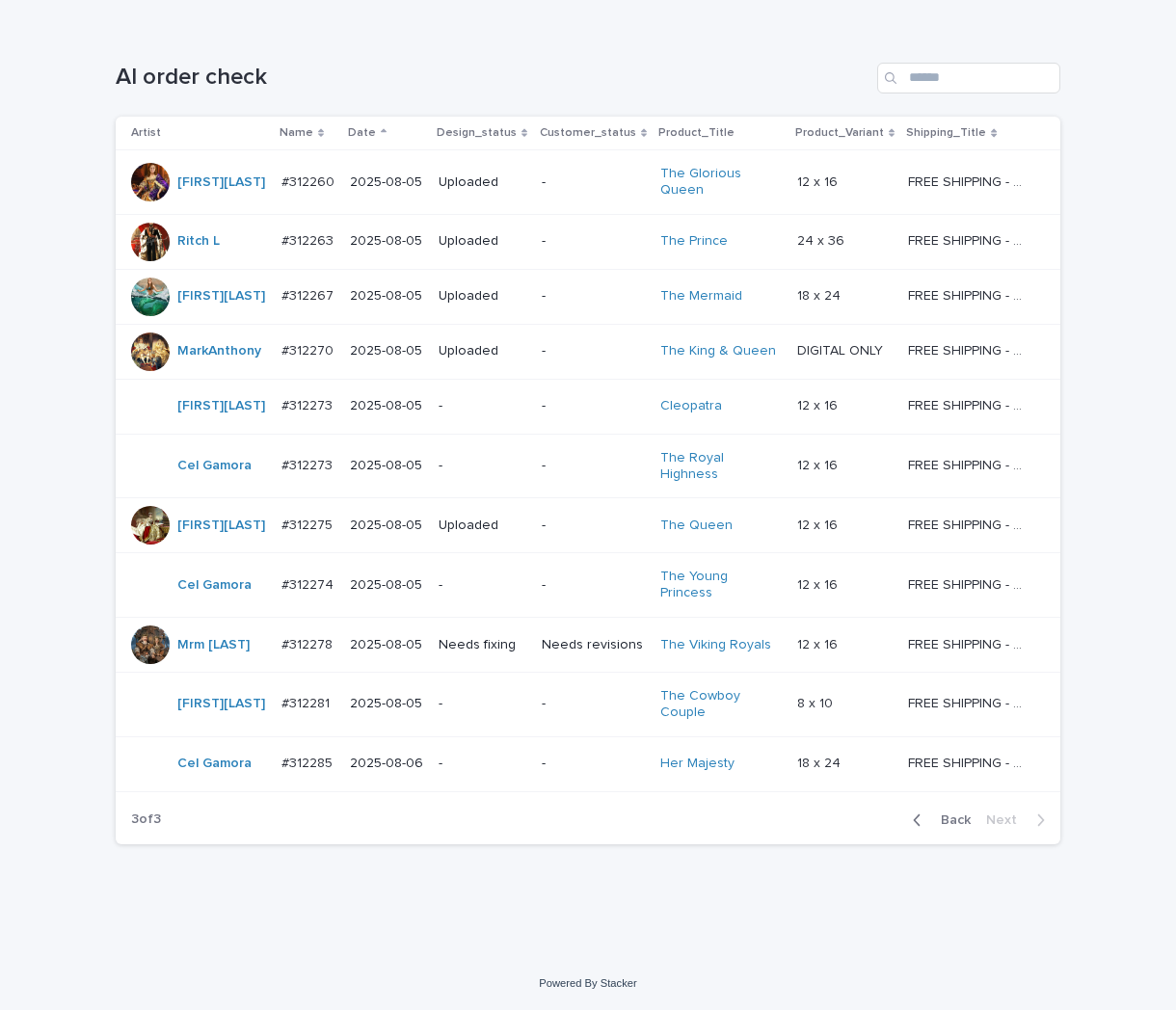 scroll, scrollTop: 342, scrollLeft: 0, axis: vertical 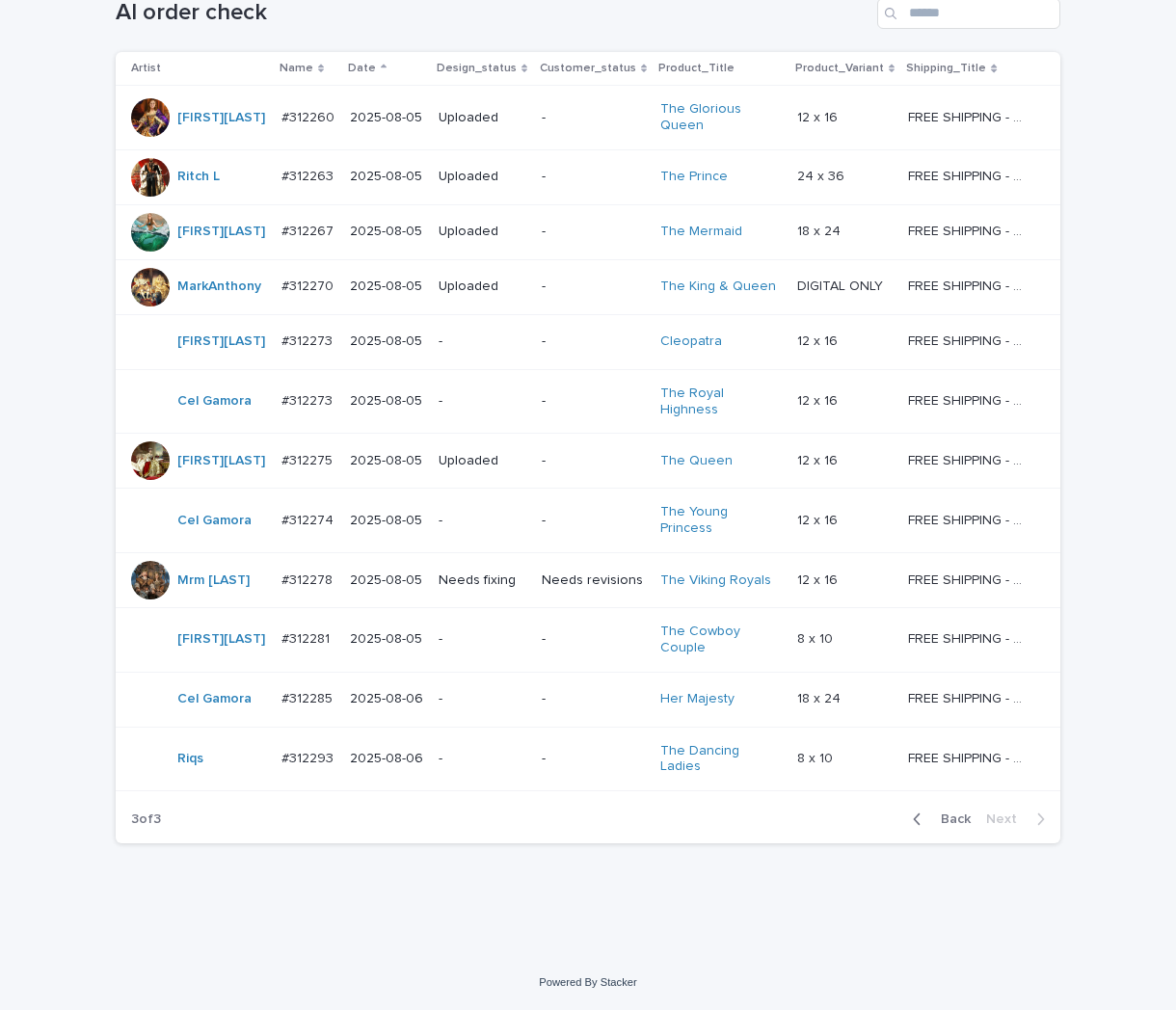 click on "Back" at bounding box center (949, 819) 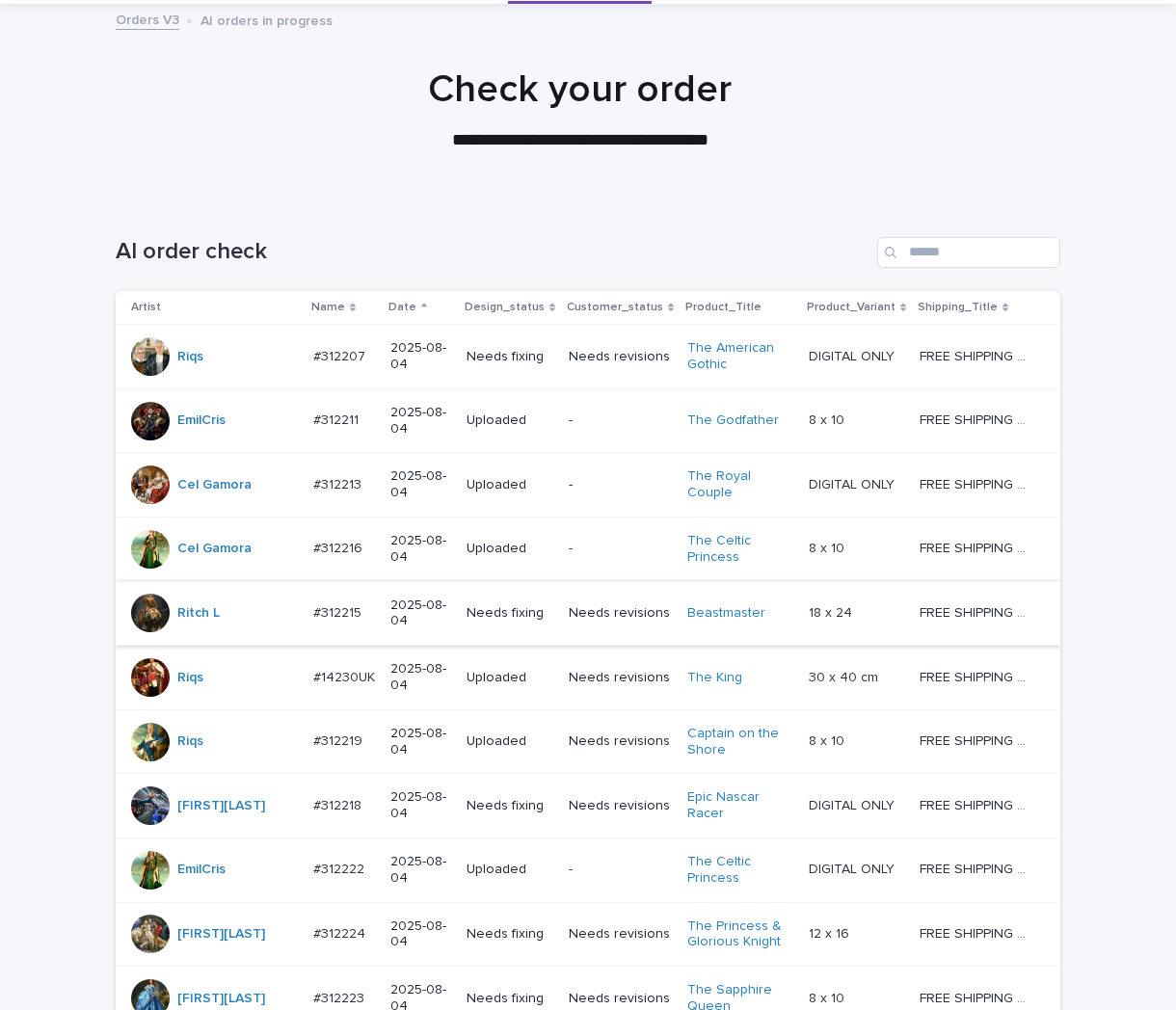 scroll, scrollTop: 128, scrollLeft: 0, axis: vertical 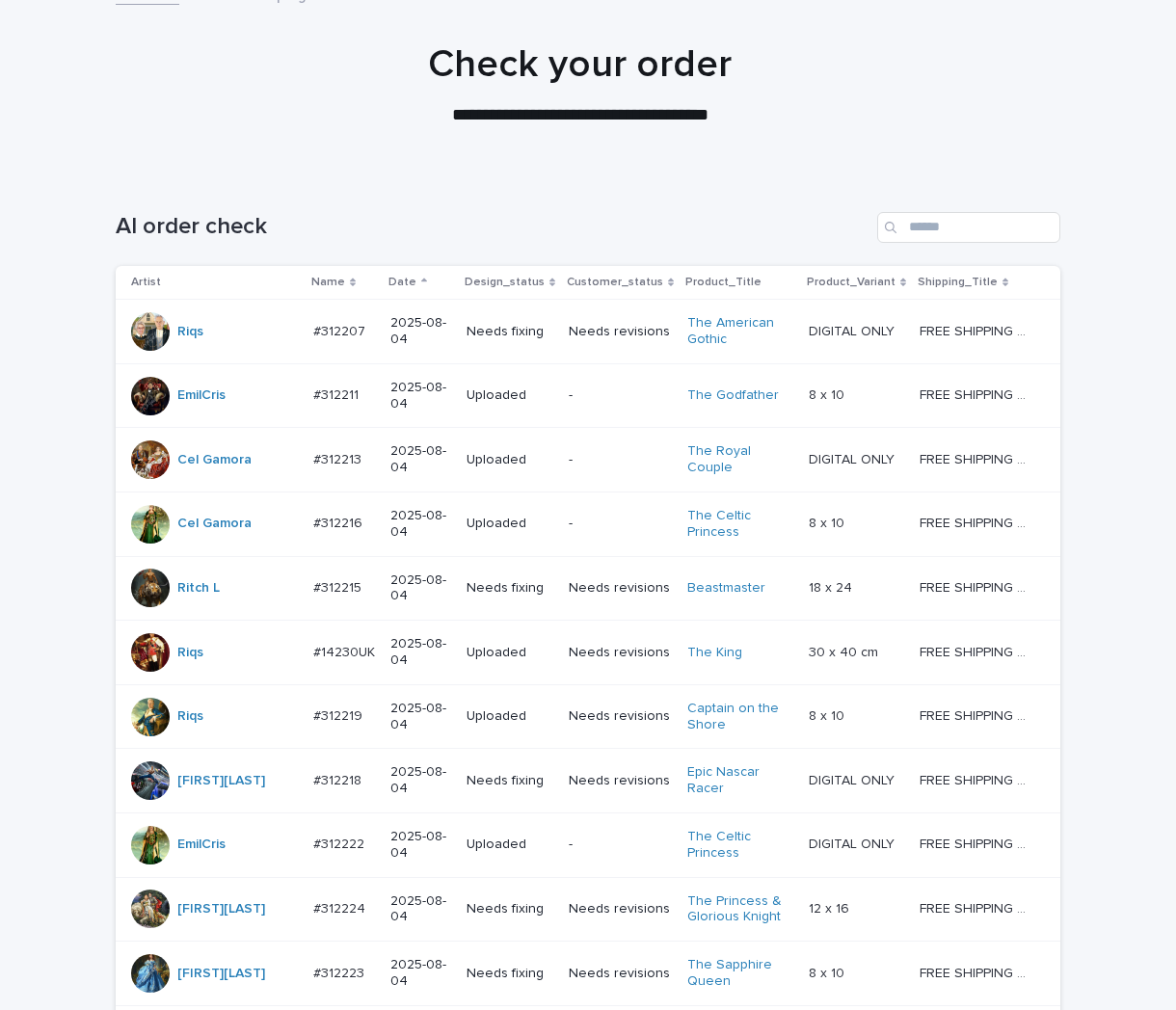 click on "Needs revisions" at bounding box center [620, 781] 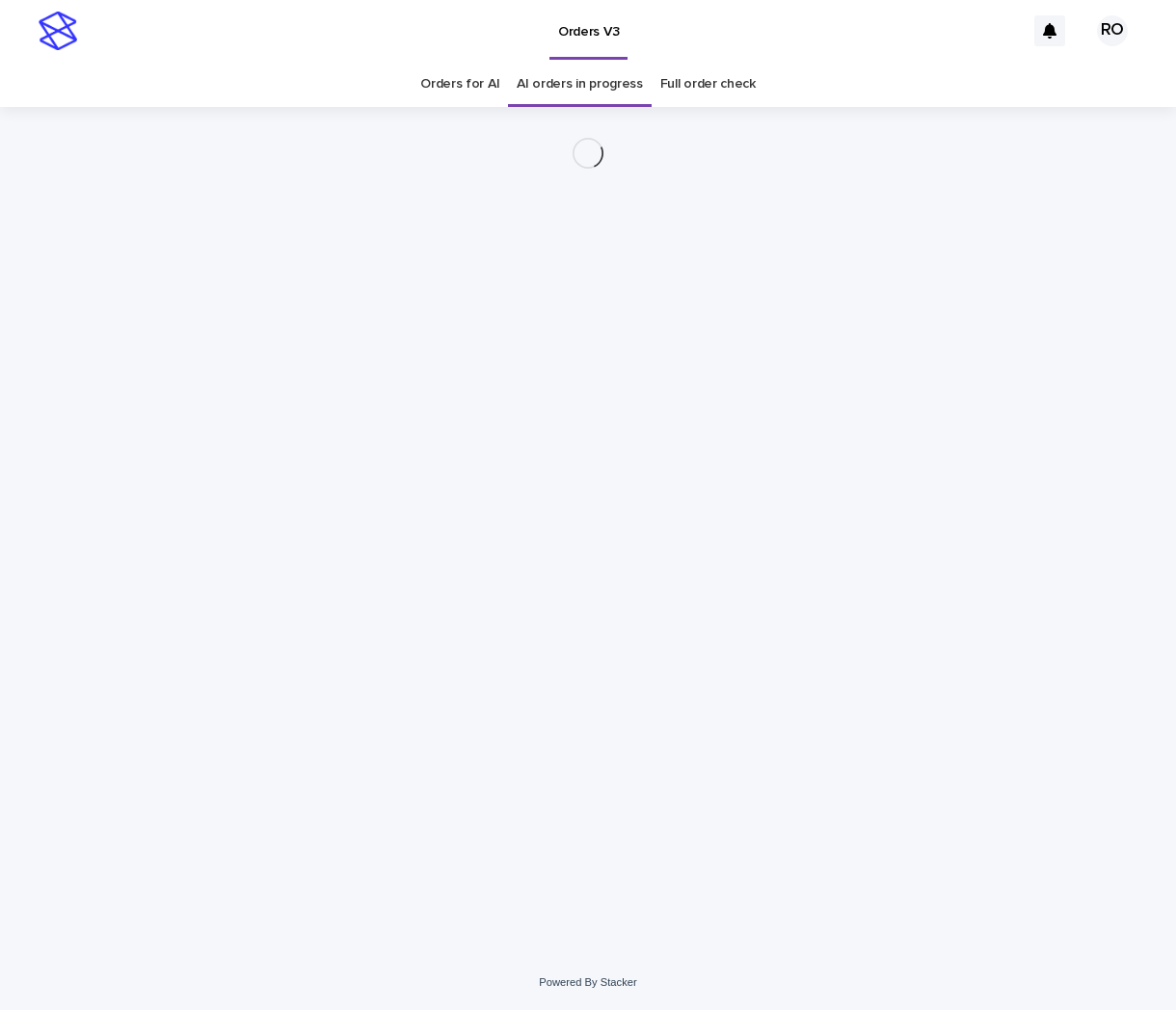 scroll, scrollTop: 0, scrollLeft: 0, axis: both 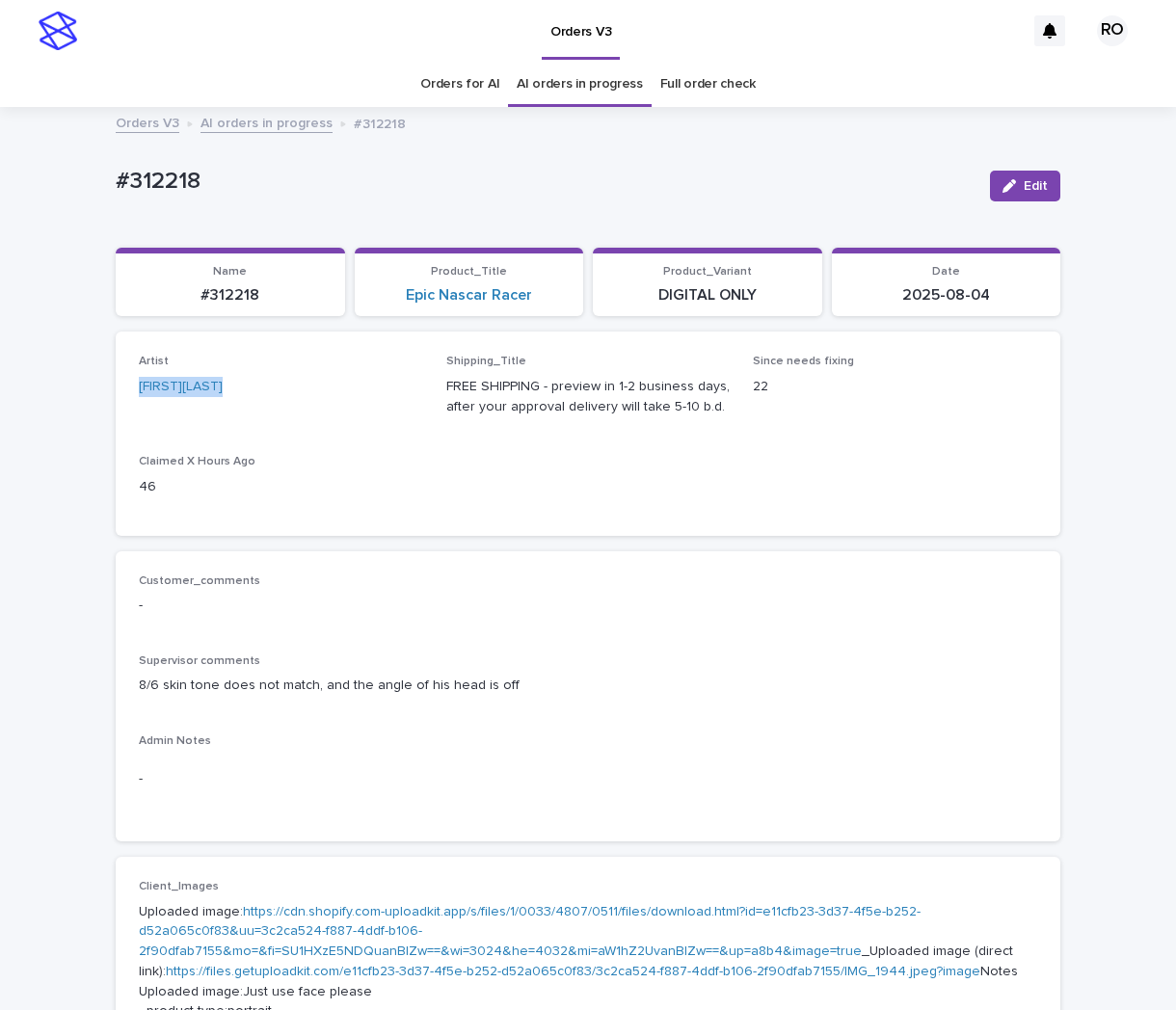 drag, startPoint x: 226, startPoint y: 405, endPoint x: 118, endPoint y: 409, distance: 108.074 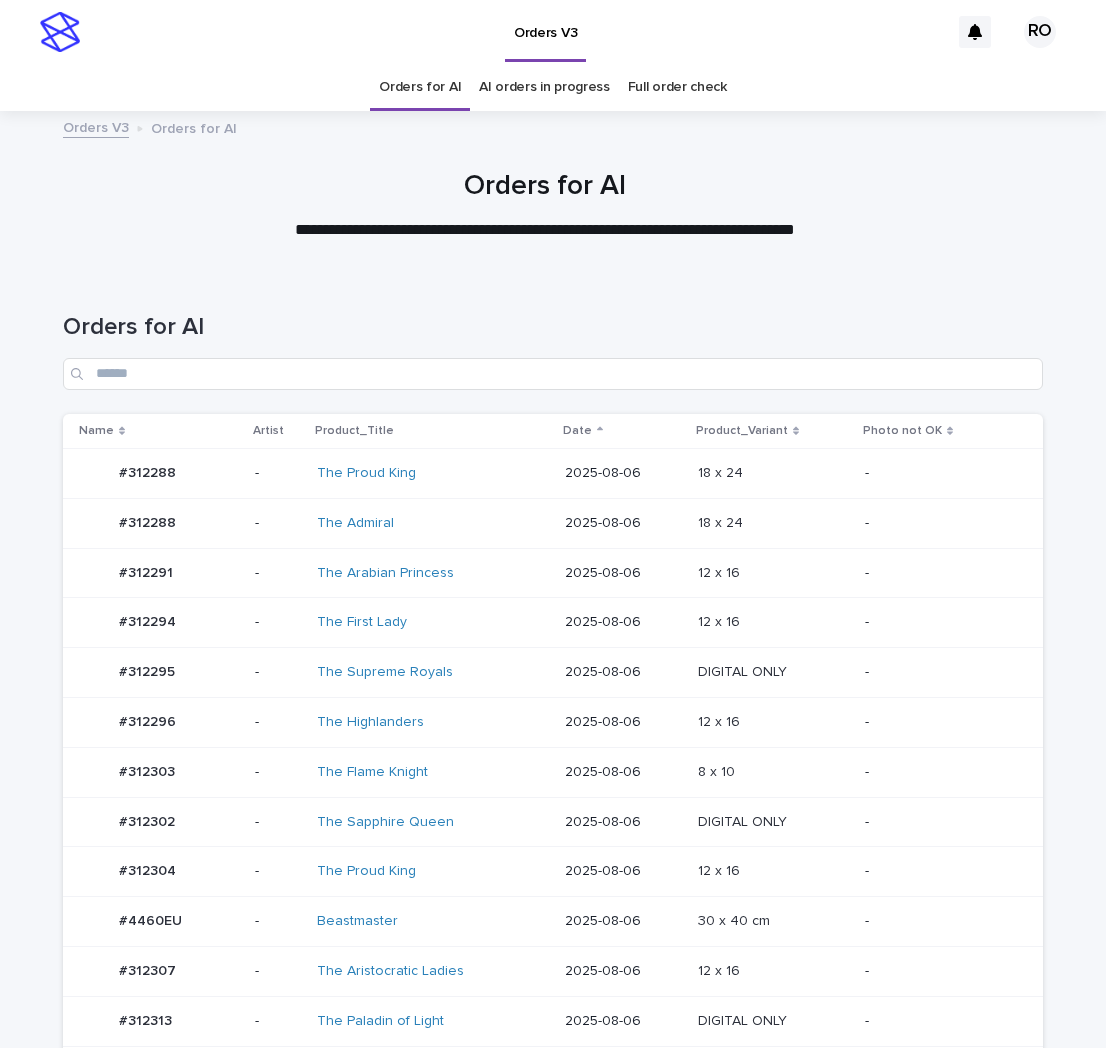 scroll, scrollTop: 0, scrollLeft: 0, axis: both 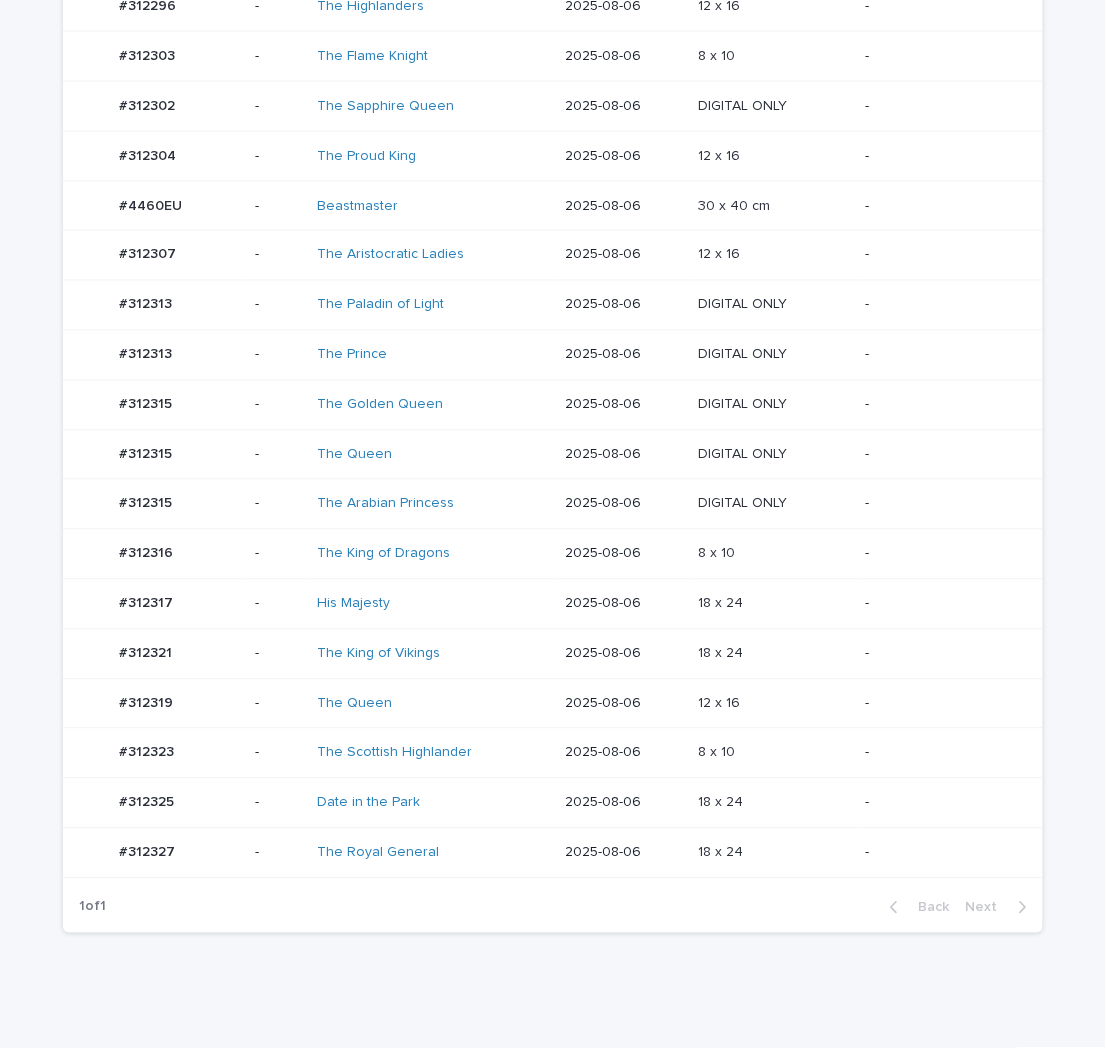 click at bounding box center [773, 255] 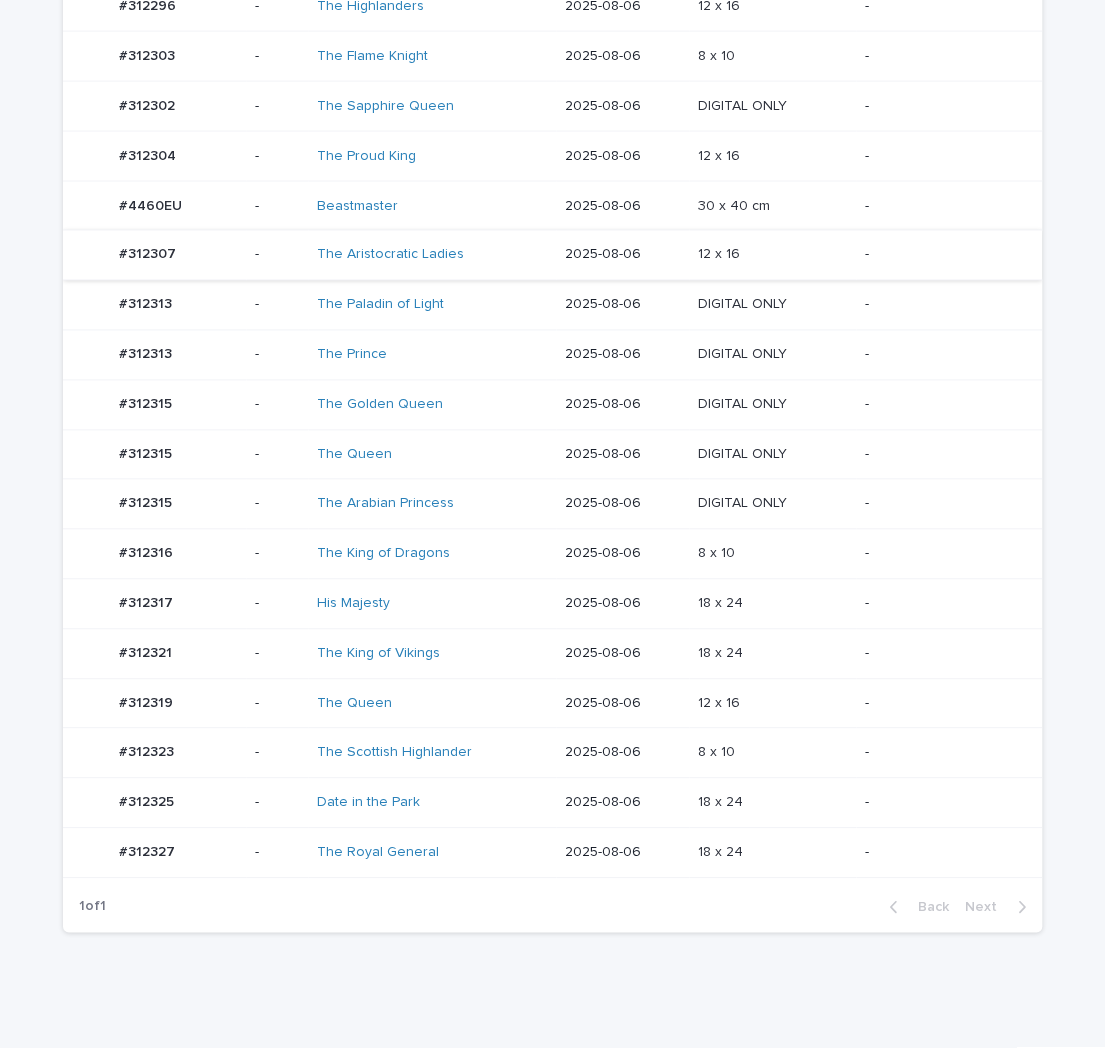 scroll, scrollTop: 0, scrollLeft: 0, axis: both 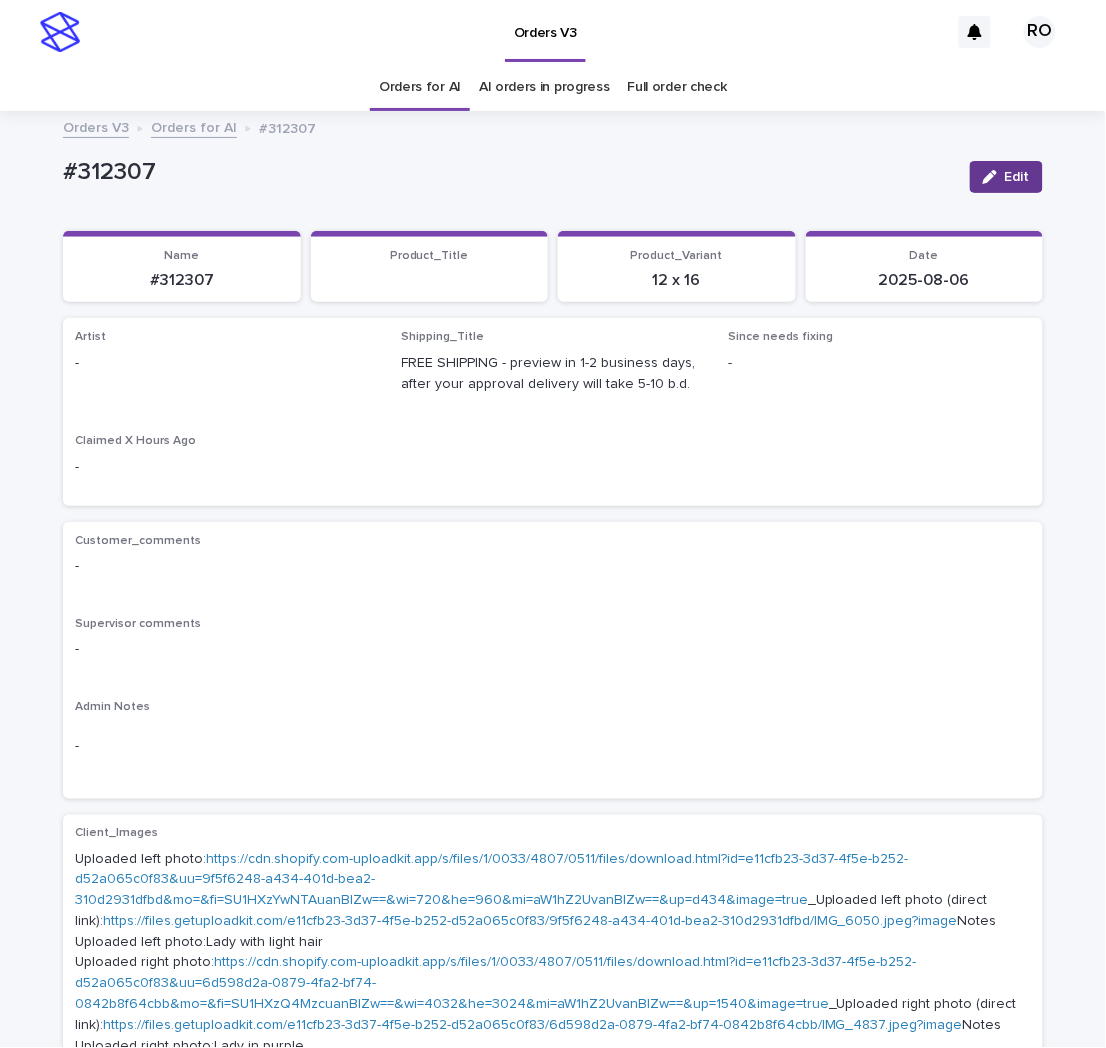 click on "Edit" at bounding box center (1017, 177) 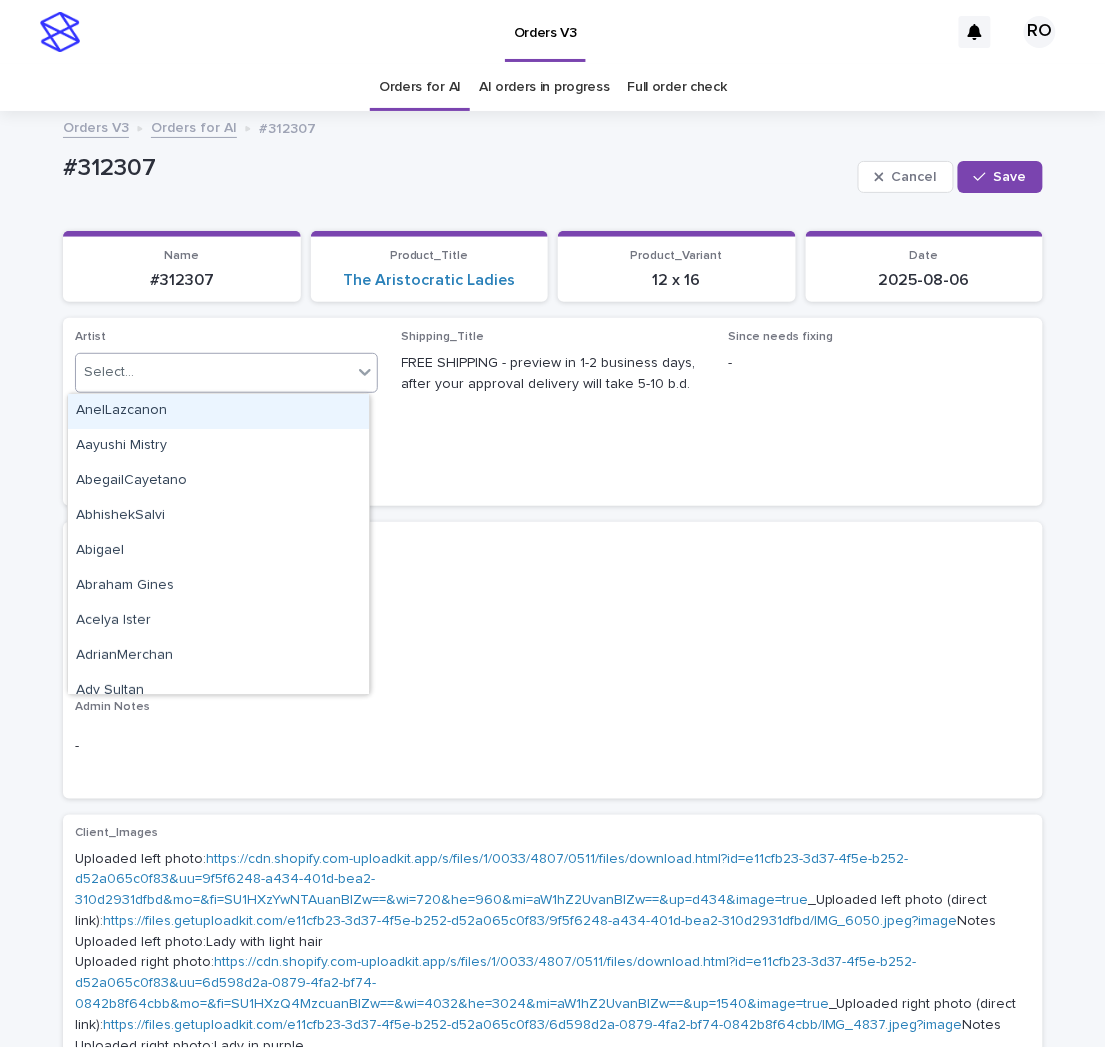 click 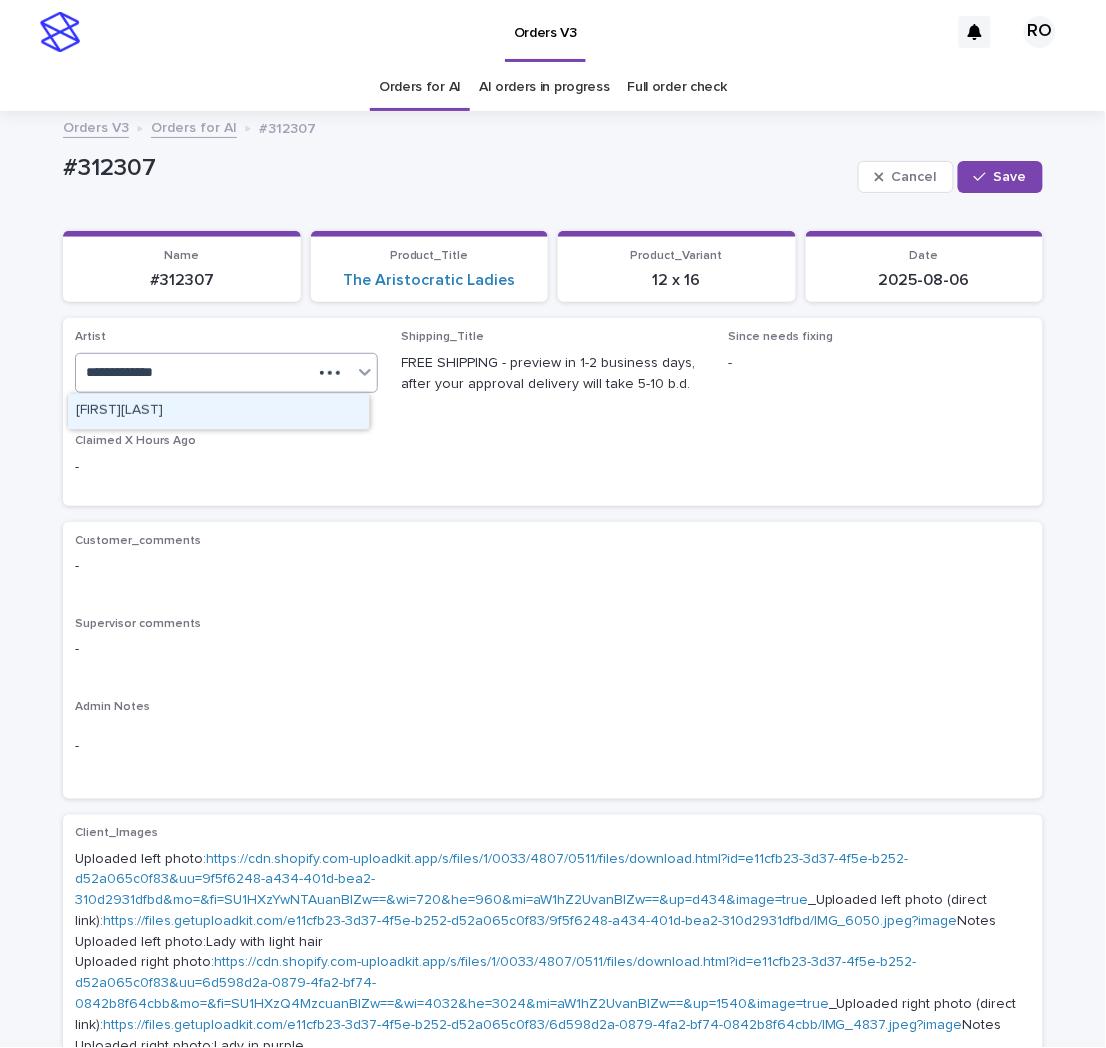 type 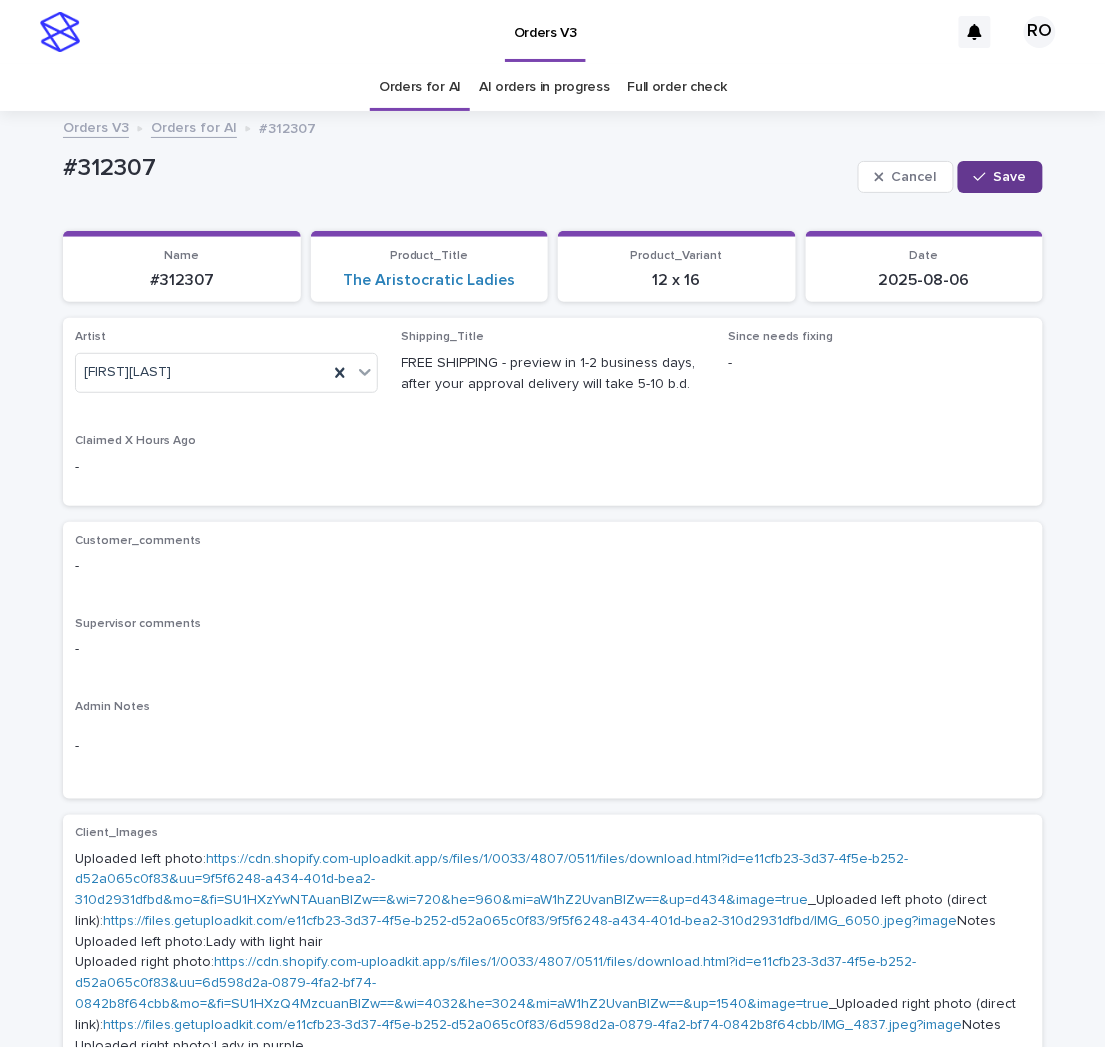 drag, startPoint x: 1020, startPoint y: 165, endPoint x: 1015, endPoint y: 174, distance: 10.29563 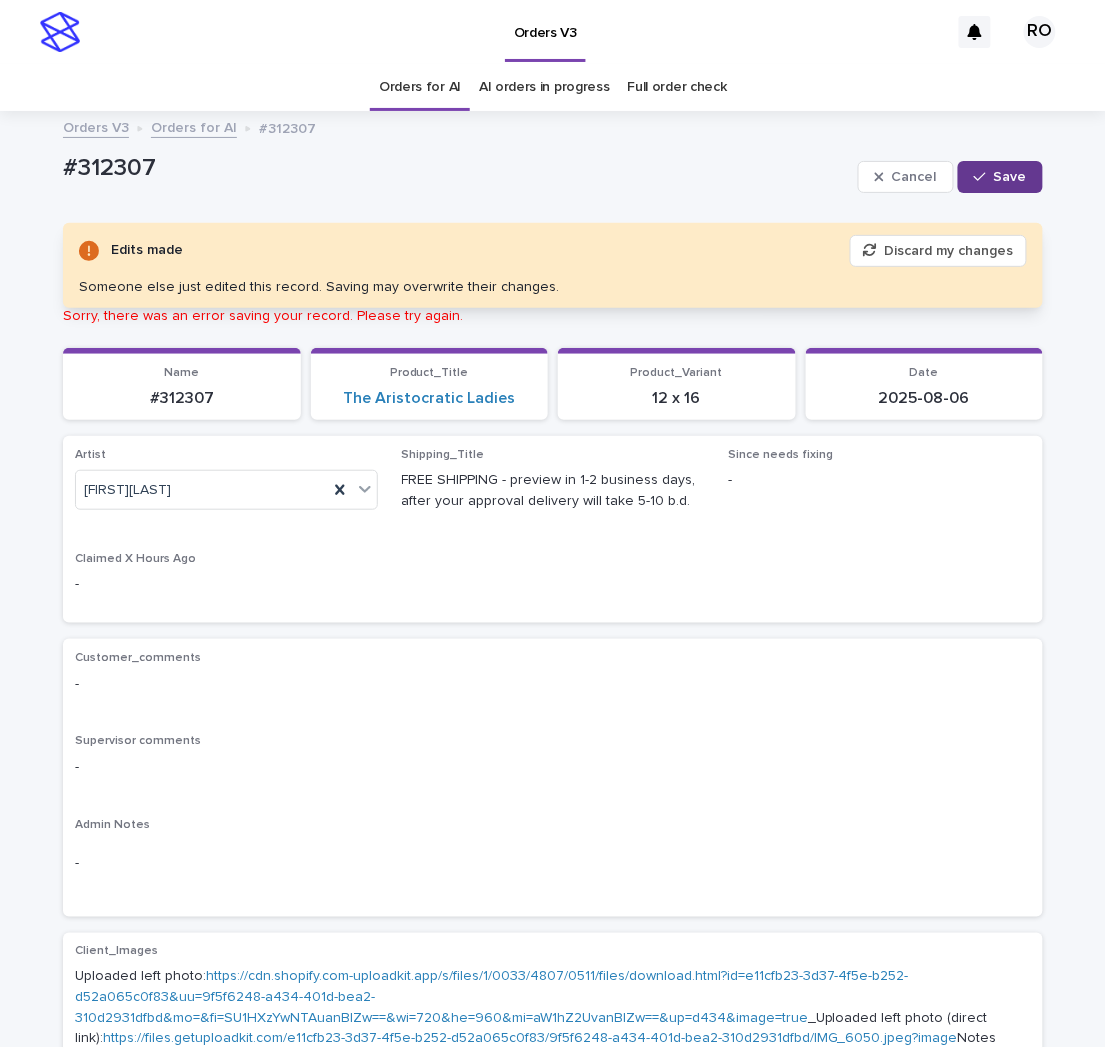 click on "Save" at bounding box center (1000, 177) 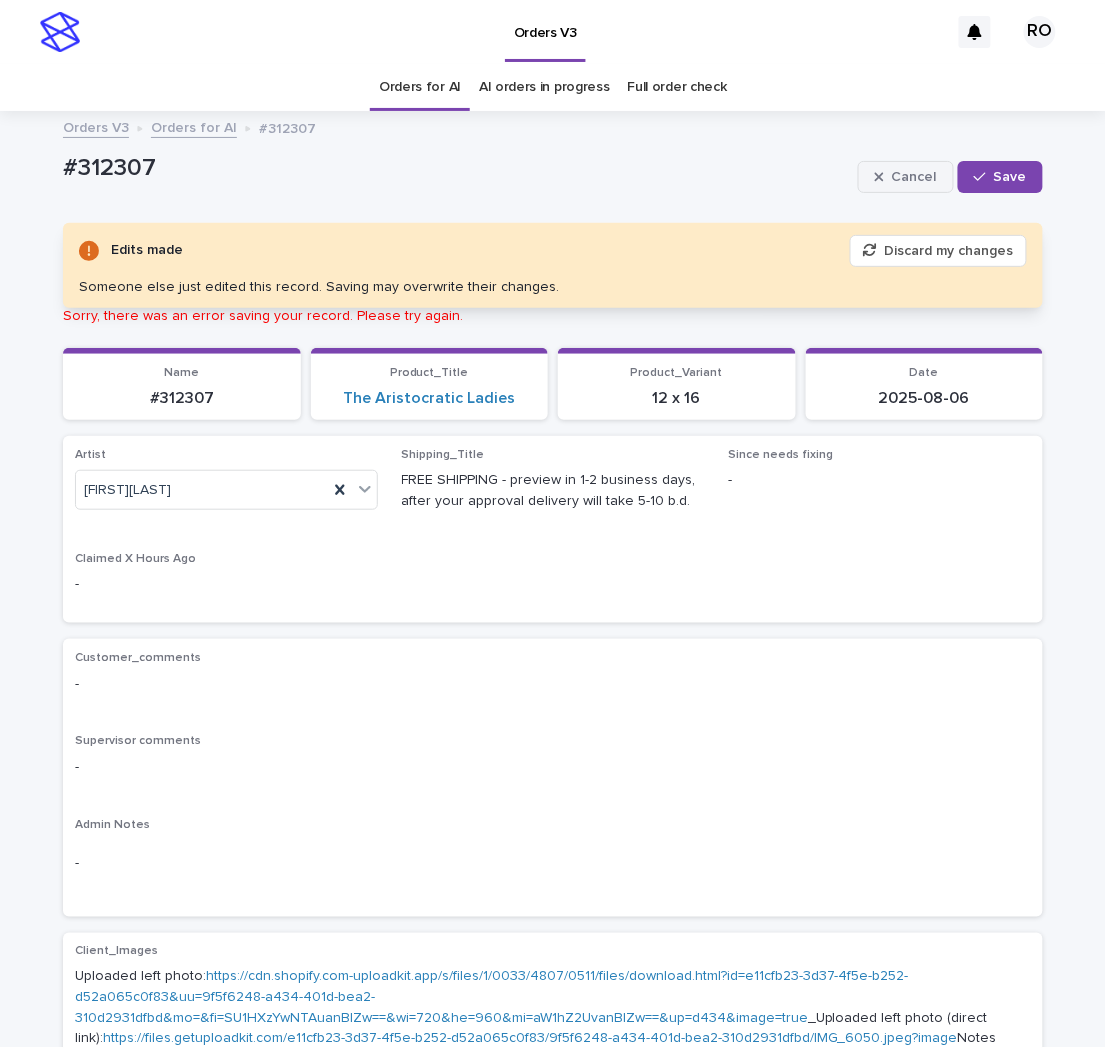 click on "Cancel" at bounding box center [906, 177] 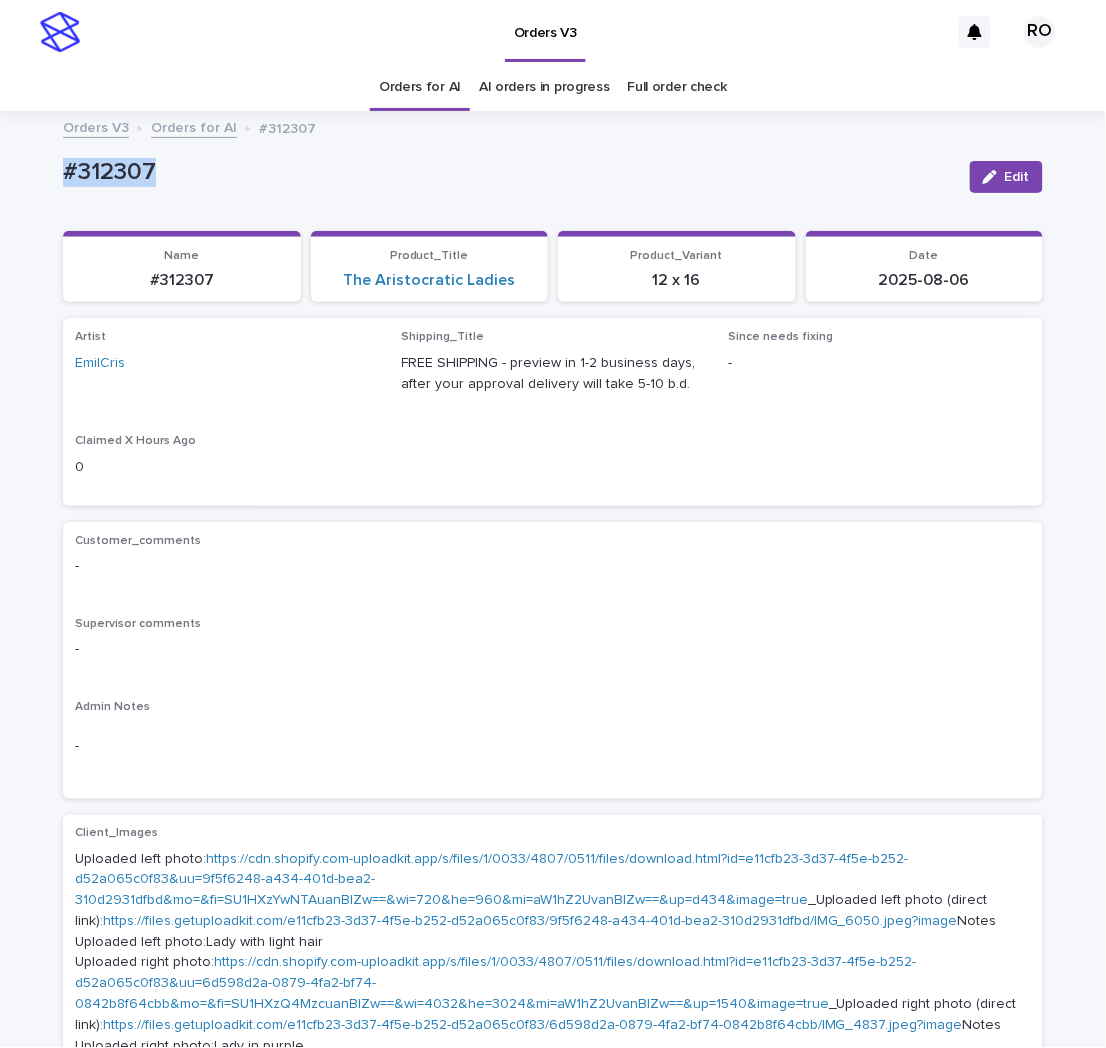 drag, startPoint x: 170, startPoint y: 171, endPoint x: 5, endPoint y: 166, distance: 165.07574 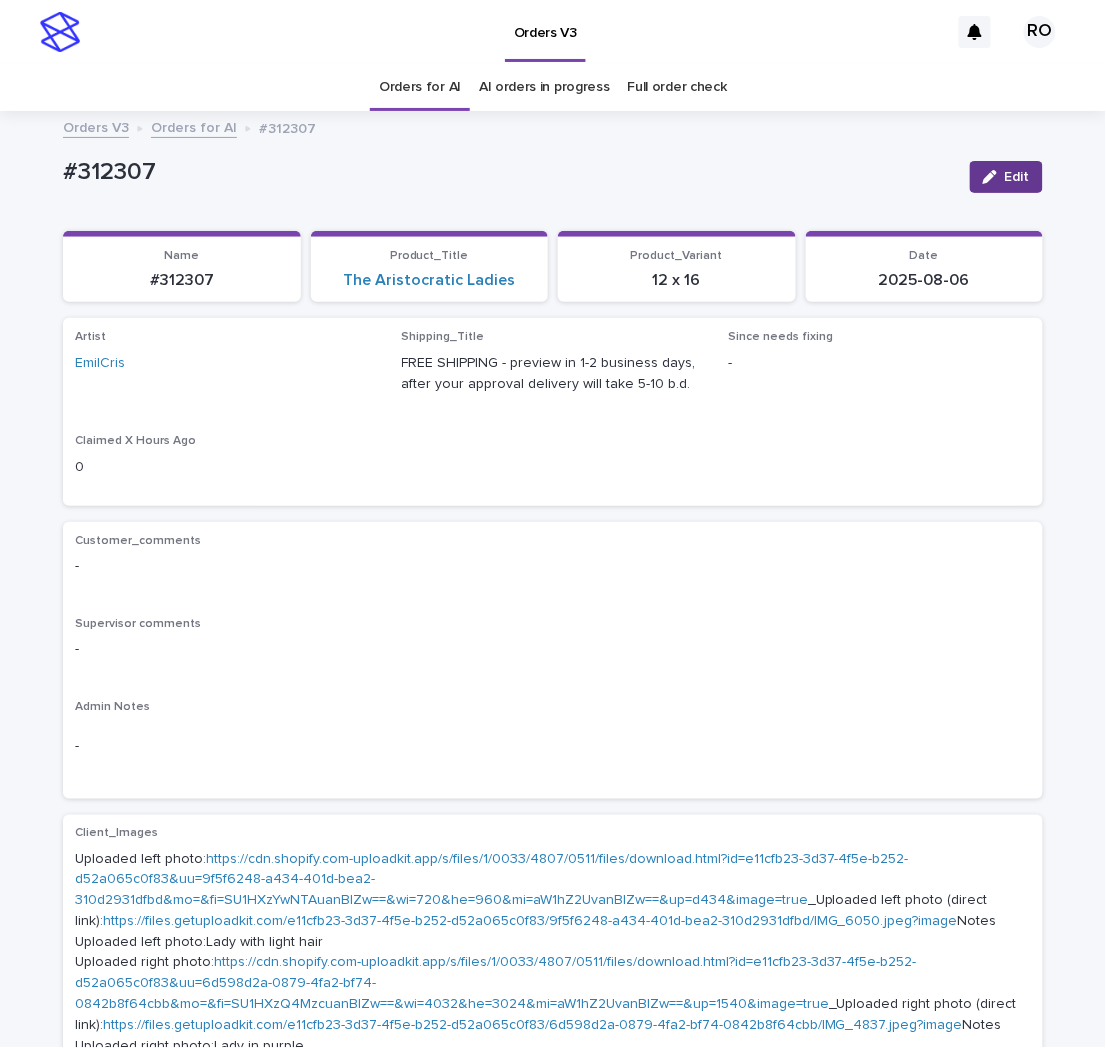 click on "Edit" at bounding box center (1006, 177) 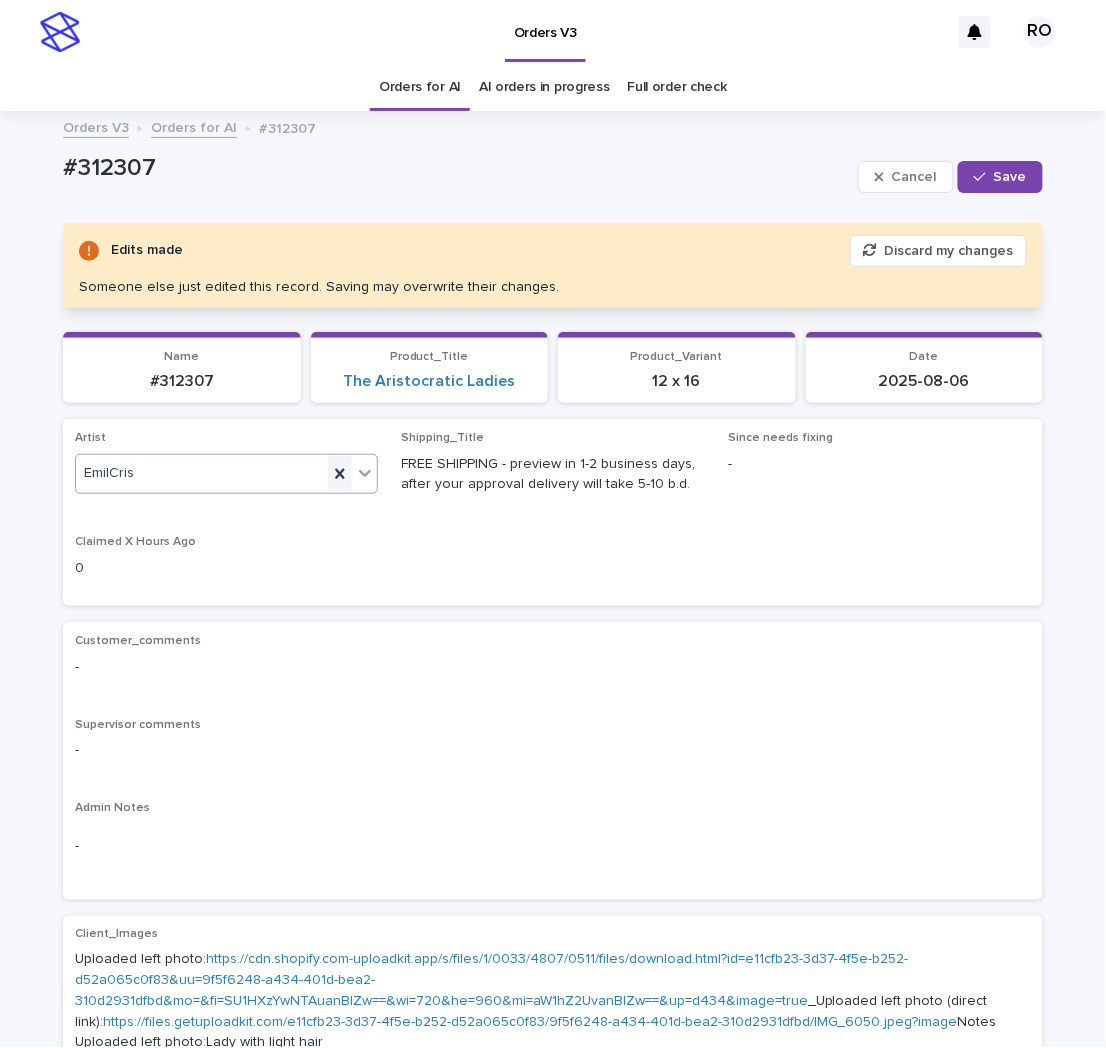 click 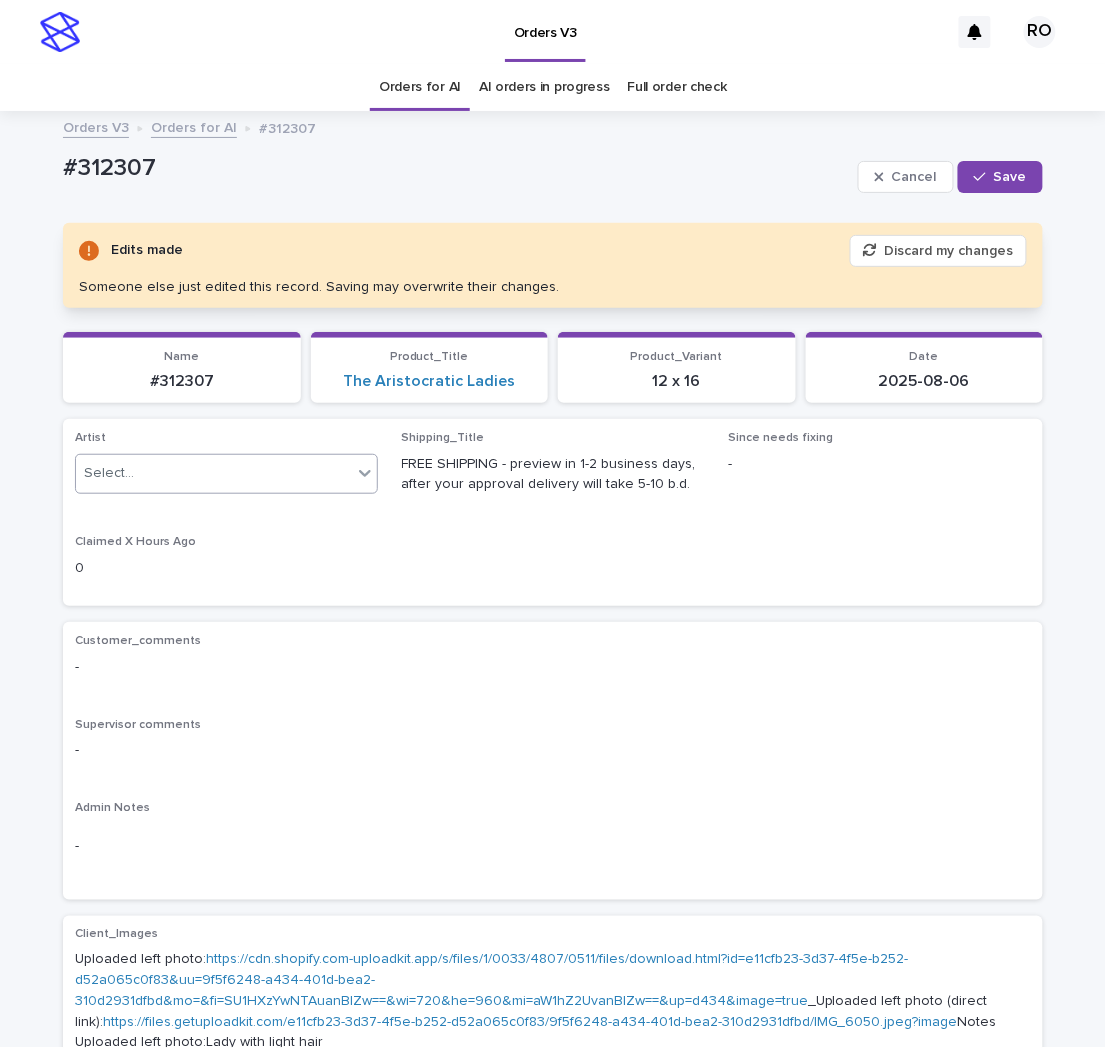 paste on "**********" 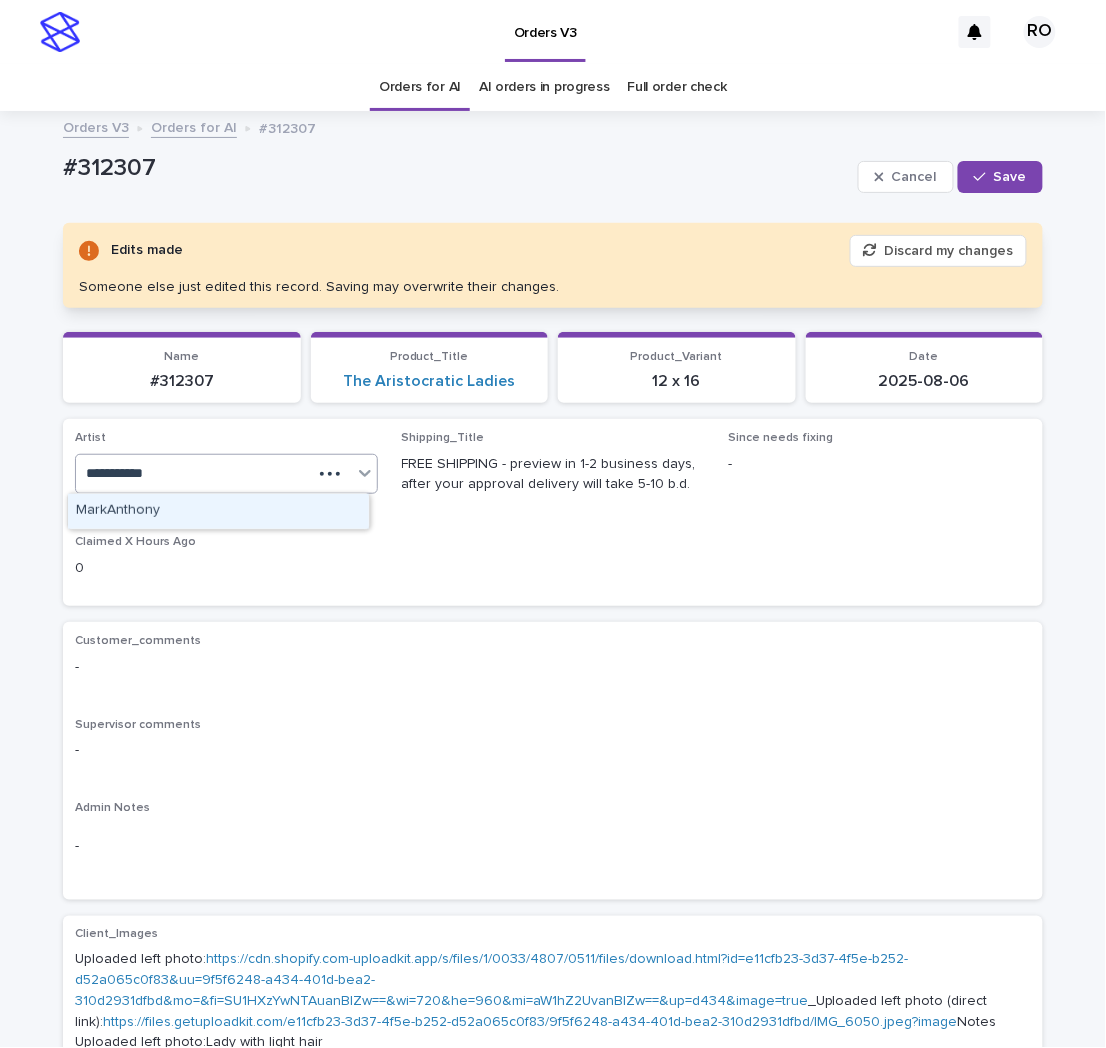 click on "MarkAnthony" at bounding box center [218, 511] 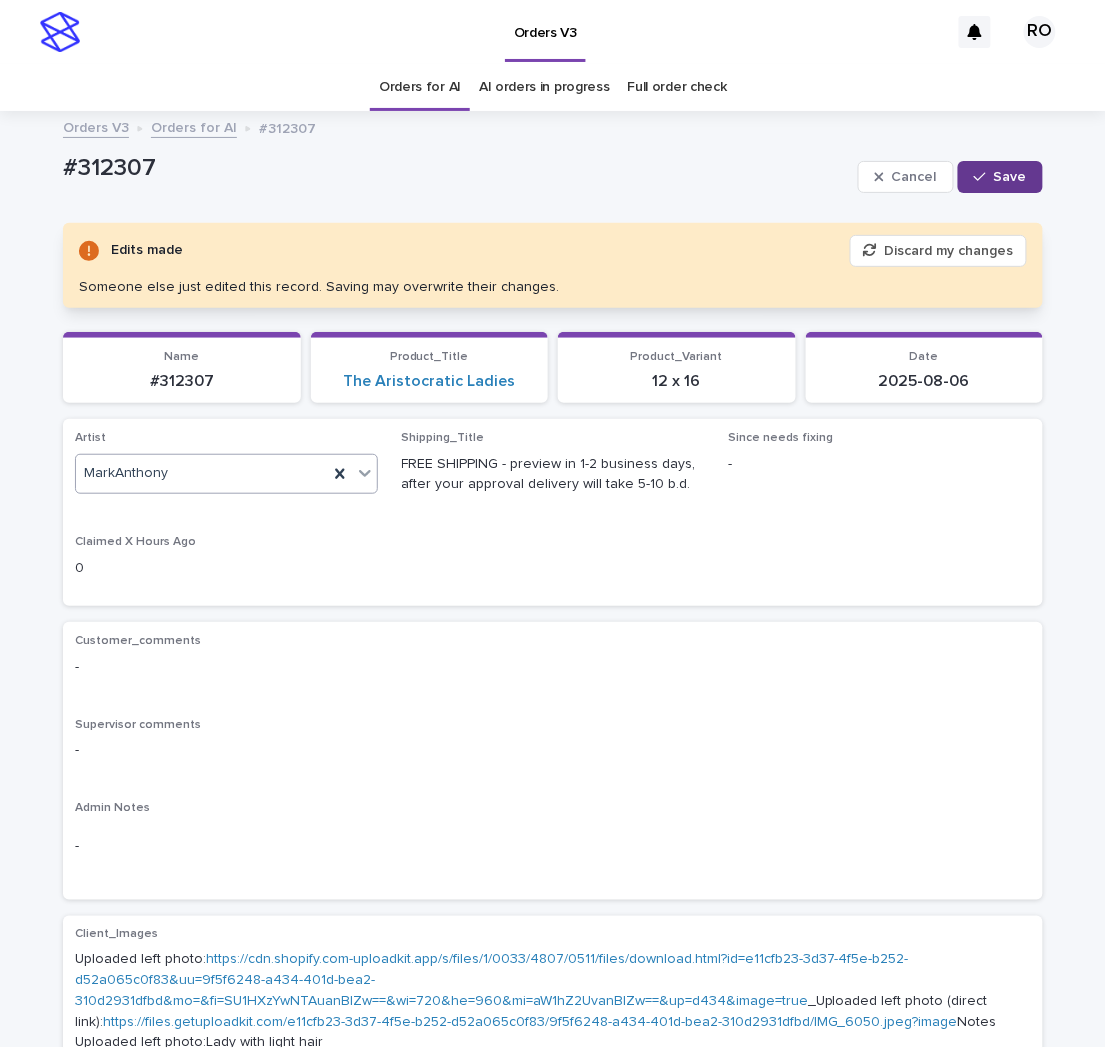 click at bounding box center (984, 177) 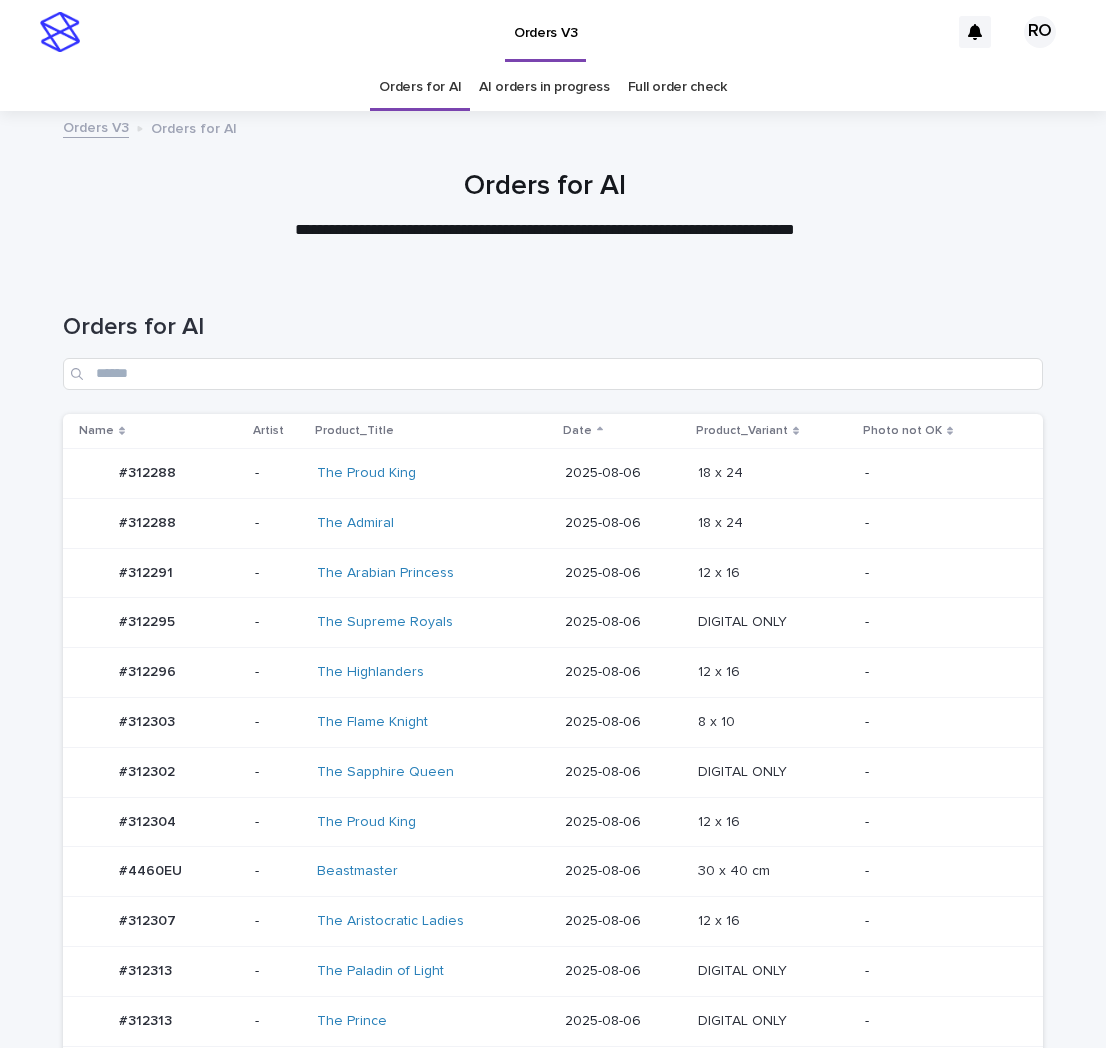 scroll, scrollTop: 0, scrollLeft: 0, axis: both 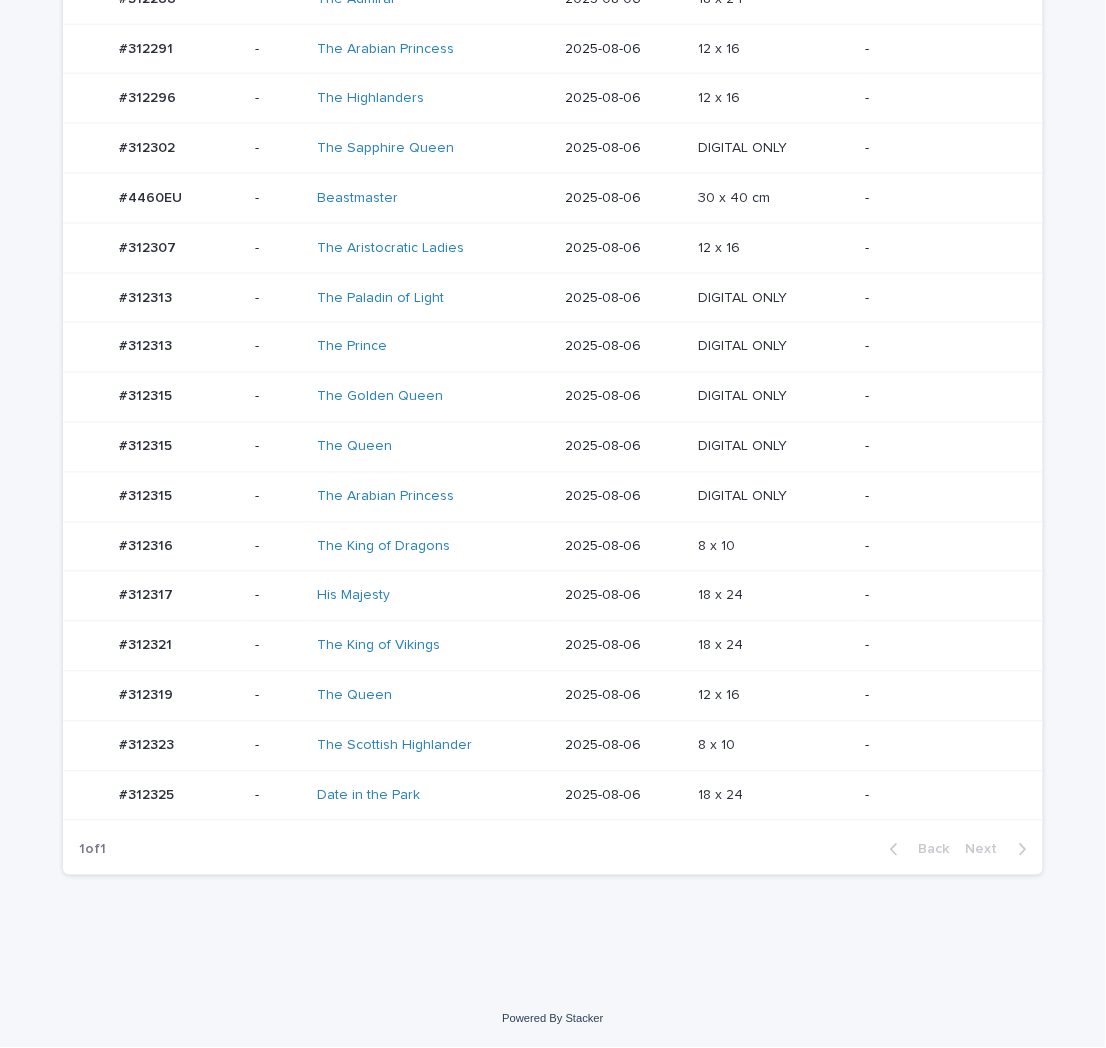 click on "-" at bounding box center (938, 746) 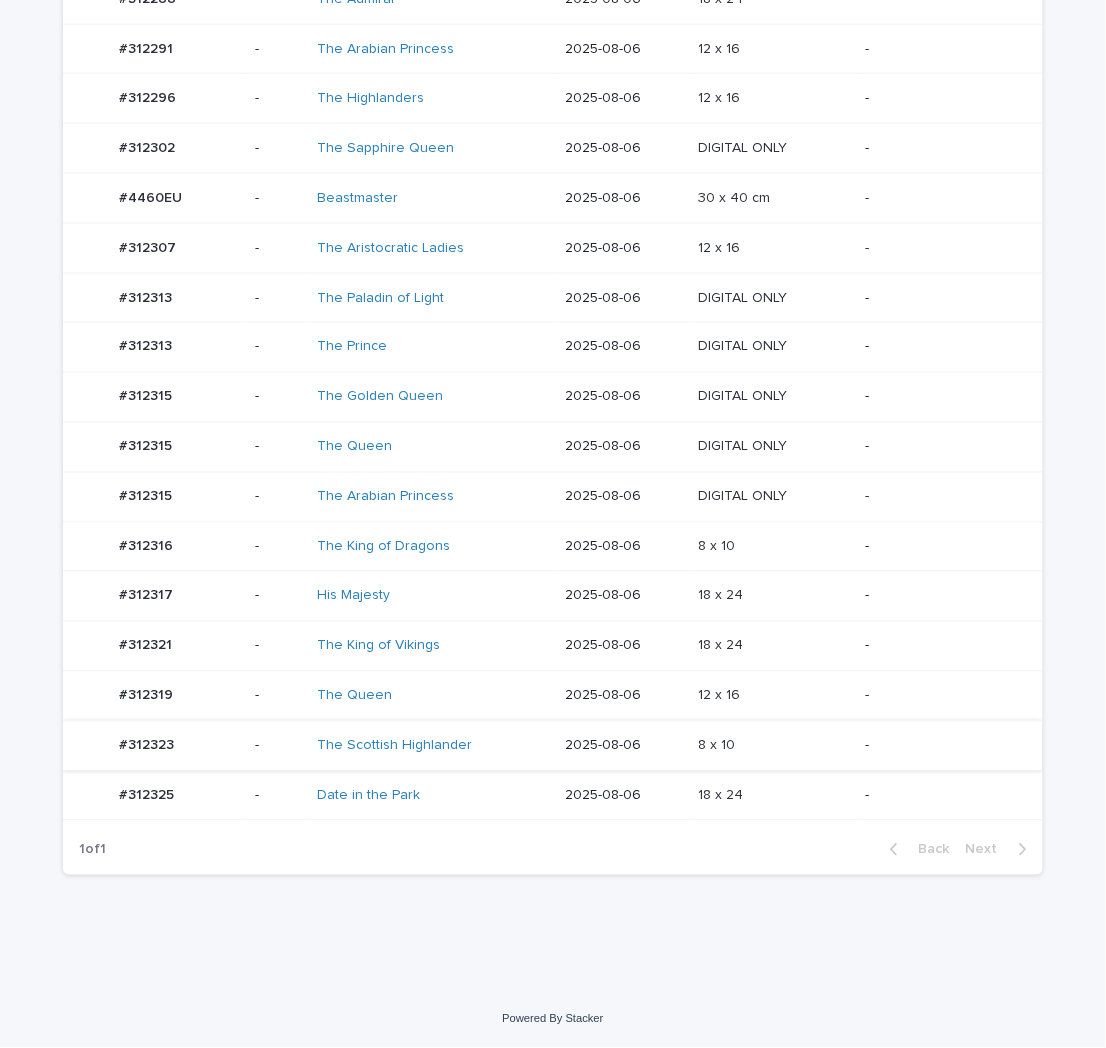 scroll, scrollTop: 0, scrollLeft: 0, axis: both 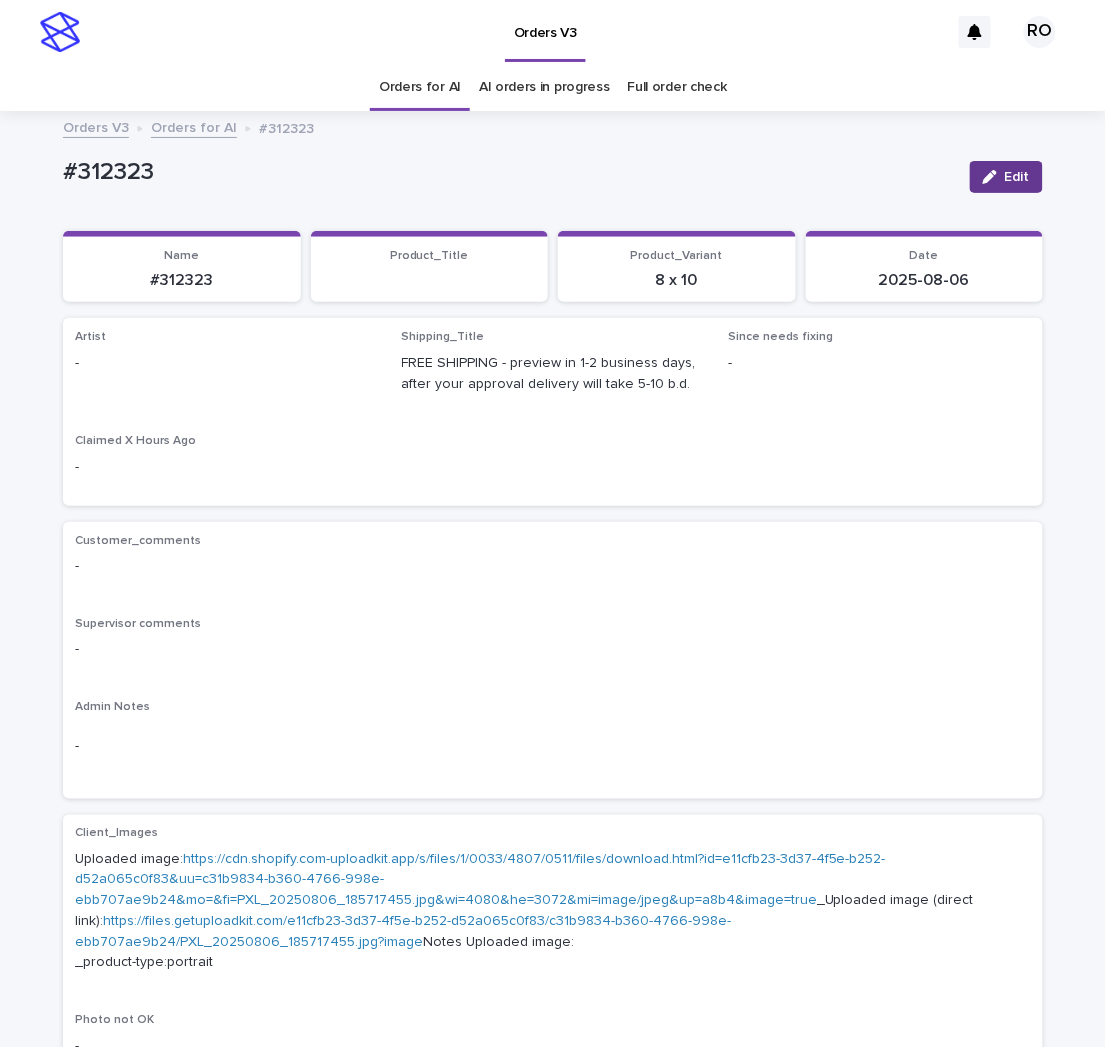 click 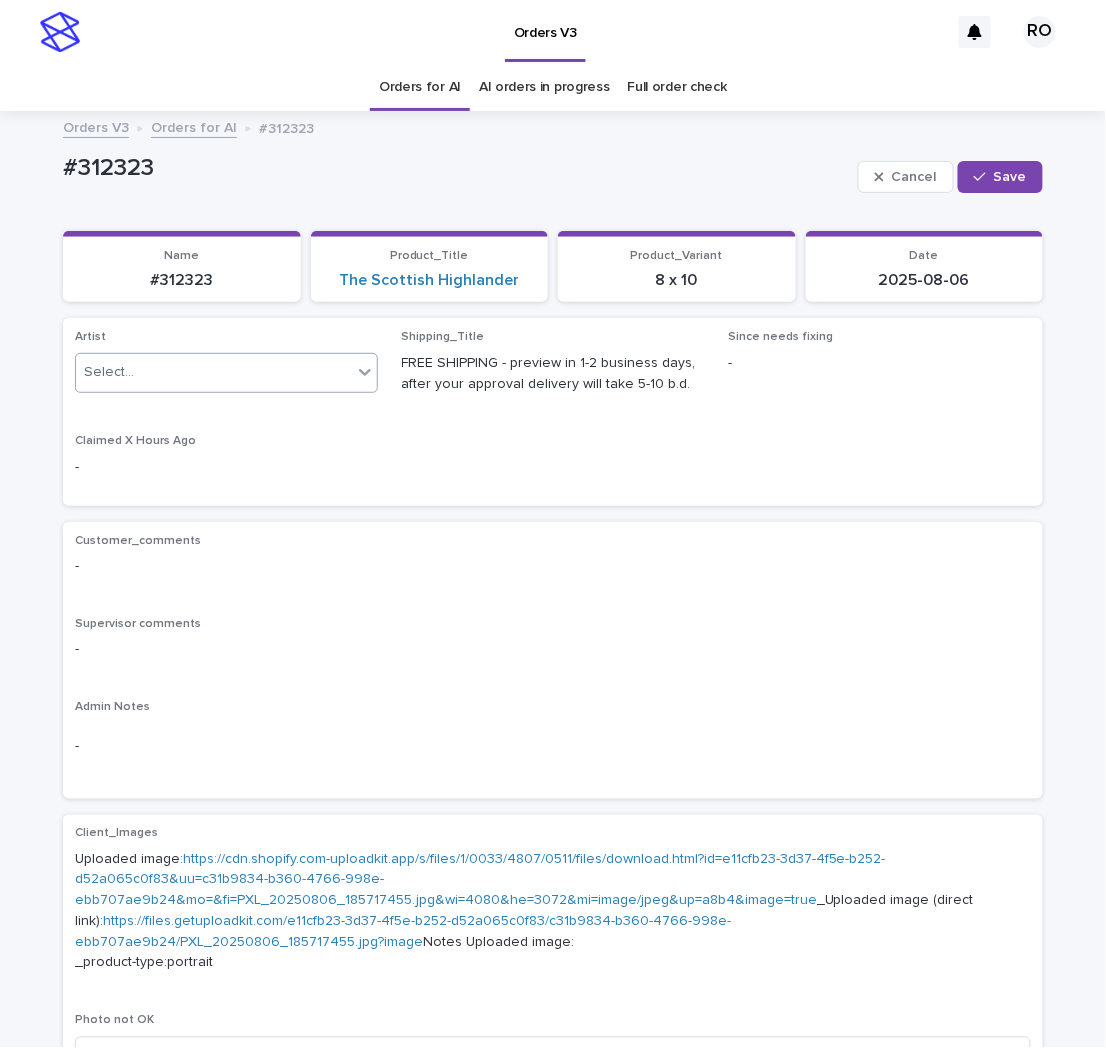 click on "Select..." at bounding box center (214, 372) 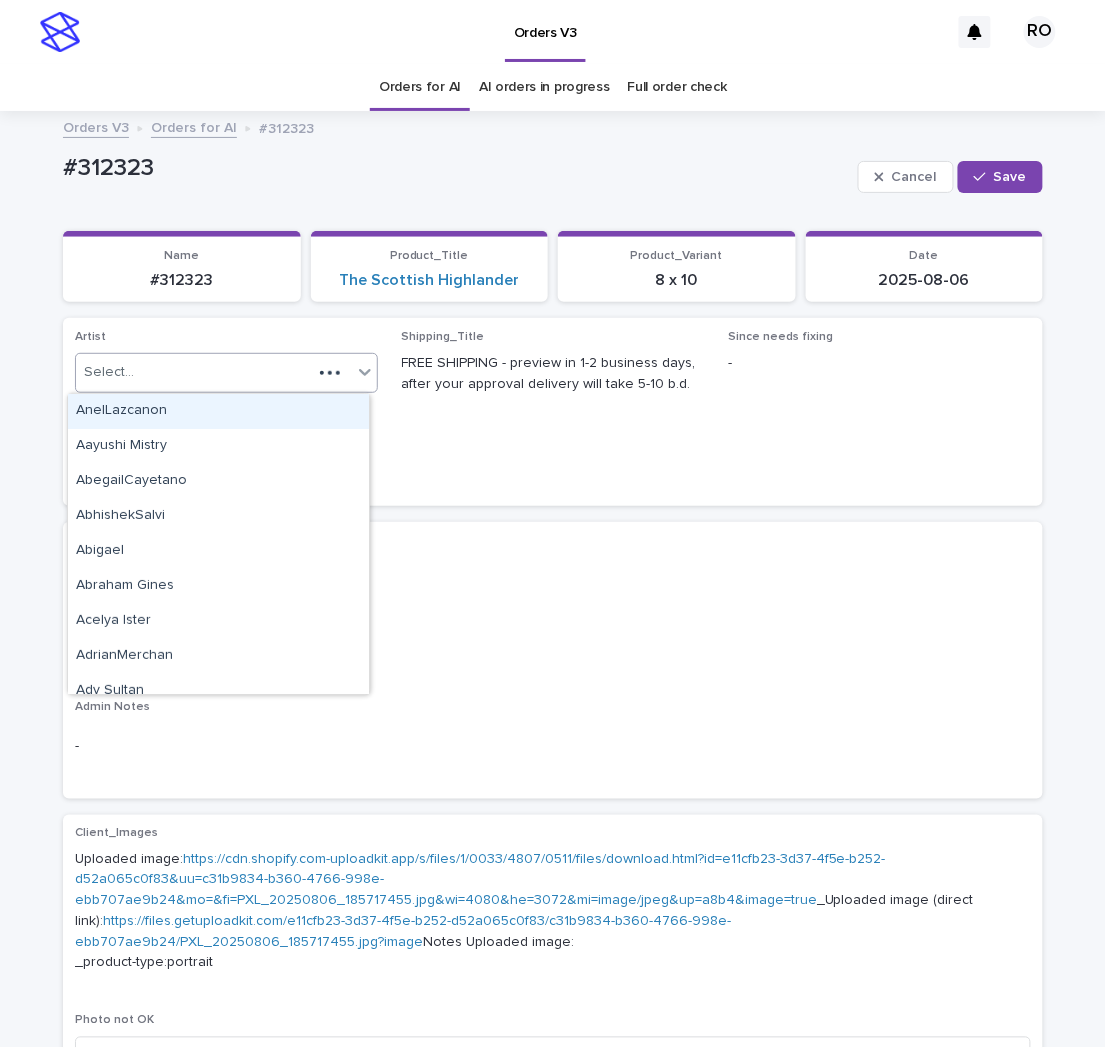 paste on "**********" 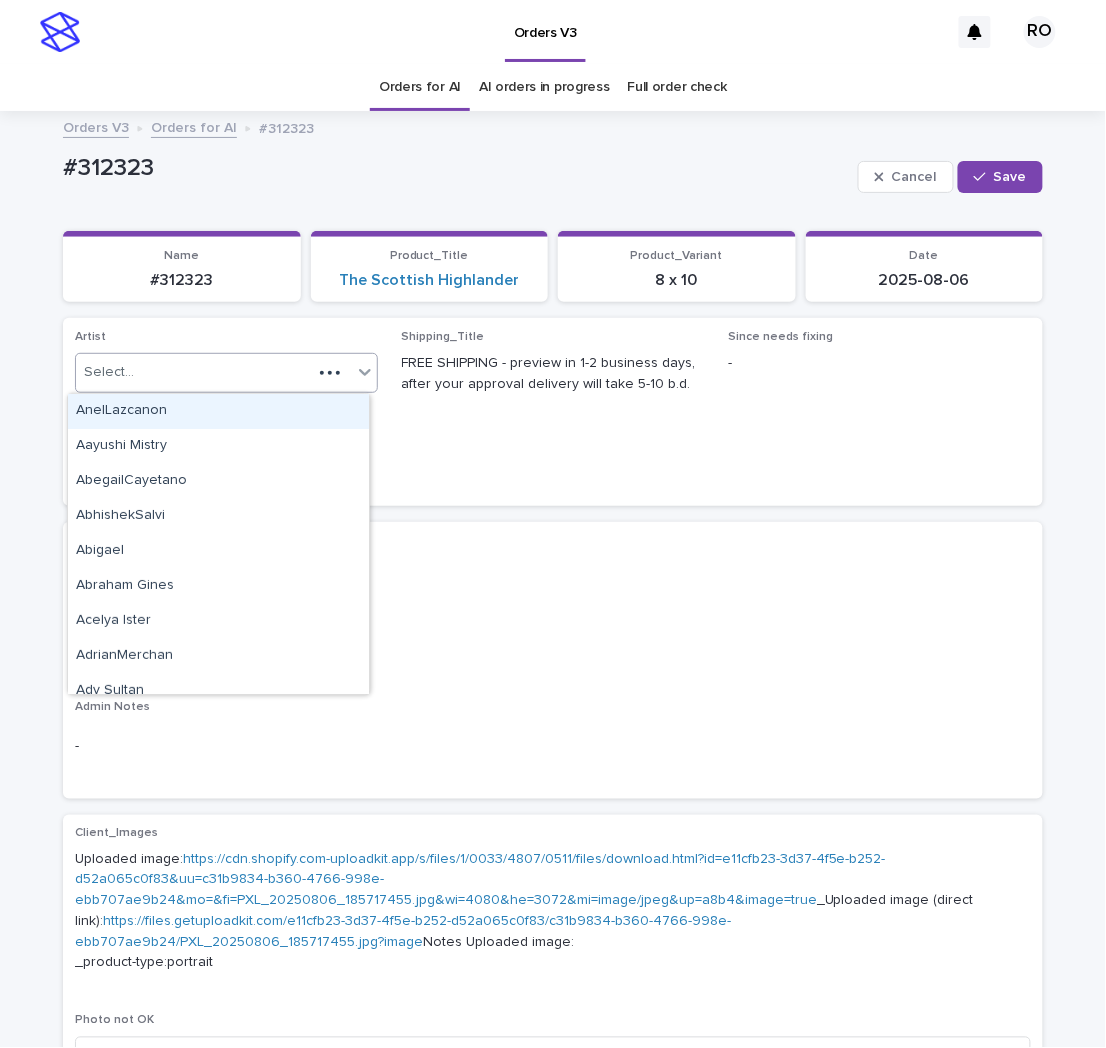 type on "**********" 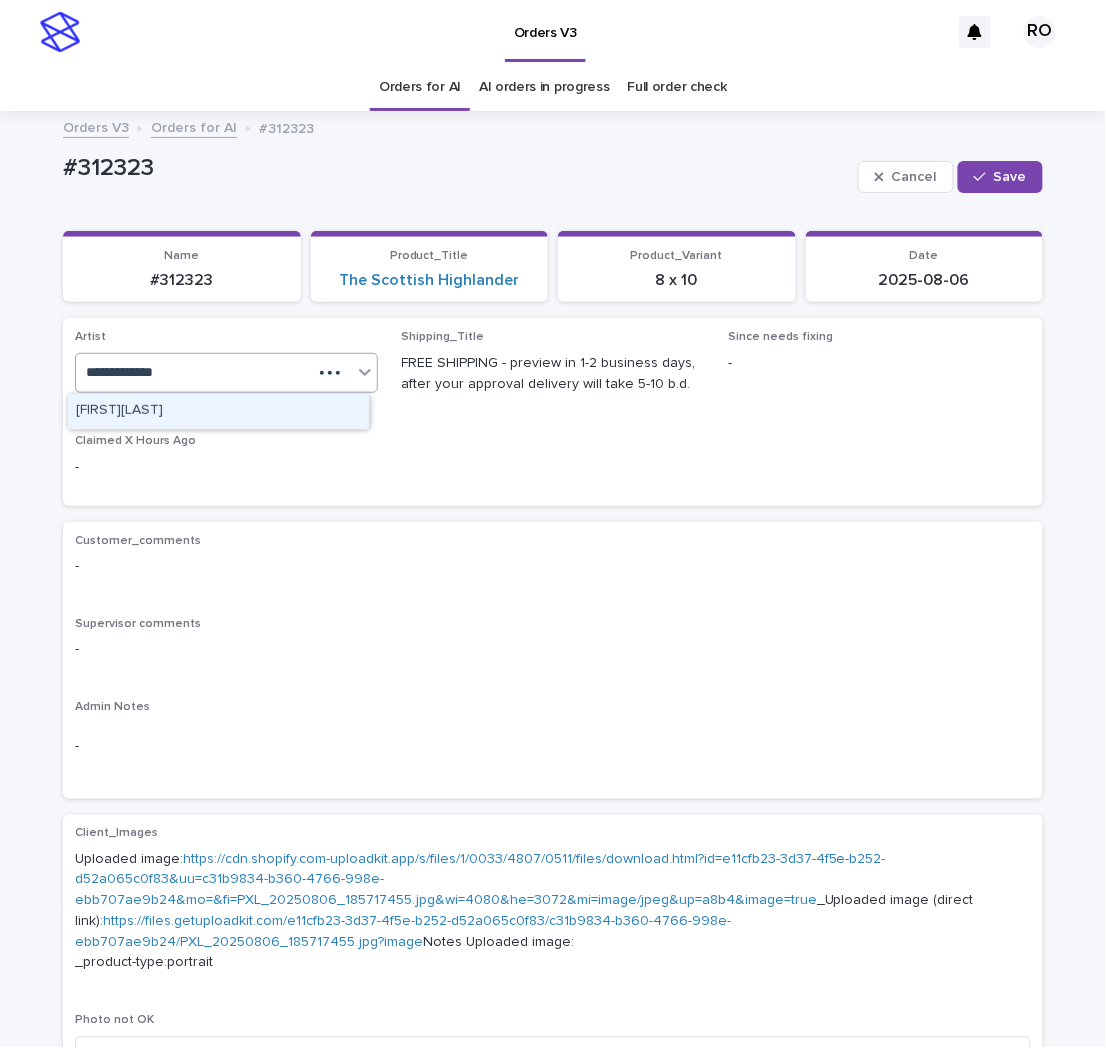 click on "[FIRST] [LAST]" at bounding box center (218, 411) 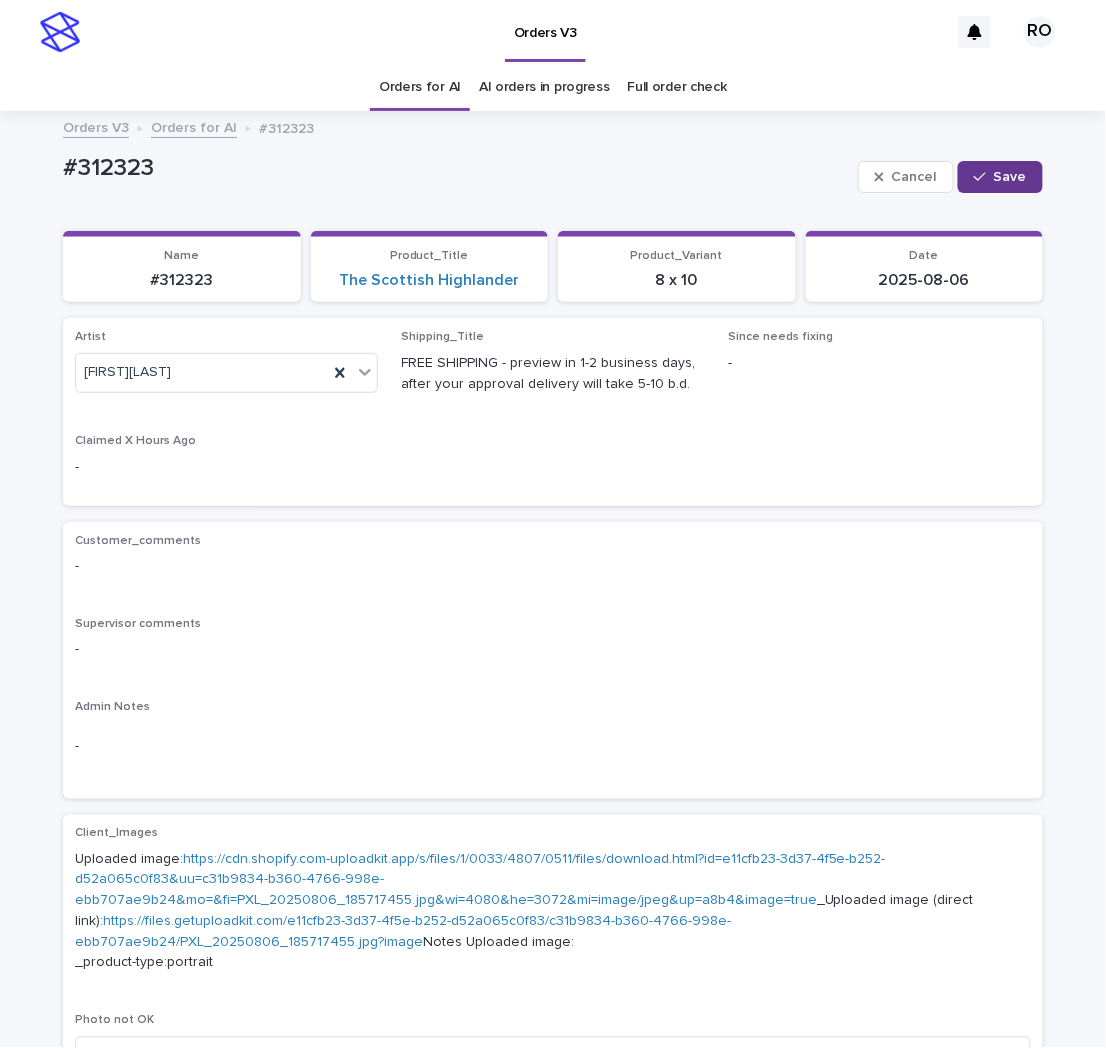 click on "Save" at bounding box center (1010, 177) 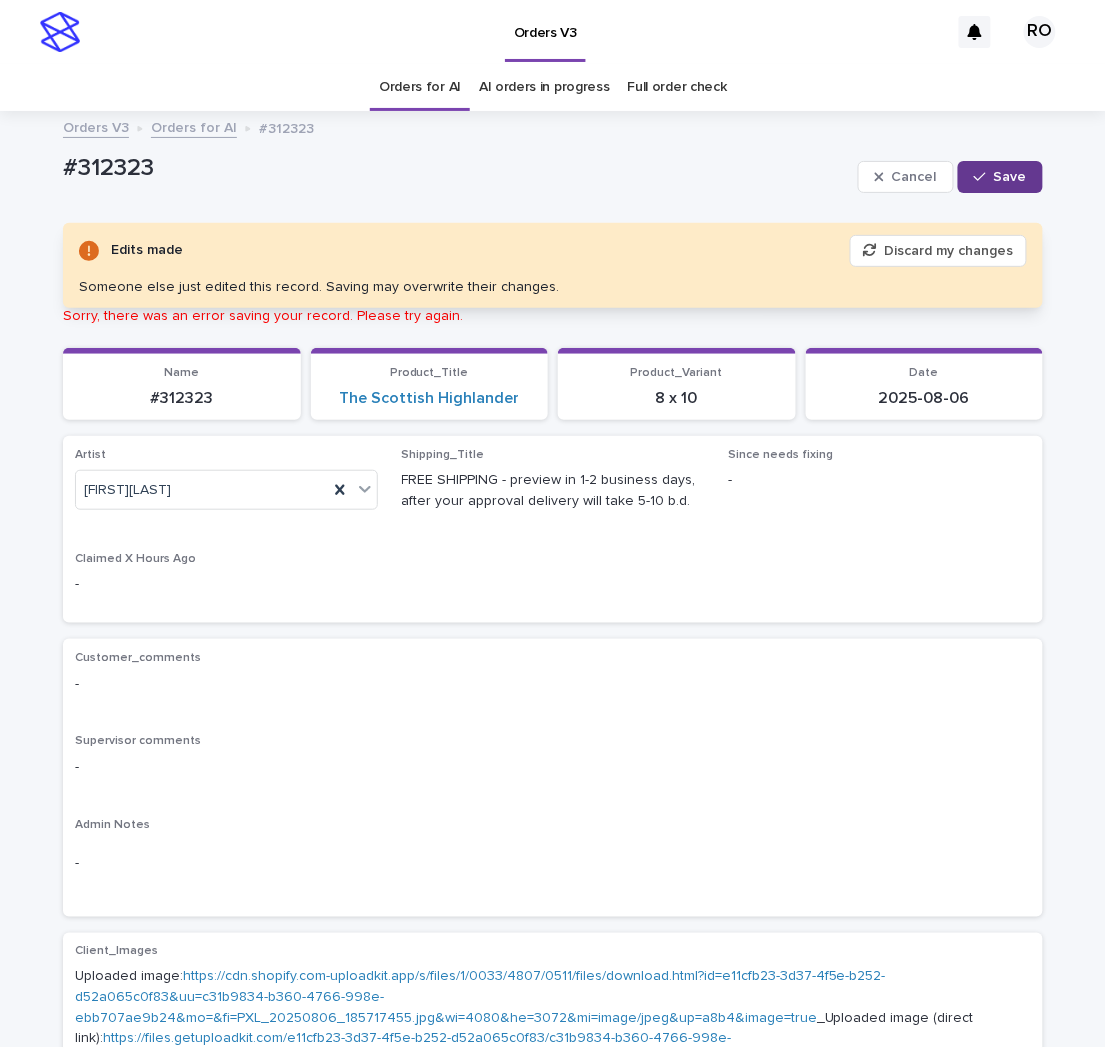 click on "Save" at bounding box center [1000, 177] 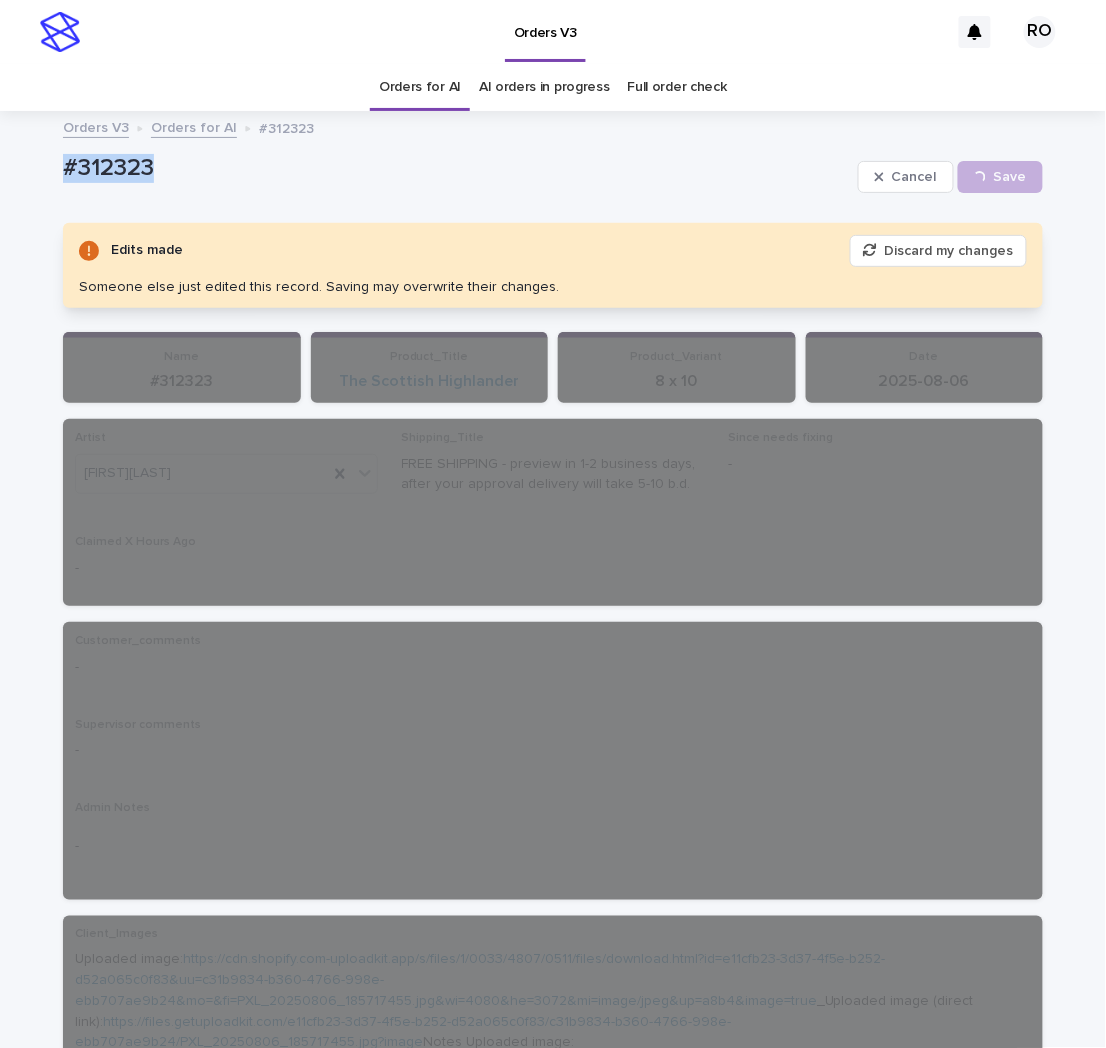 drag, startPoint x: 105, startPoint y: 172, endPoint x: 52, endPoint y: 180, distance: 53.600372 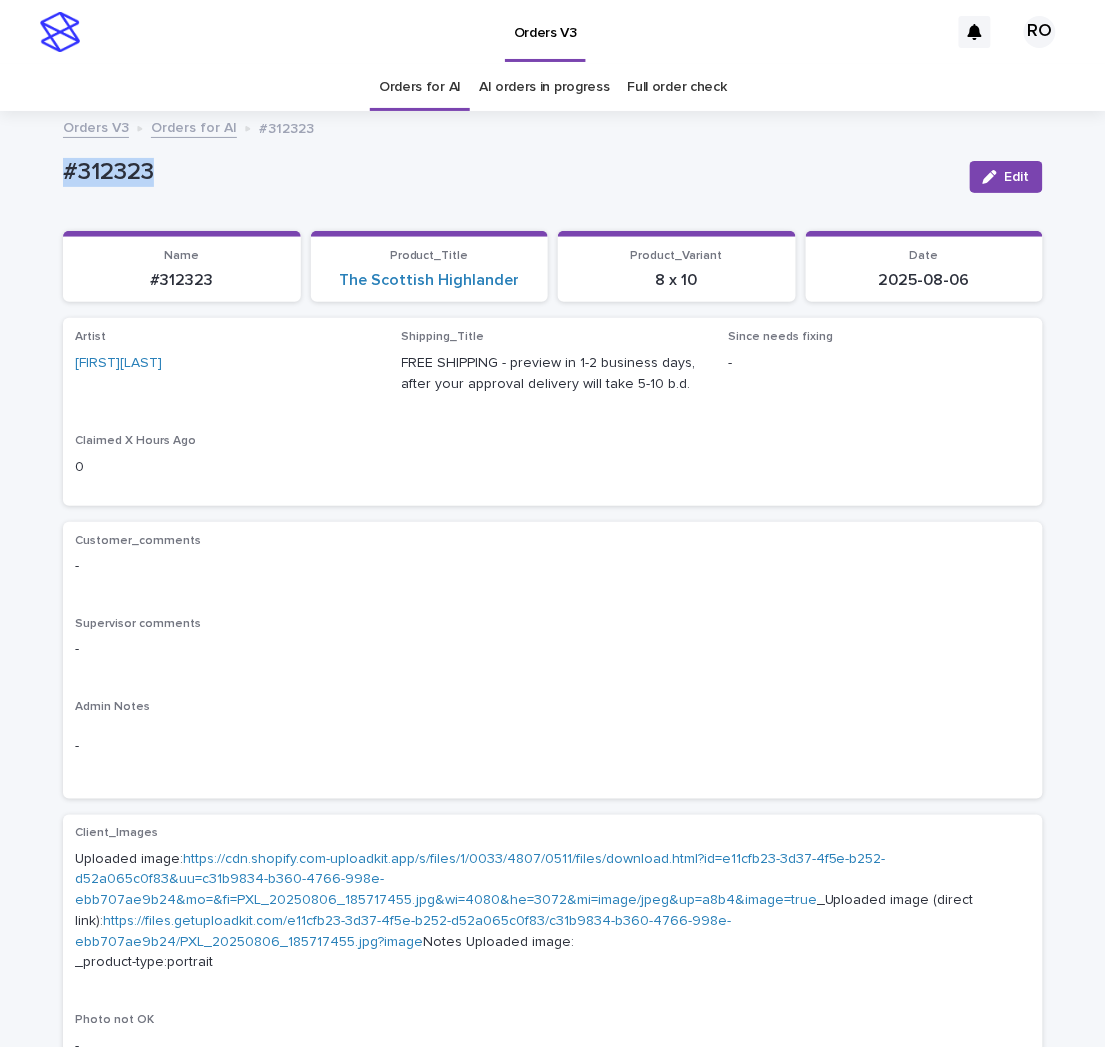 click on "#312323" at bounding box center [508, 176] 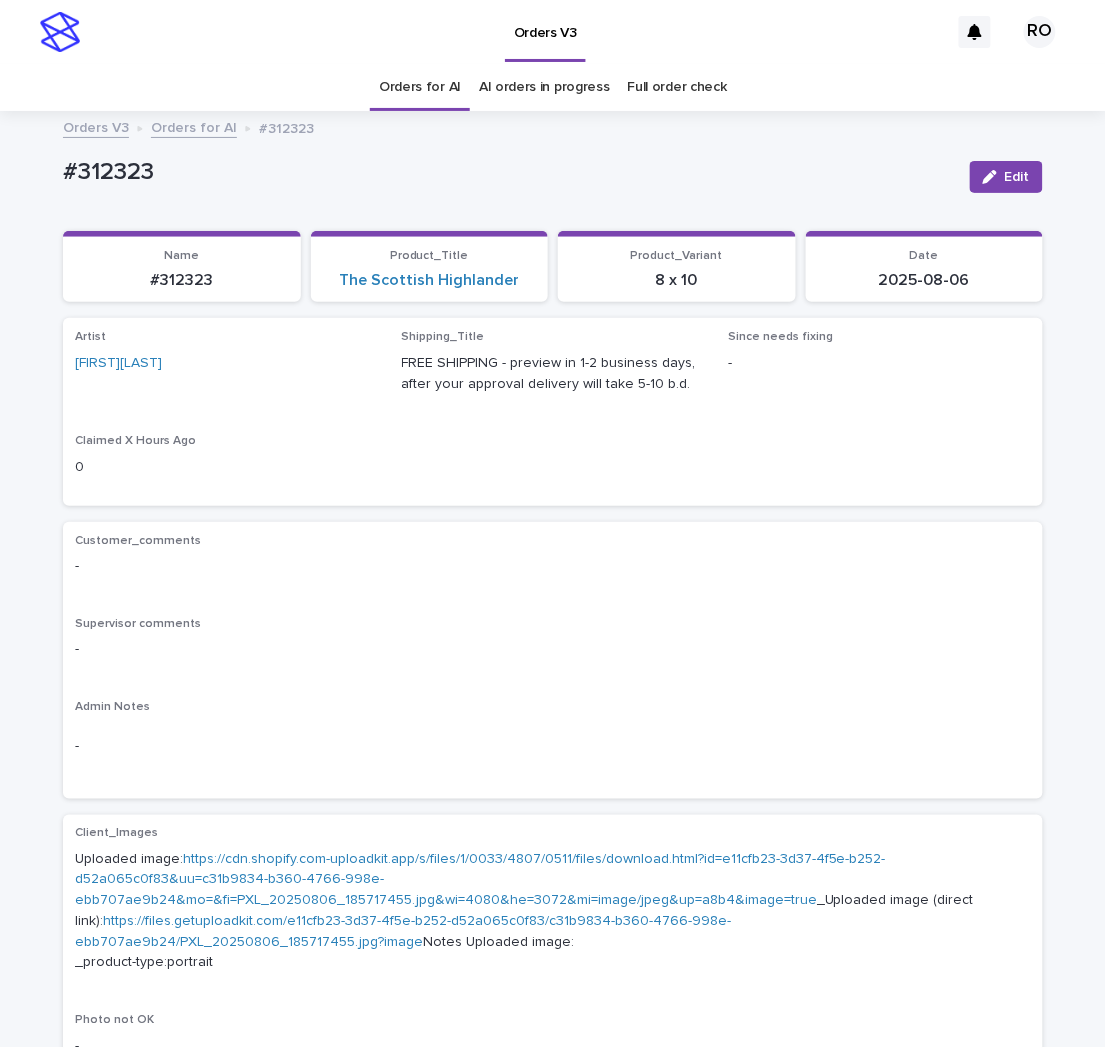 click on "Edit" at bounding box center (1017, 177) 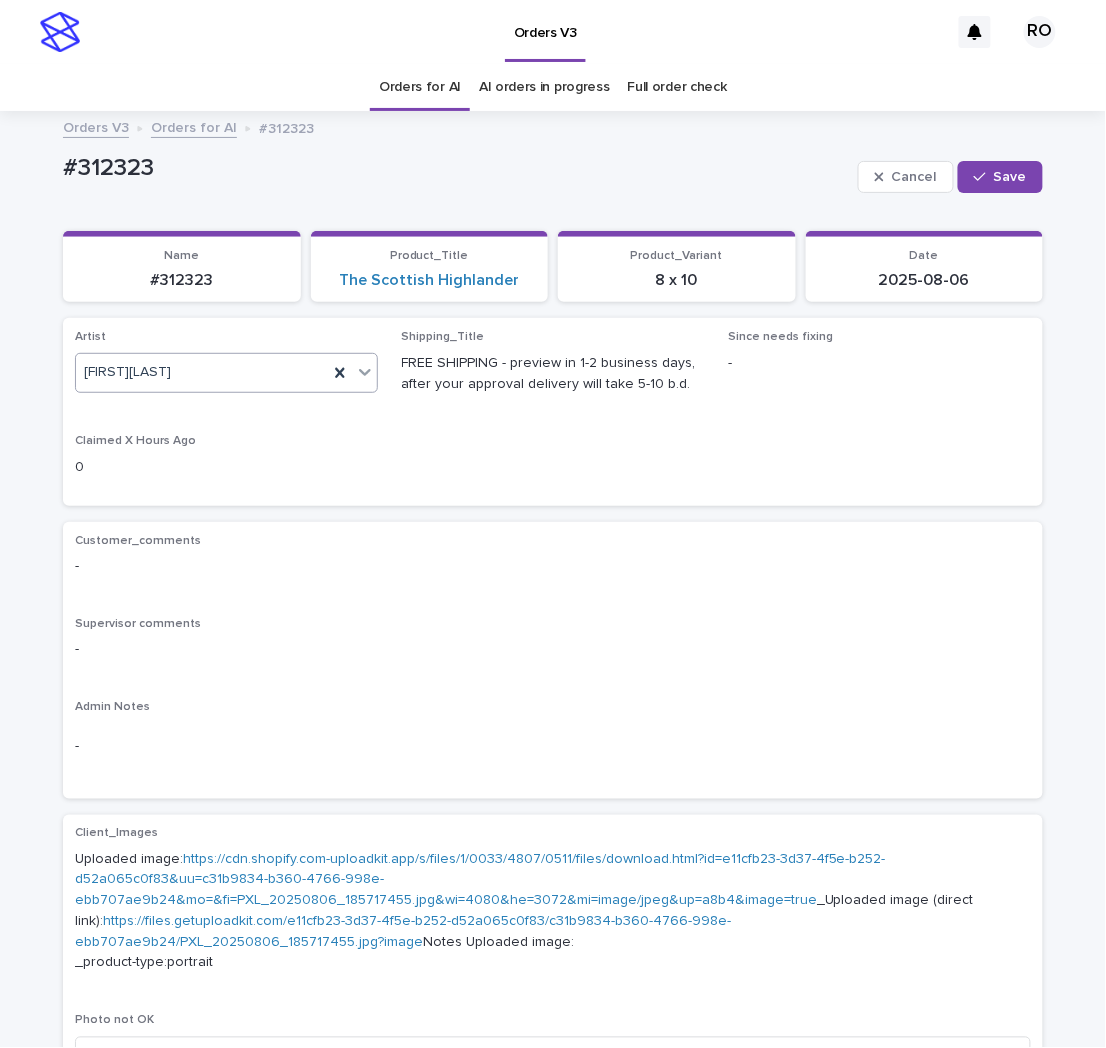 click at bounding box center (340, 373) 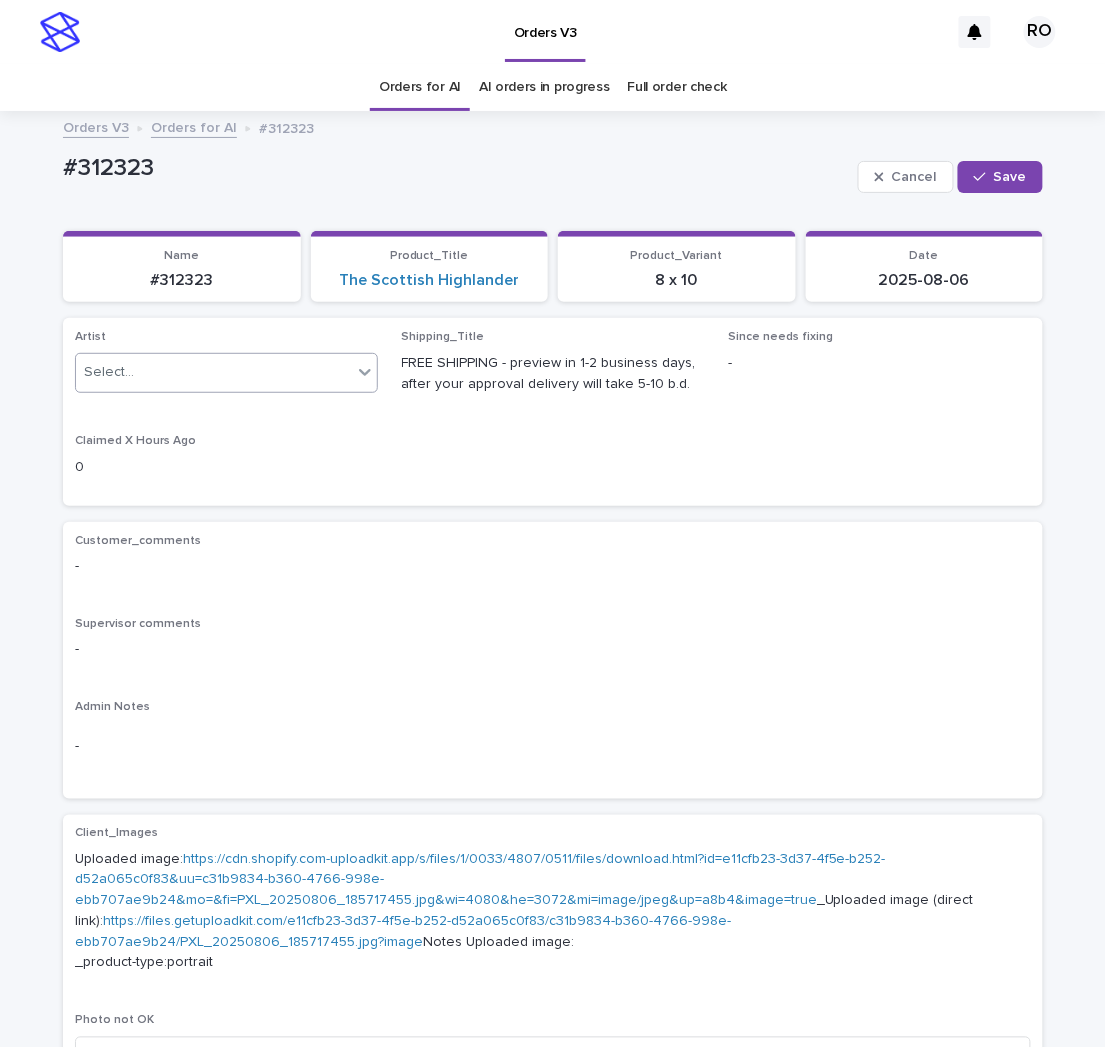 paste on "*******" 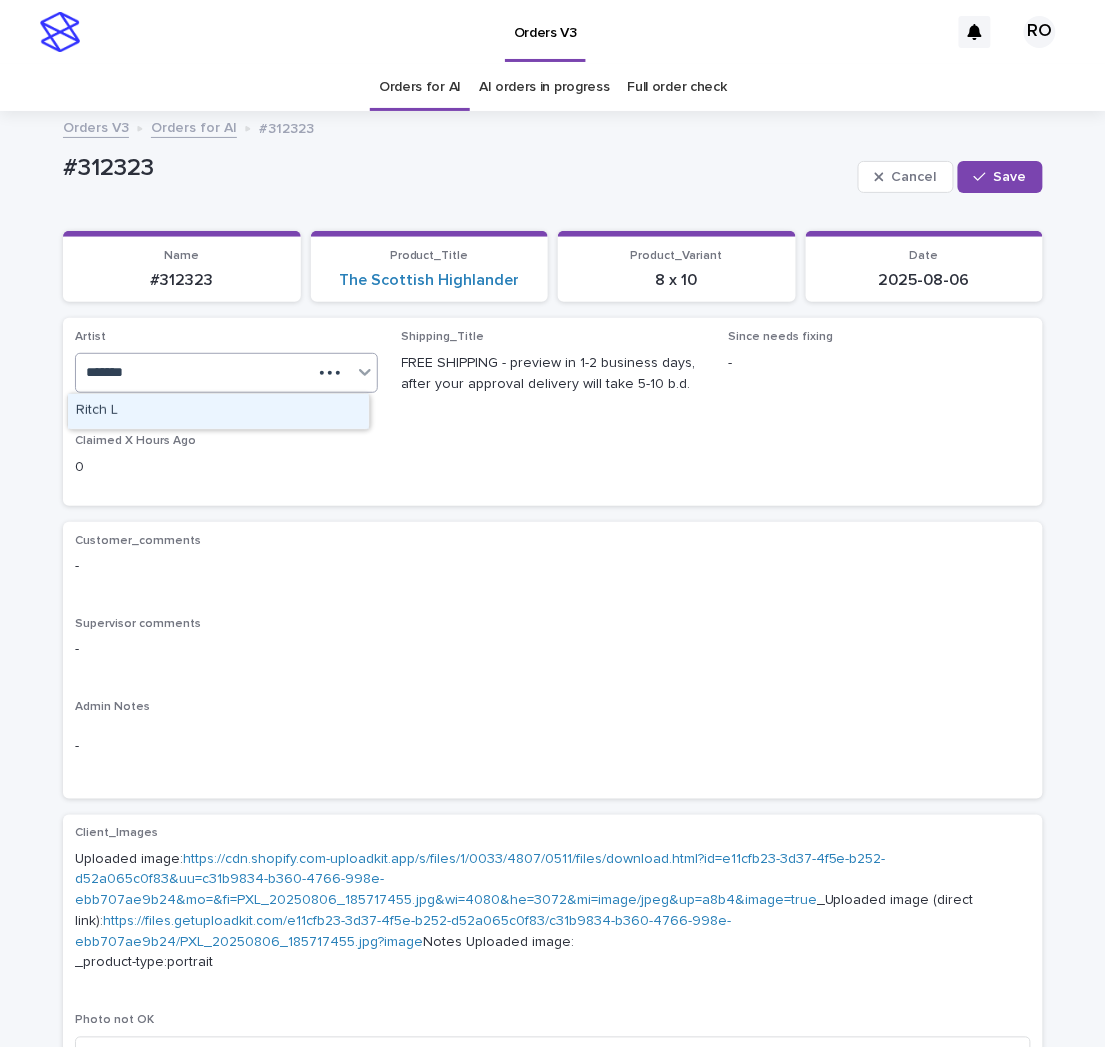 click on "Ritch L" at bounding box center (218, 411) 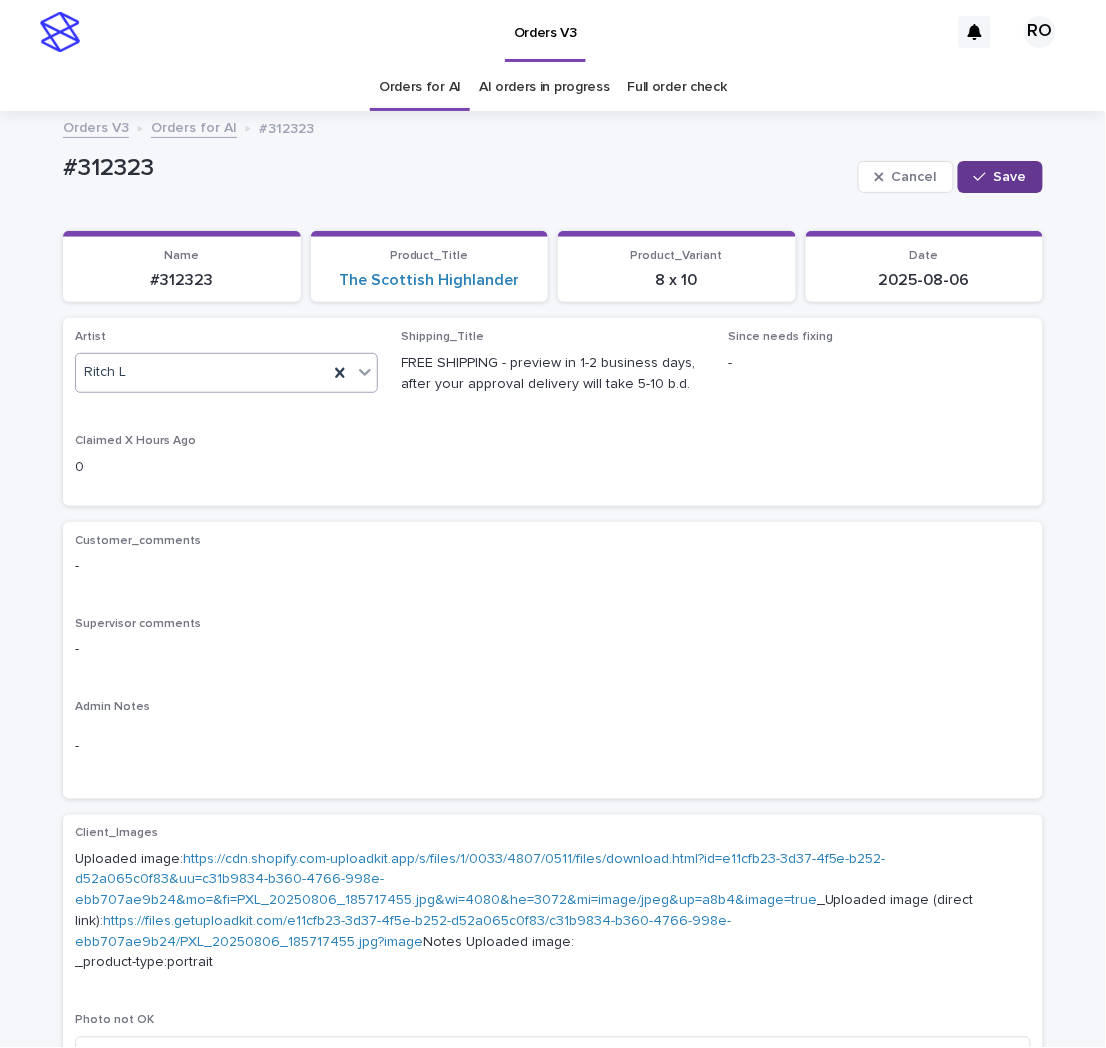 click on "Save" at bounding box center (1010, 177) 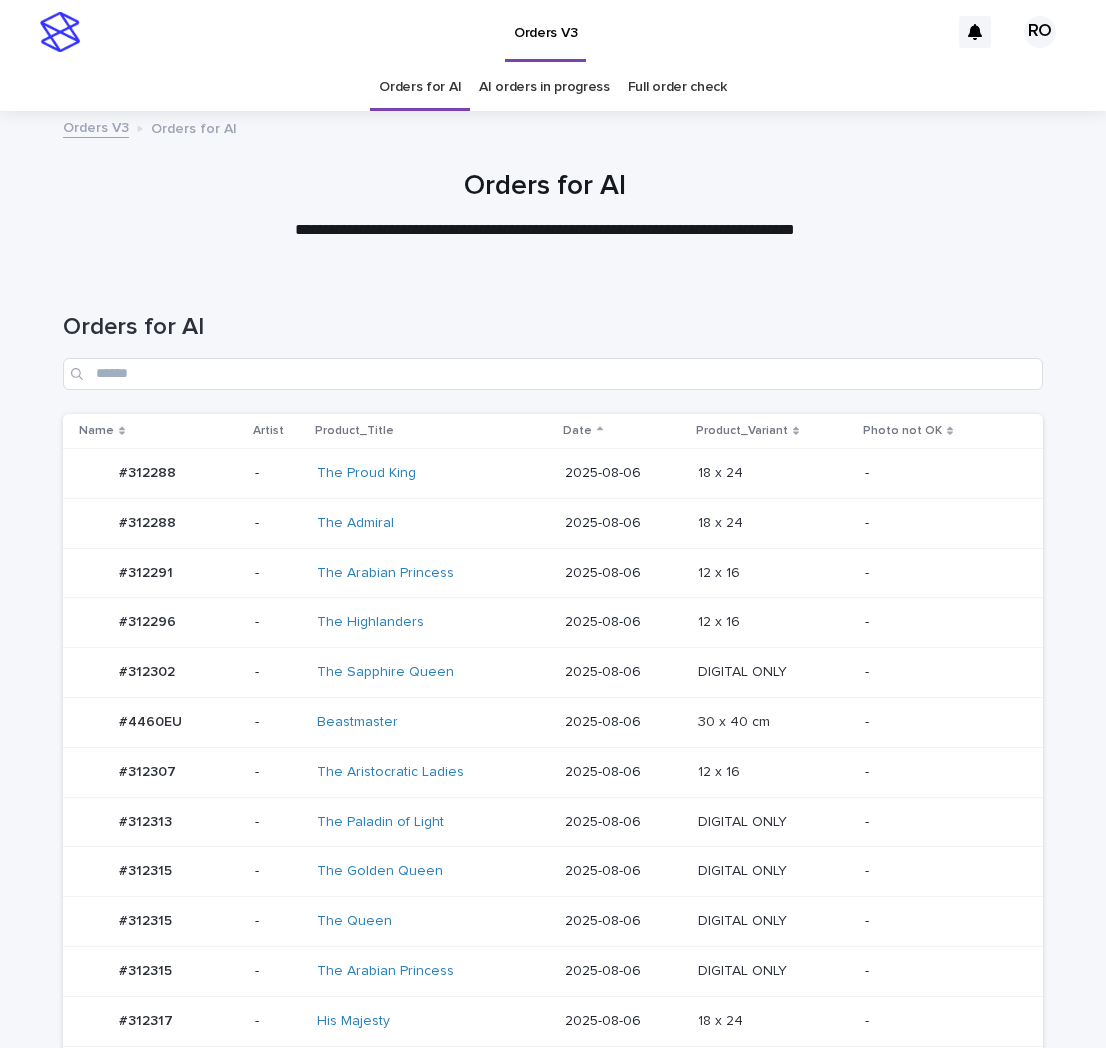 scroll, scrollTop: 0, scrollLeft: 0, axis: both 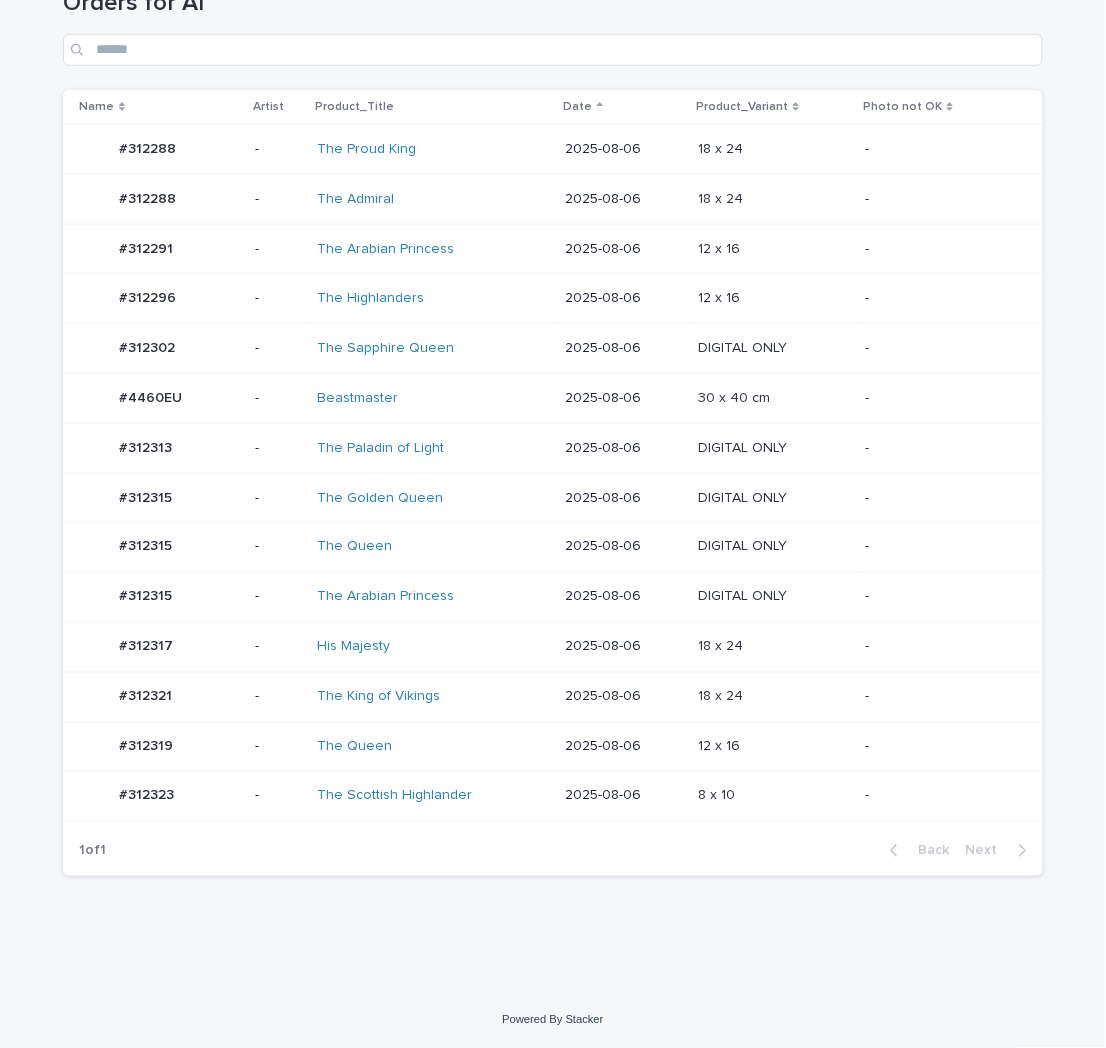 click on "-" at bounding box center (950, 697) 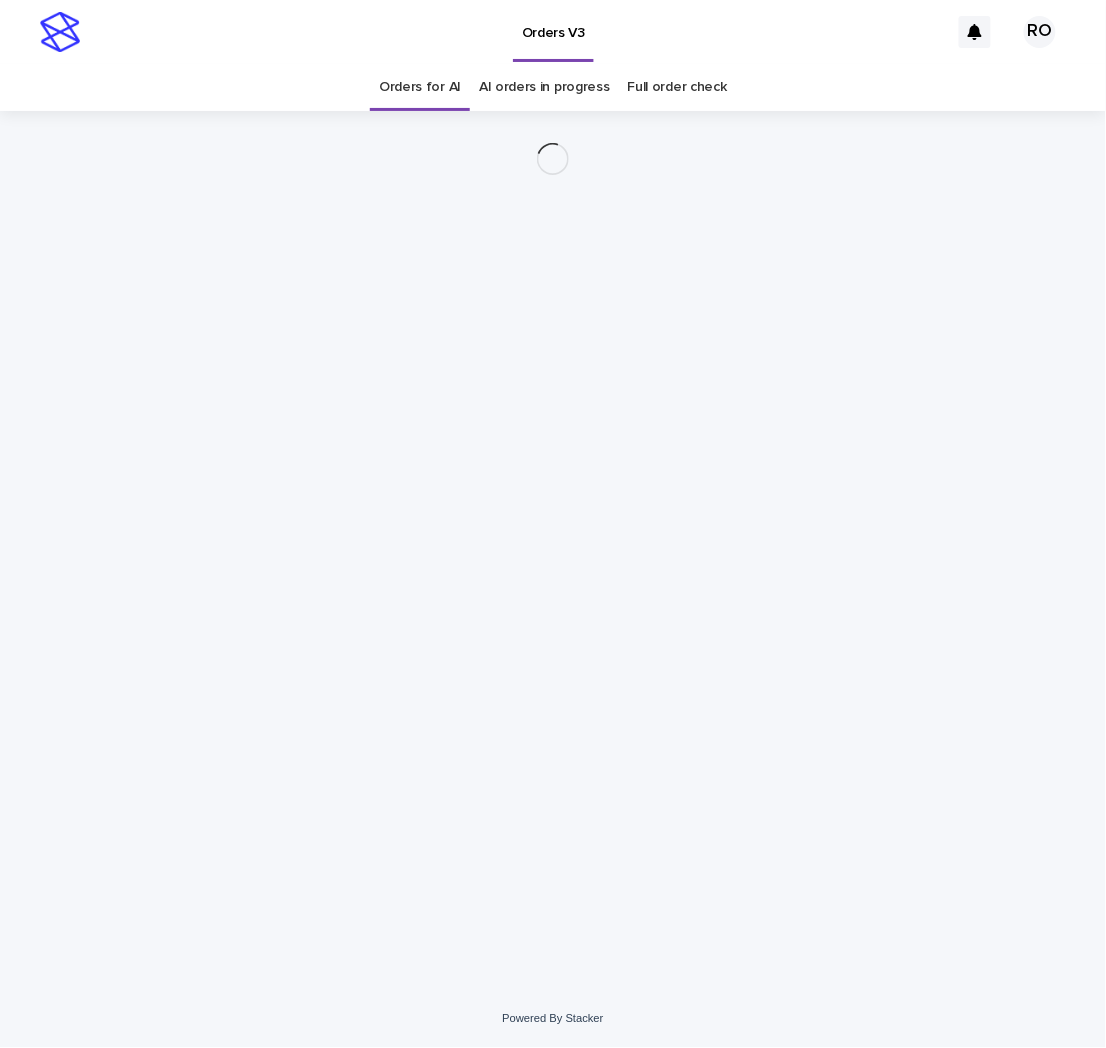 scroll, scrollTop: 0, scrollLeft: 0, axis: both 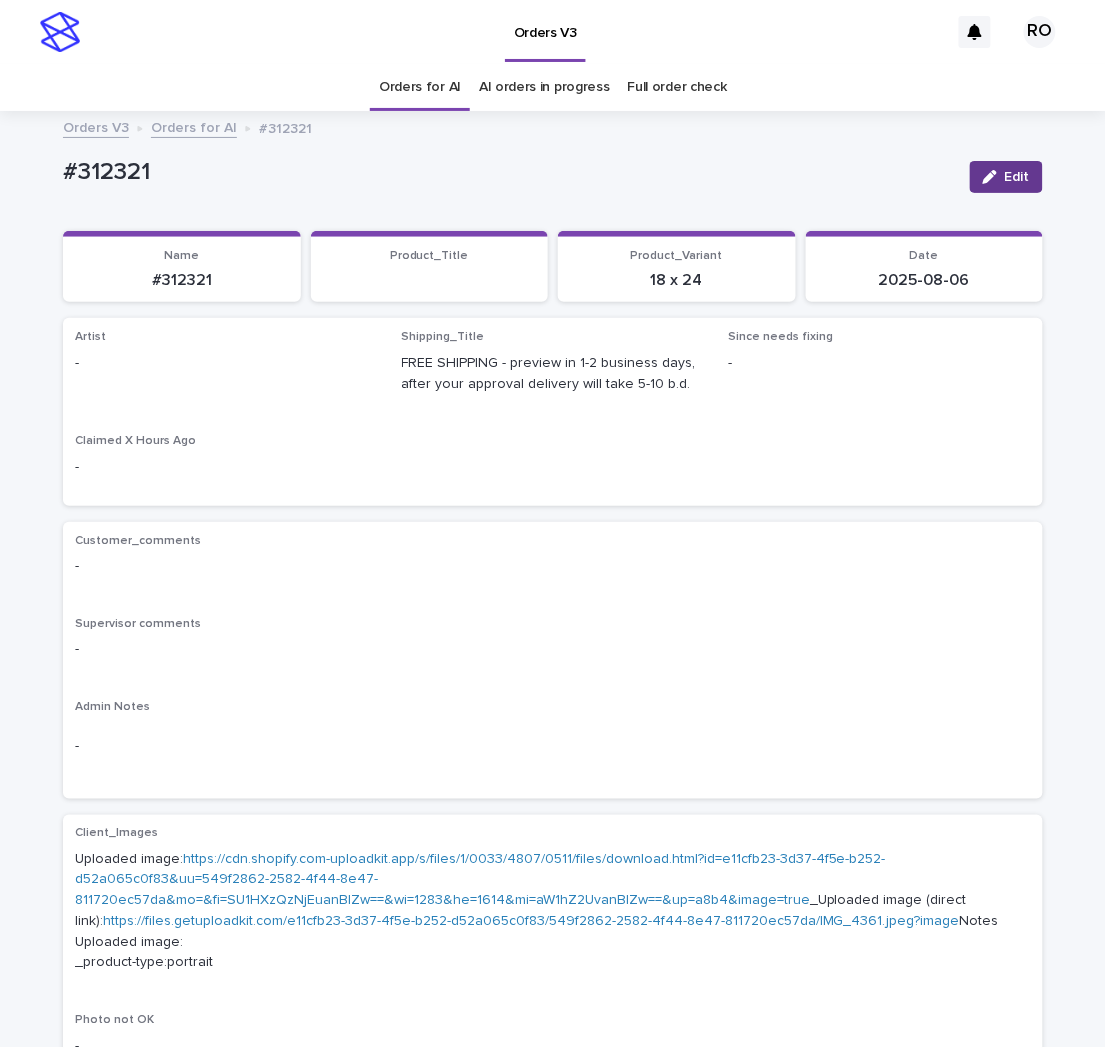 click on "Edit" at bounding box center (1017, 177) 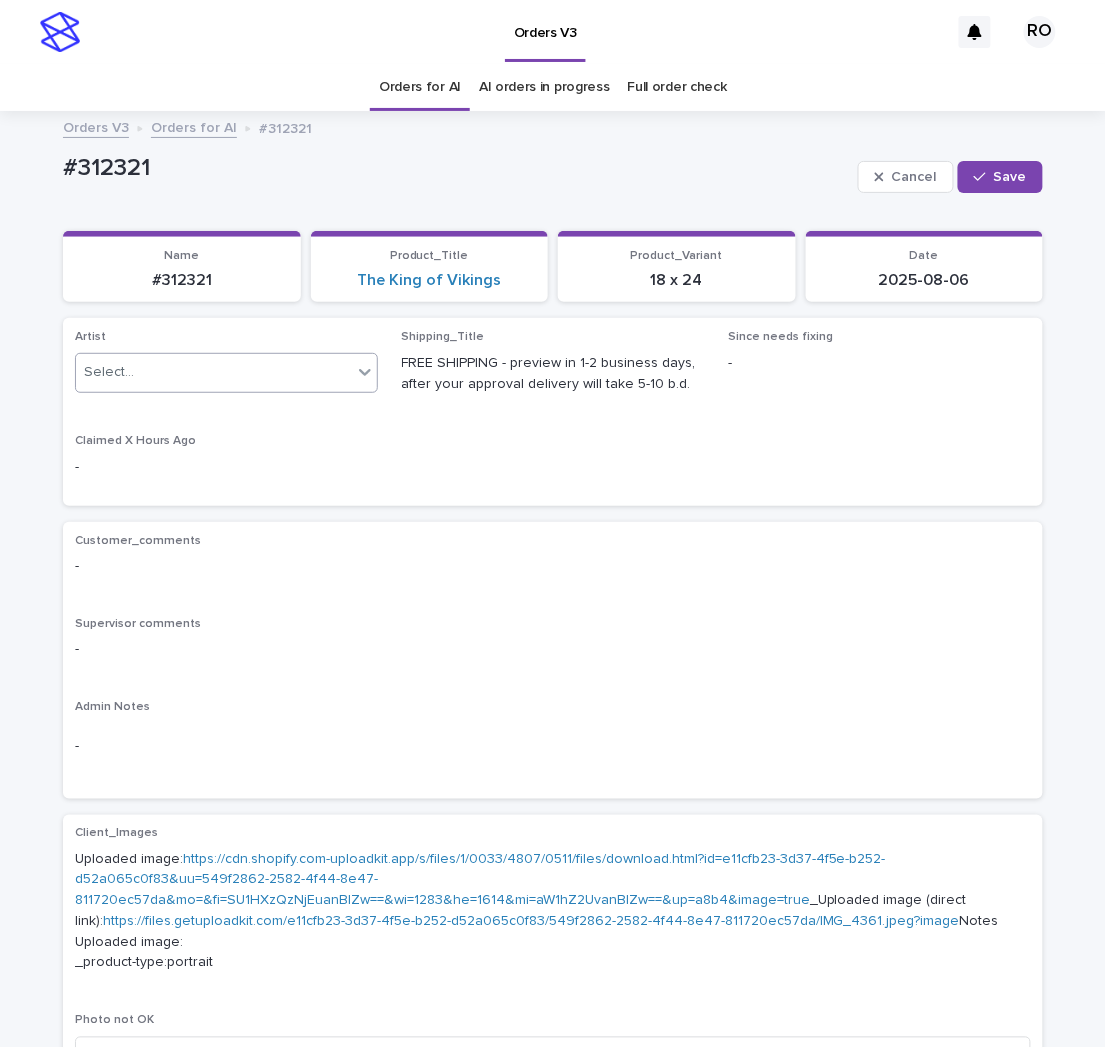 click 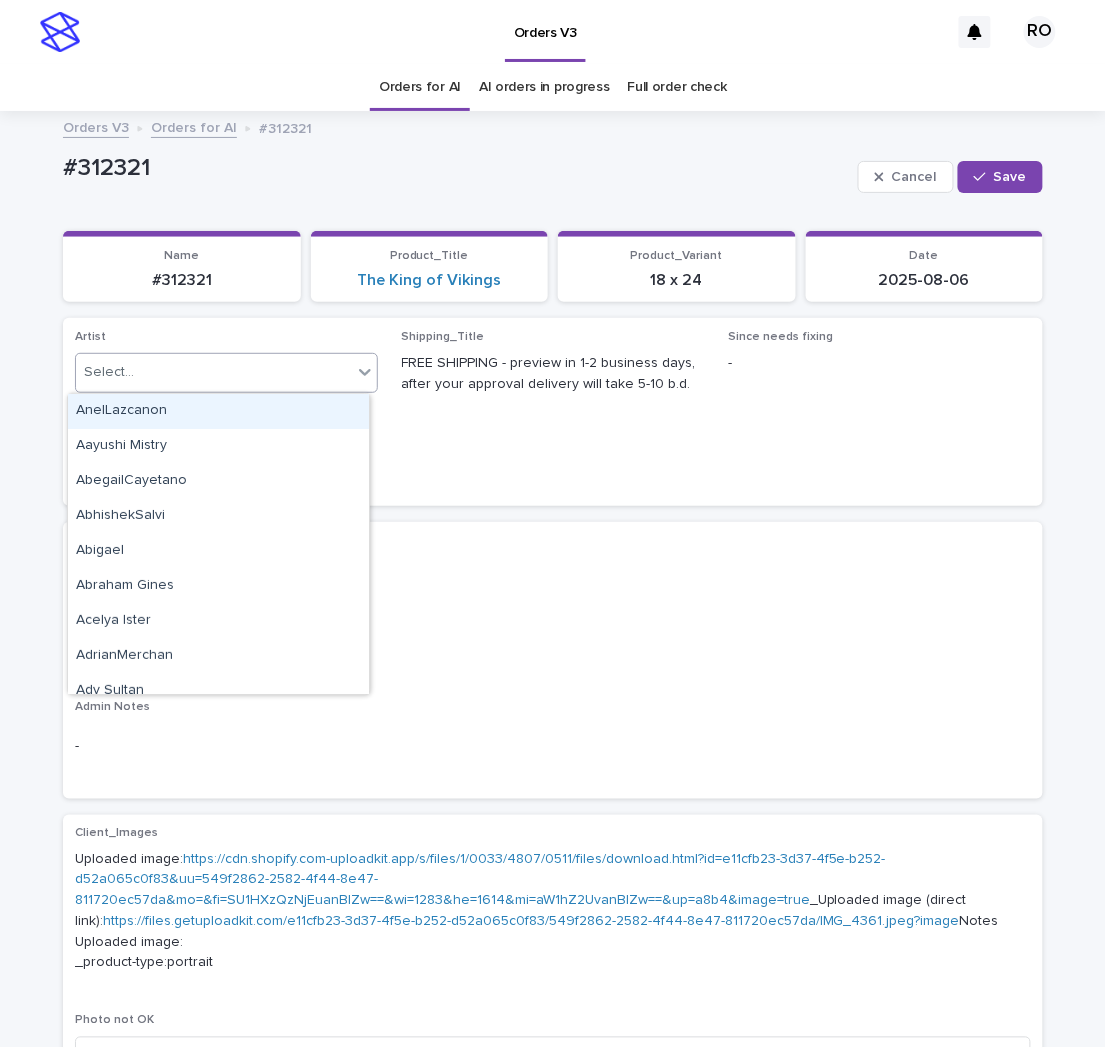 paste on "**********" 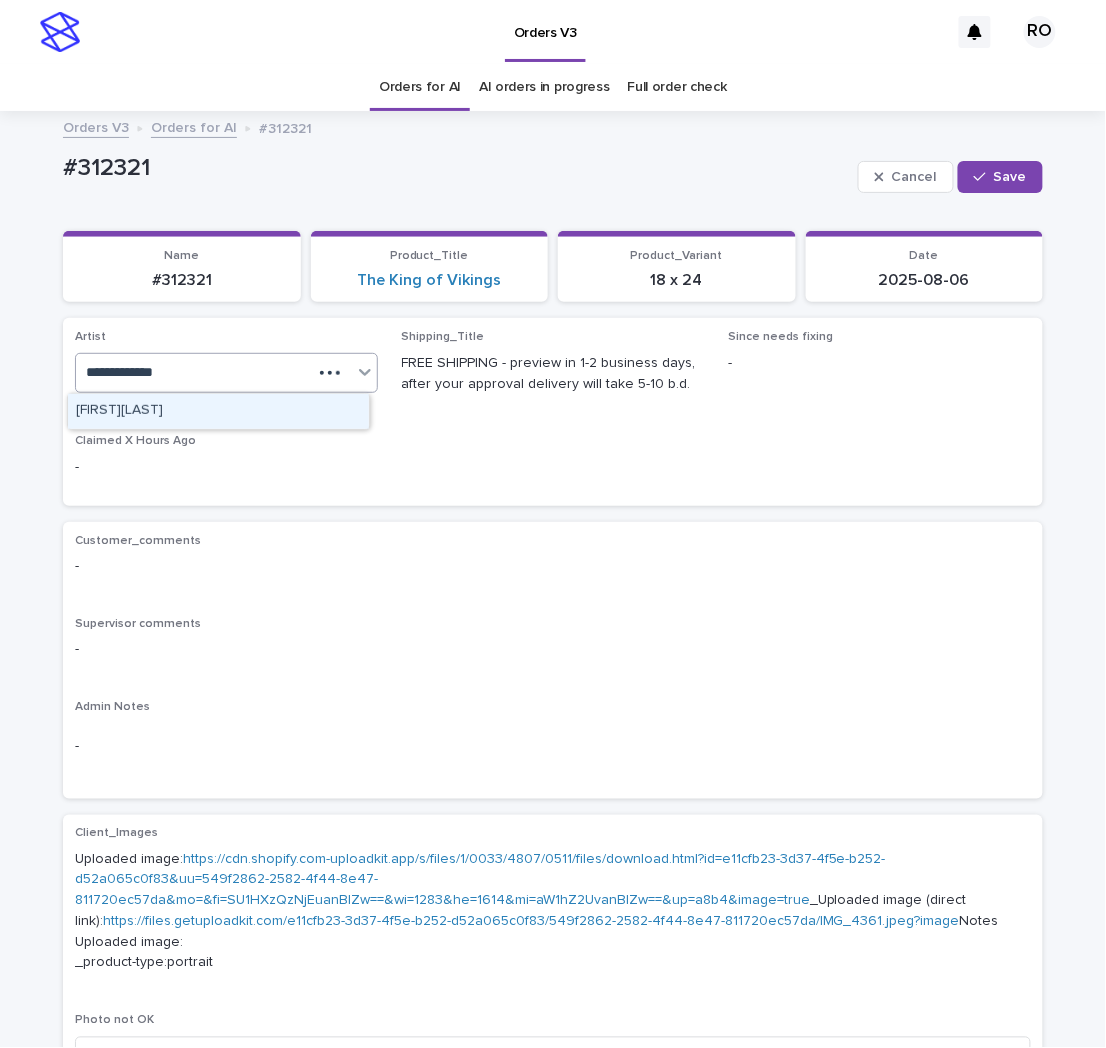 click on "[PERSON]" at bounding box center [218, 411] 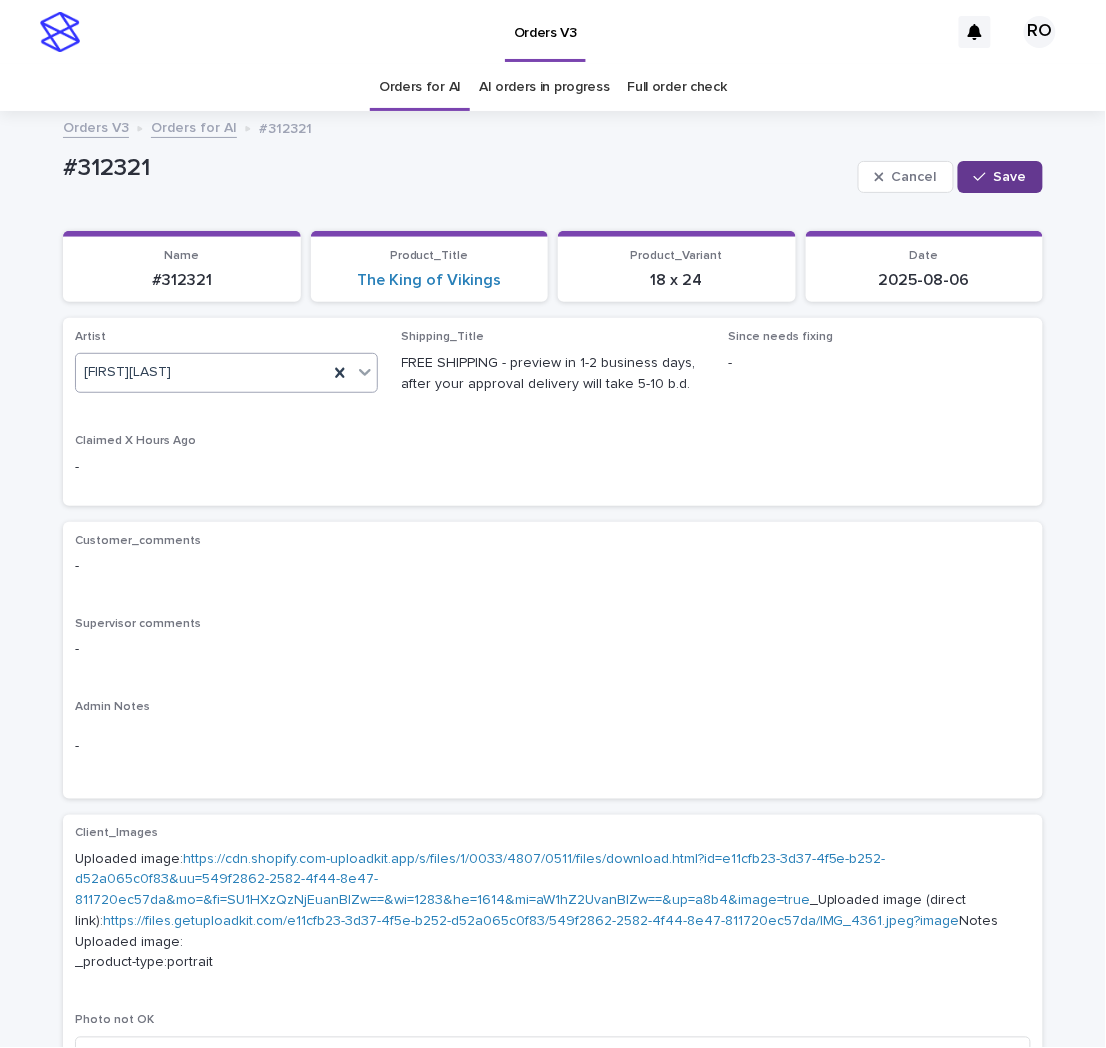 click 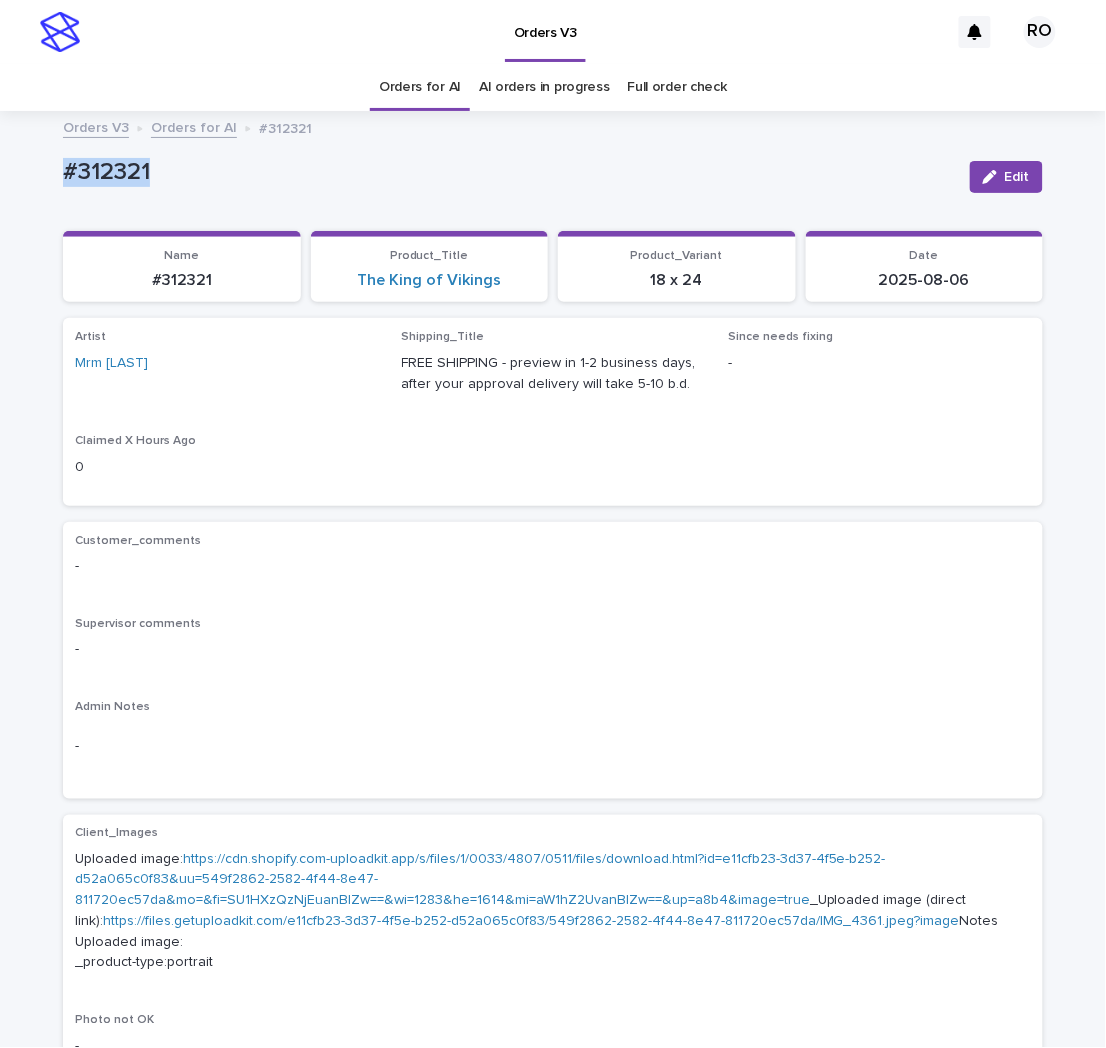 drag, startPoint x: 214, startPoint y: 174, endPoint x: 51, endPoint y: 182, distance: 163.1962 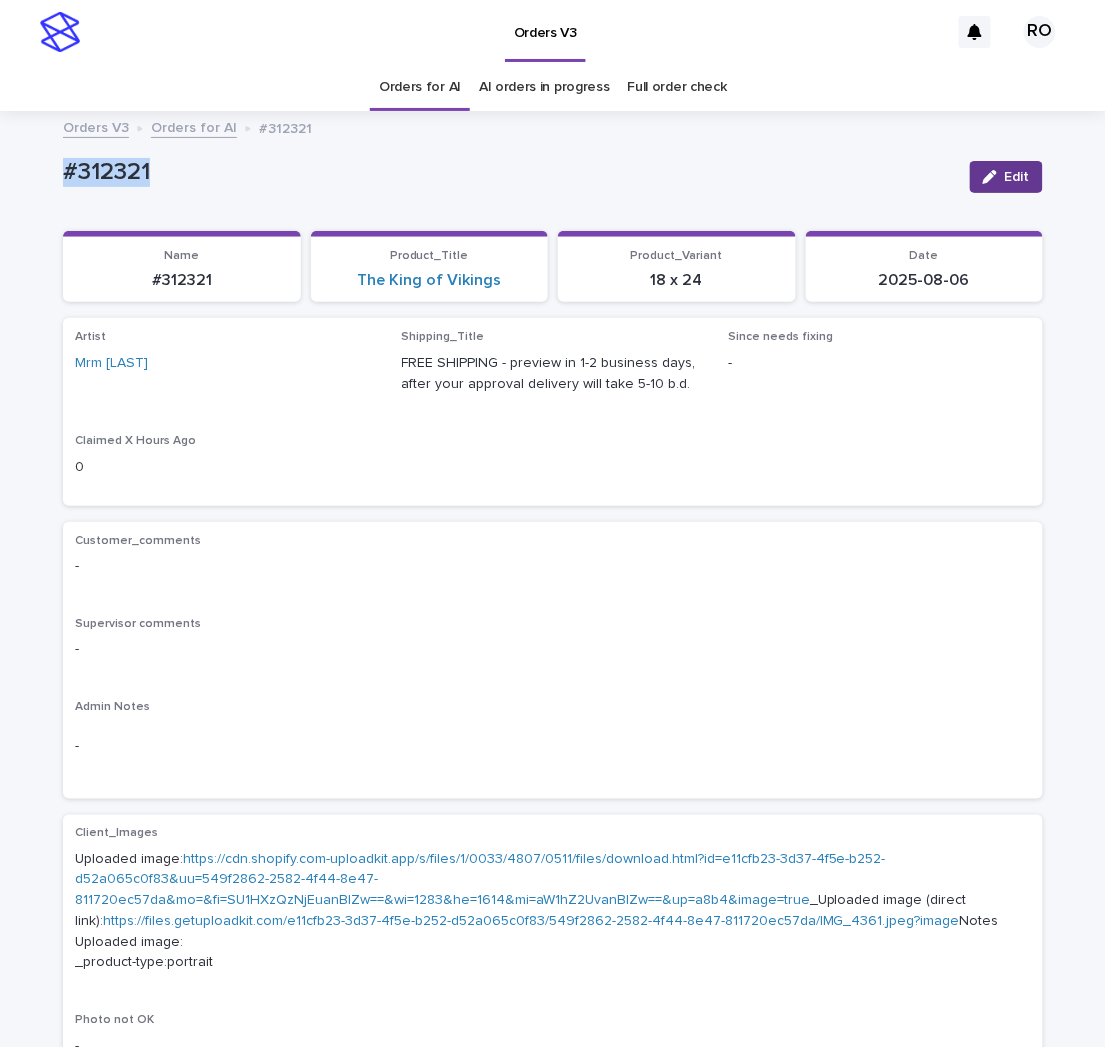 click on "Edit" at bounding box center (1006, 177) 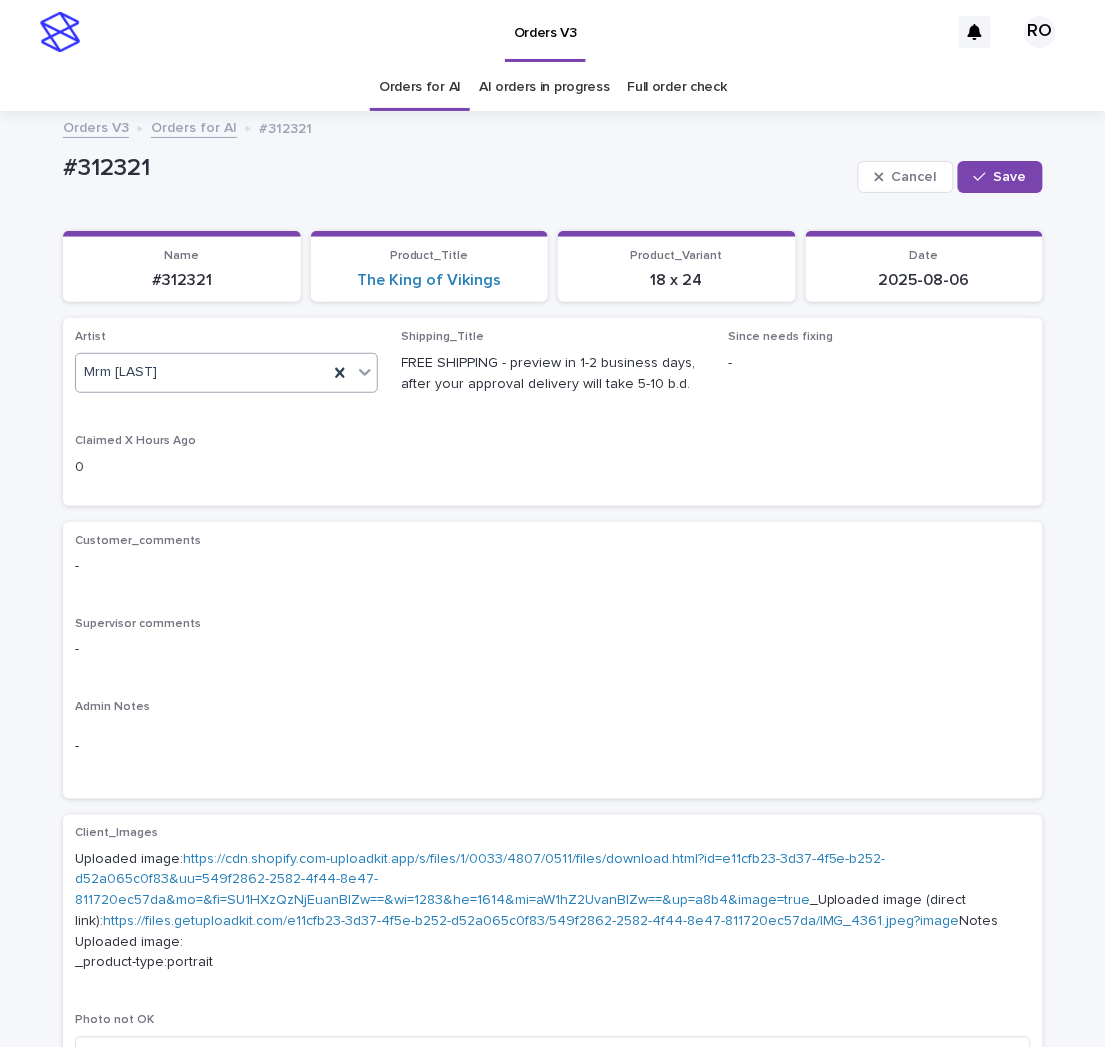 click at bounding box center [365, 372] 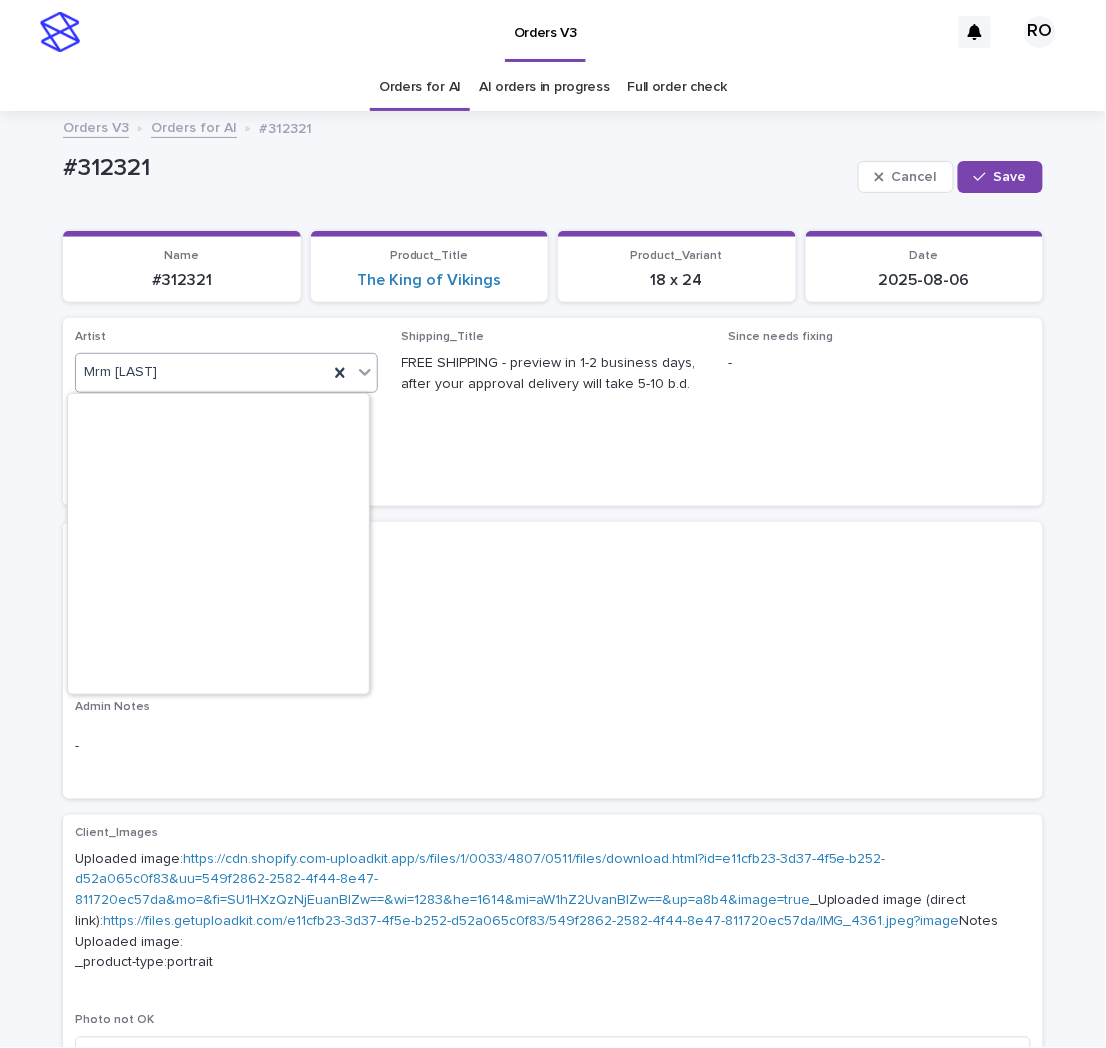 scroll, scrollTop: 10430, scrollLeft: 0, axis: vertical 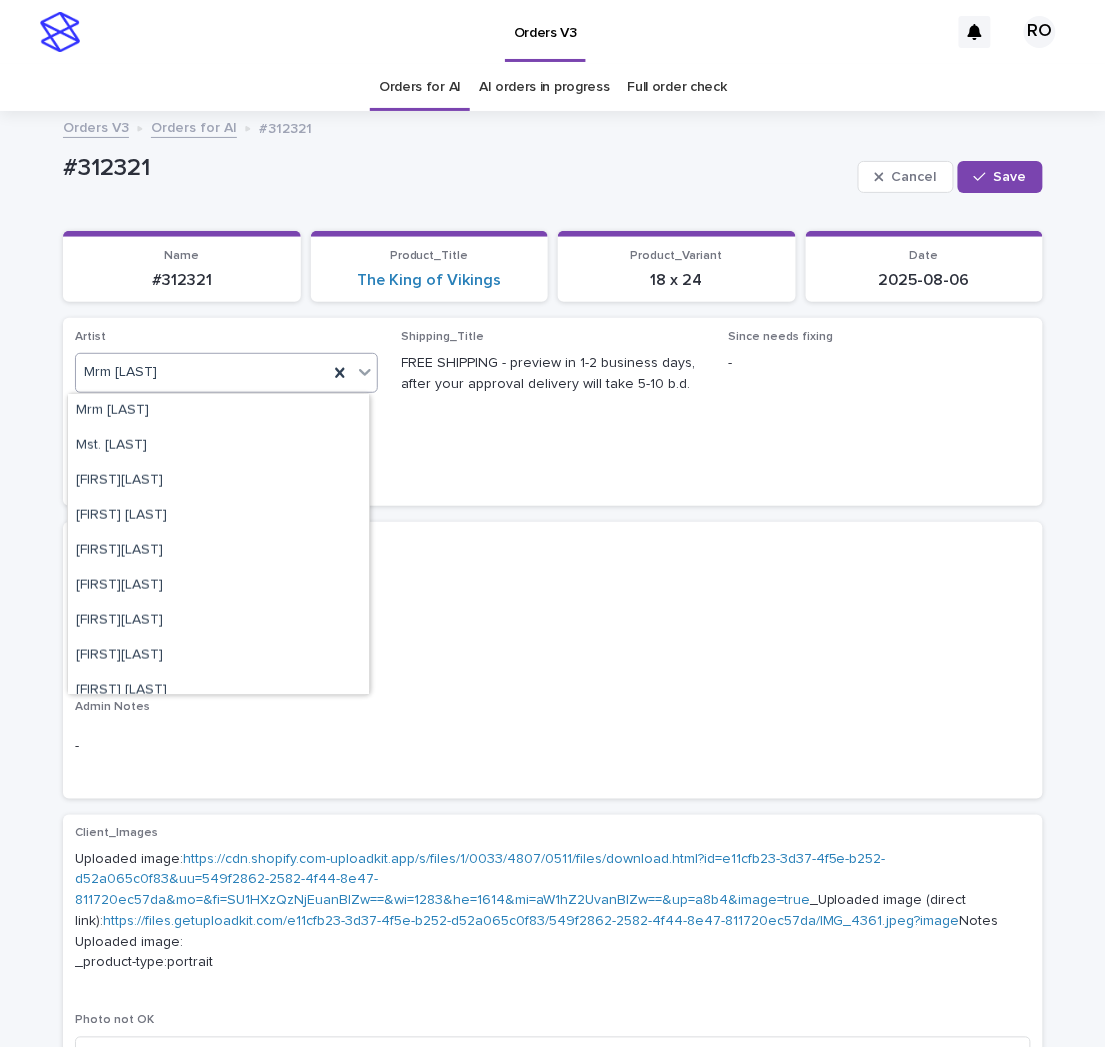 paste on "**********" 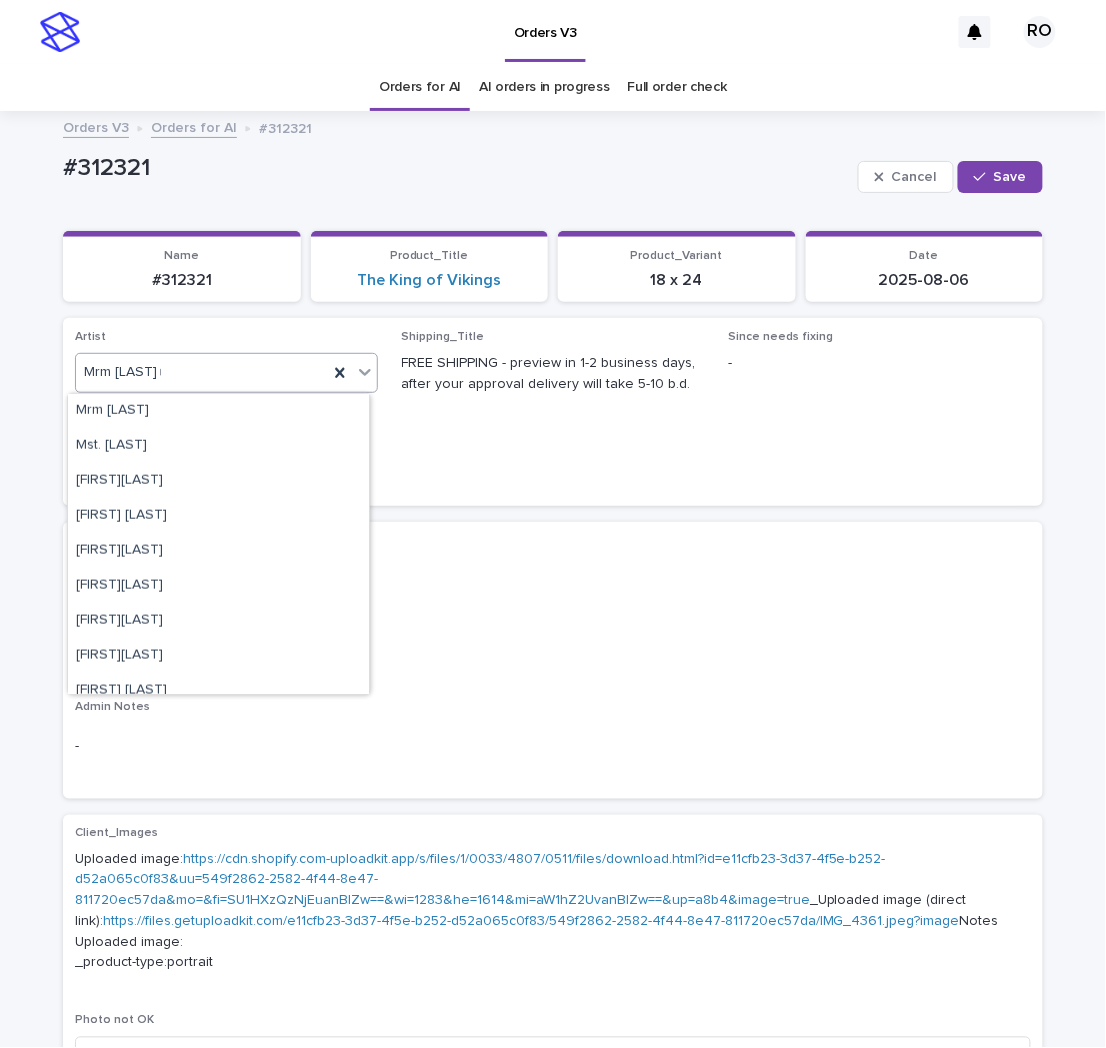 scroll, scrollTop: 0, scrollLeft: 0, axis: both 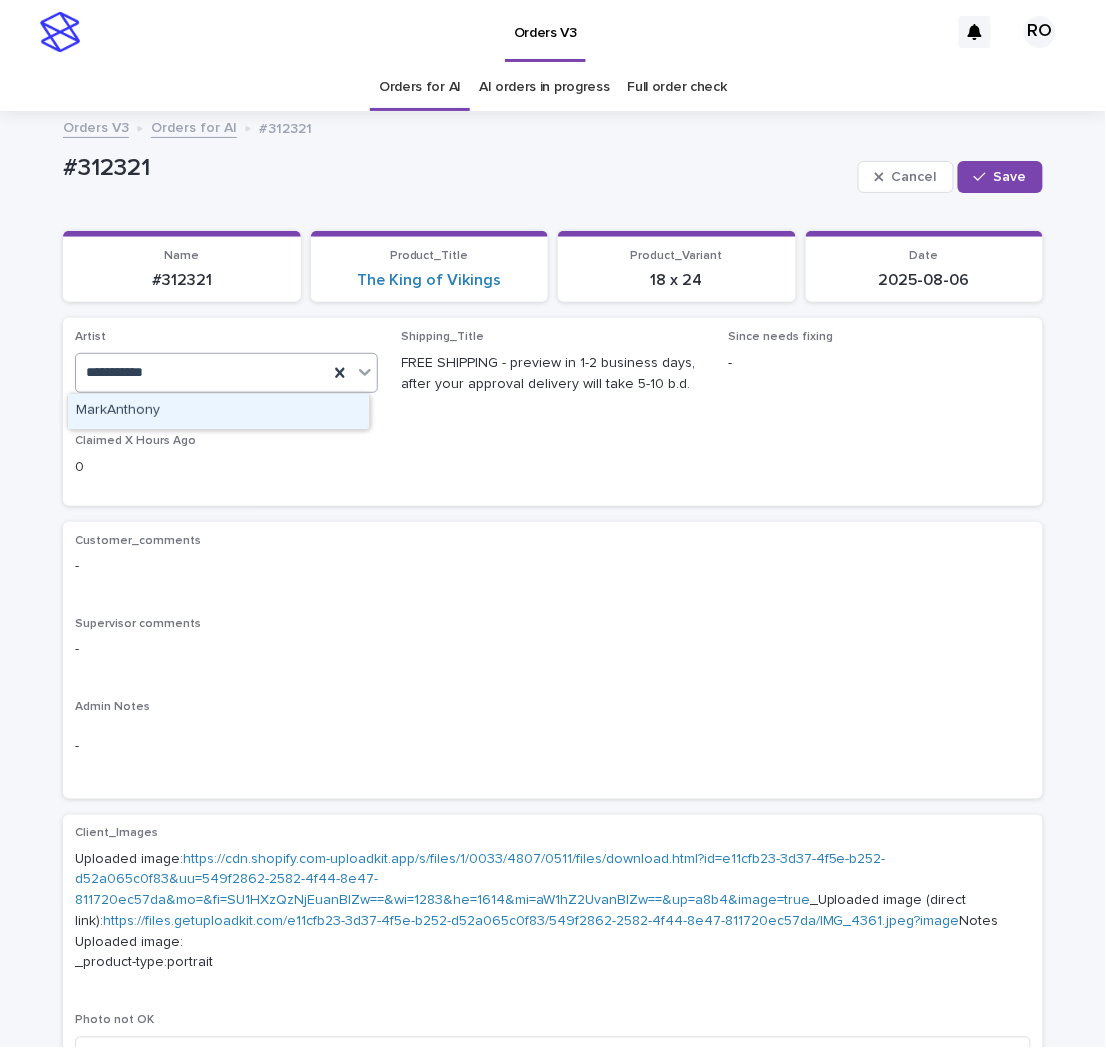 click on "MarkAnthony" at bounding box center (218, 411) 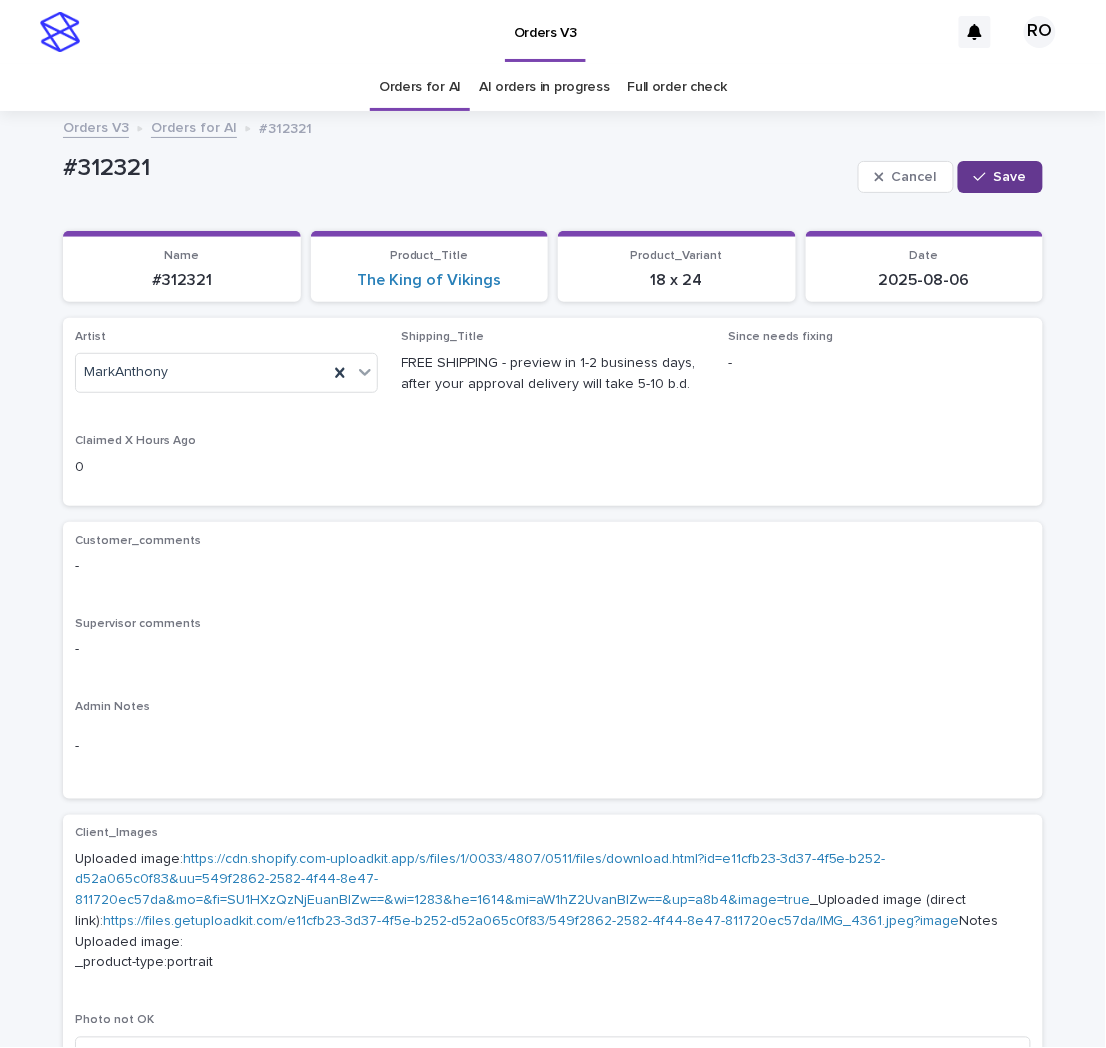 click on "Save" at bounding box center [1000, 177] 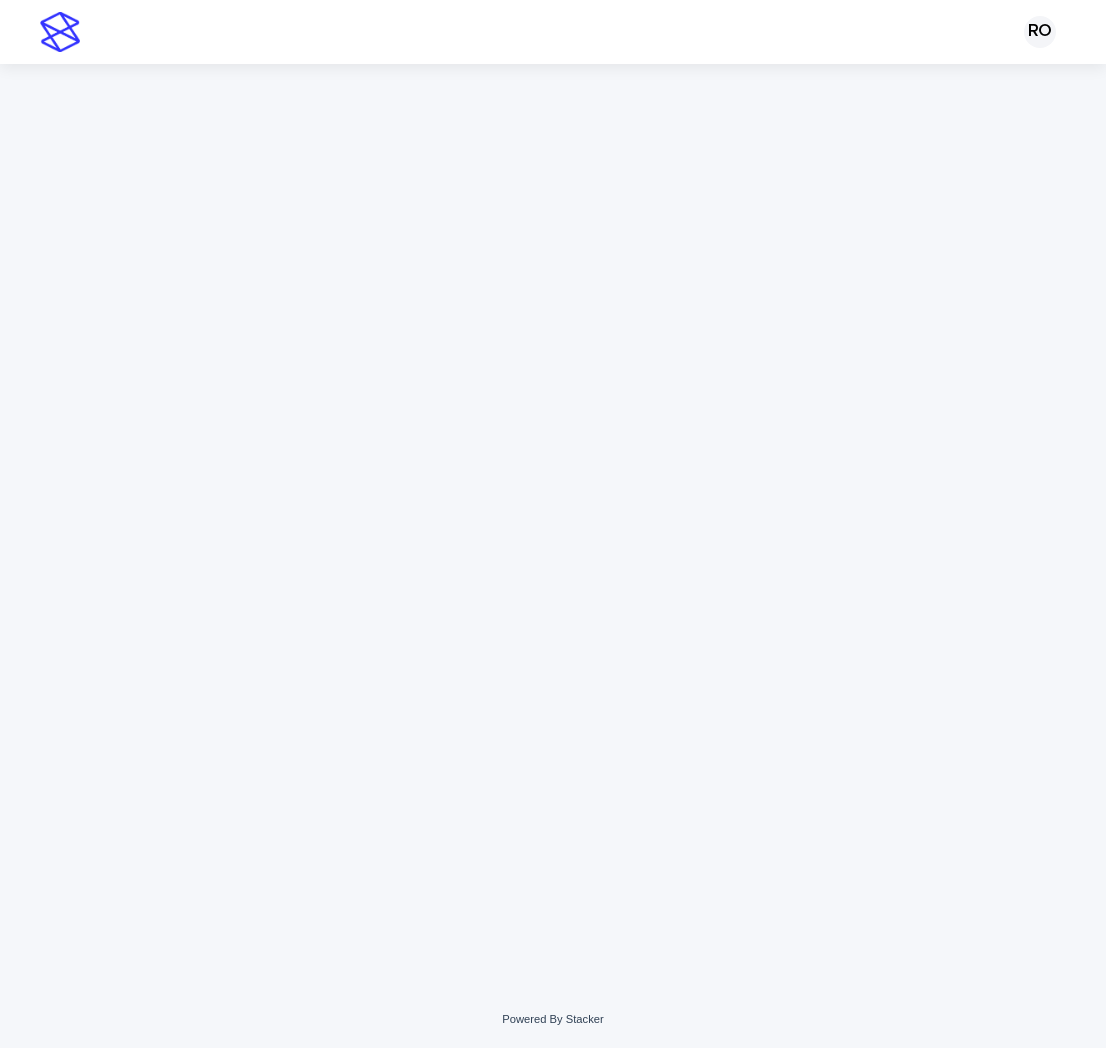 scroll, scrollTop: 0, scrollLeft: 0, axis: both 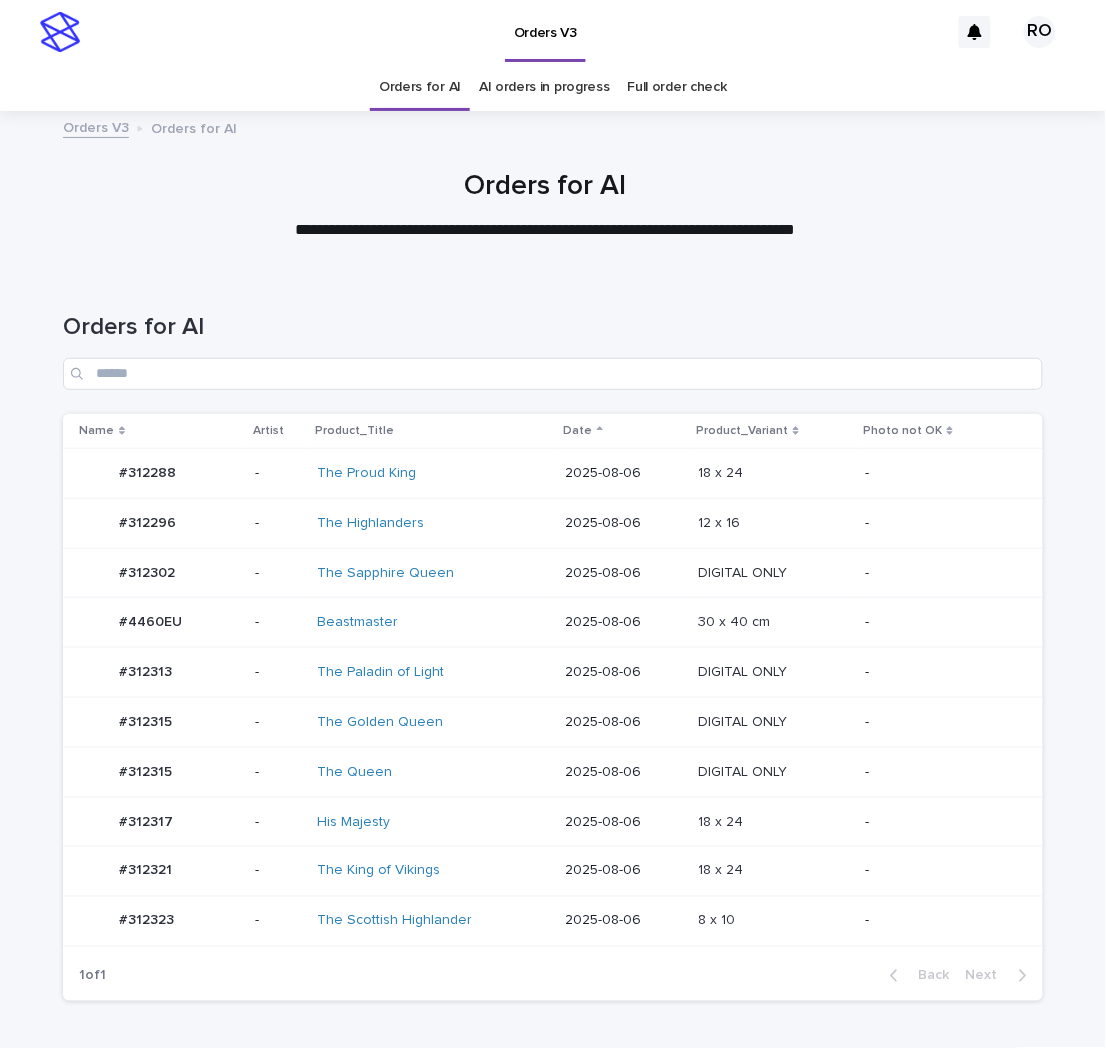 click on "12 x 16 12 x 16" at bounding box center (773, 523) 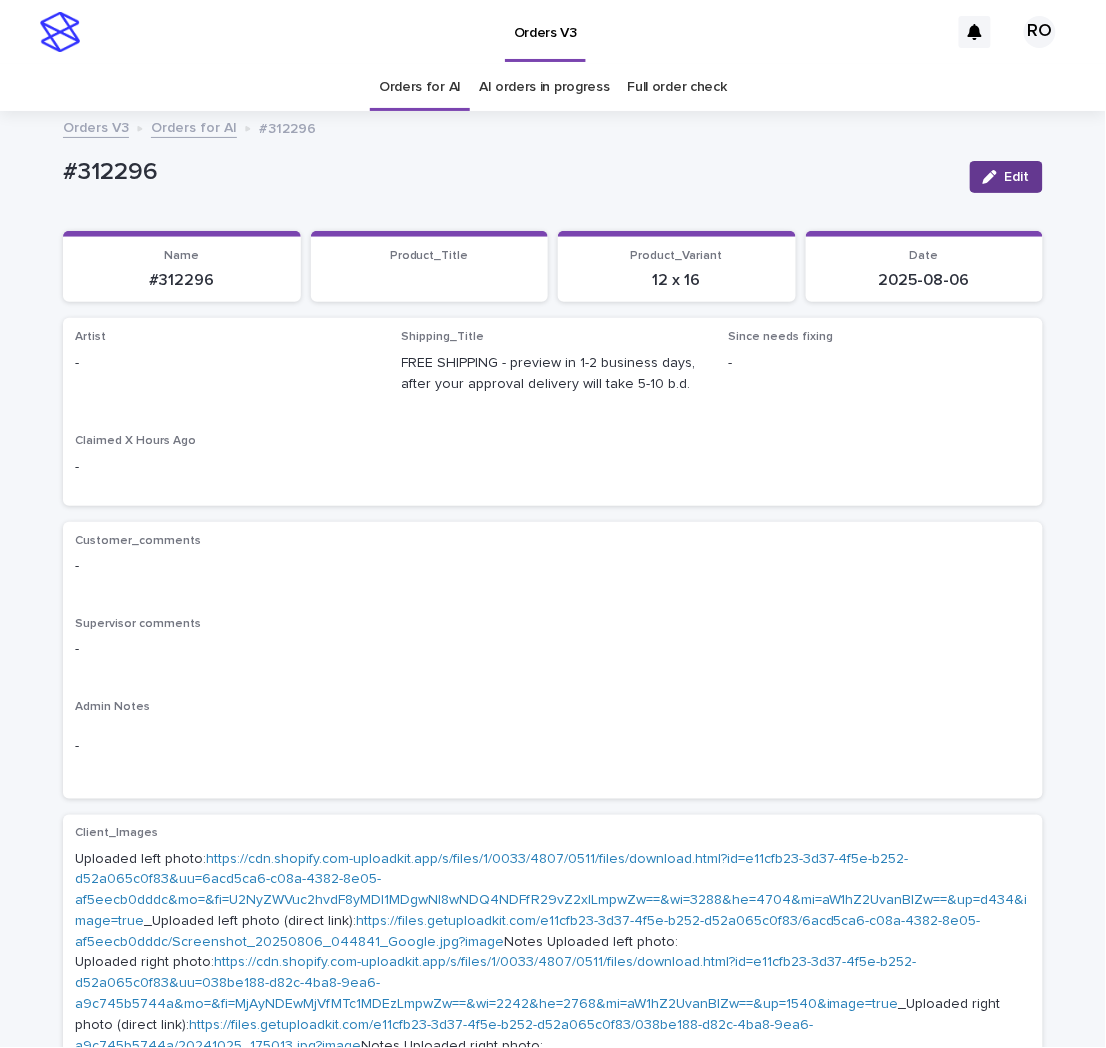 click at bounding box center (994, 177) 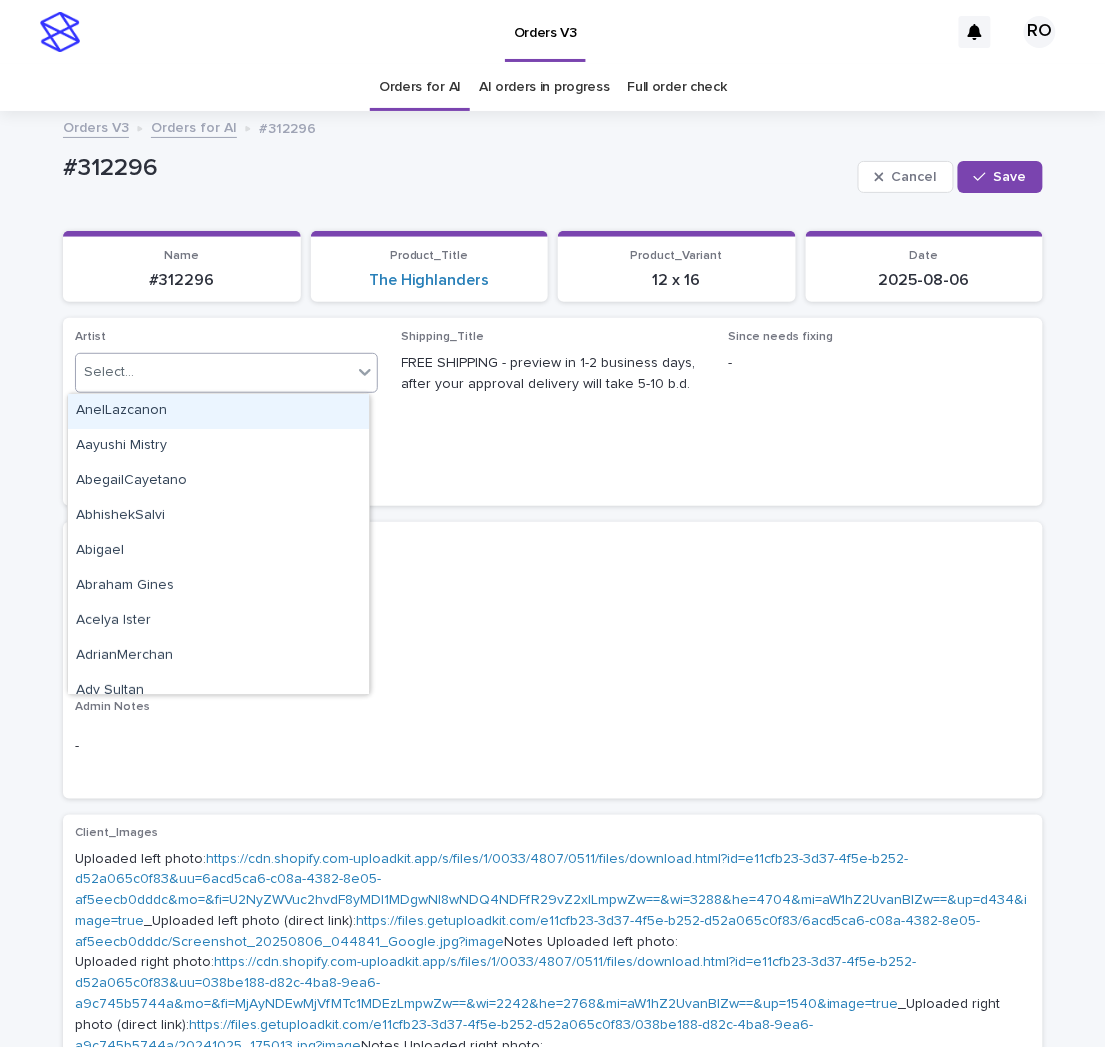 click on "Select..." at bounding box center [214, 372] 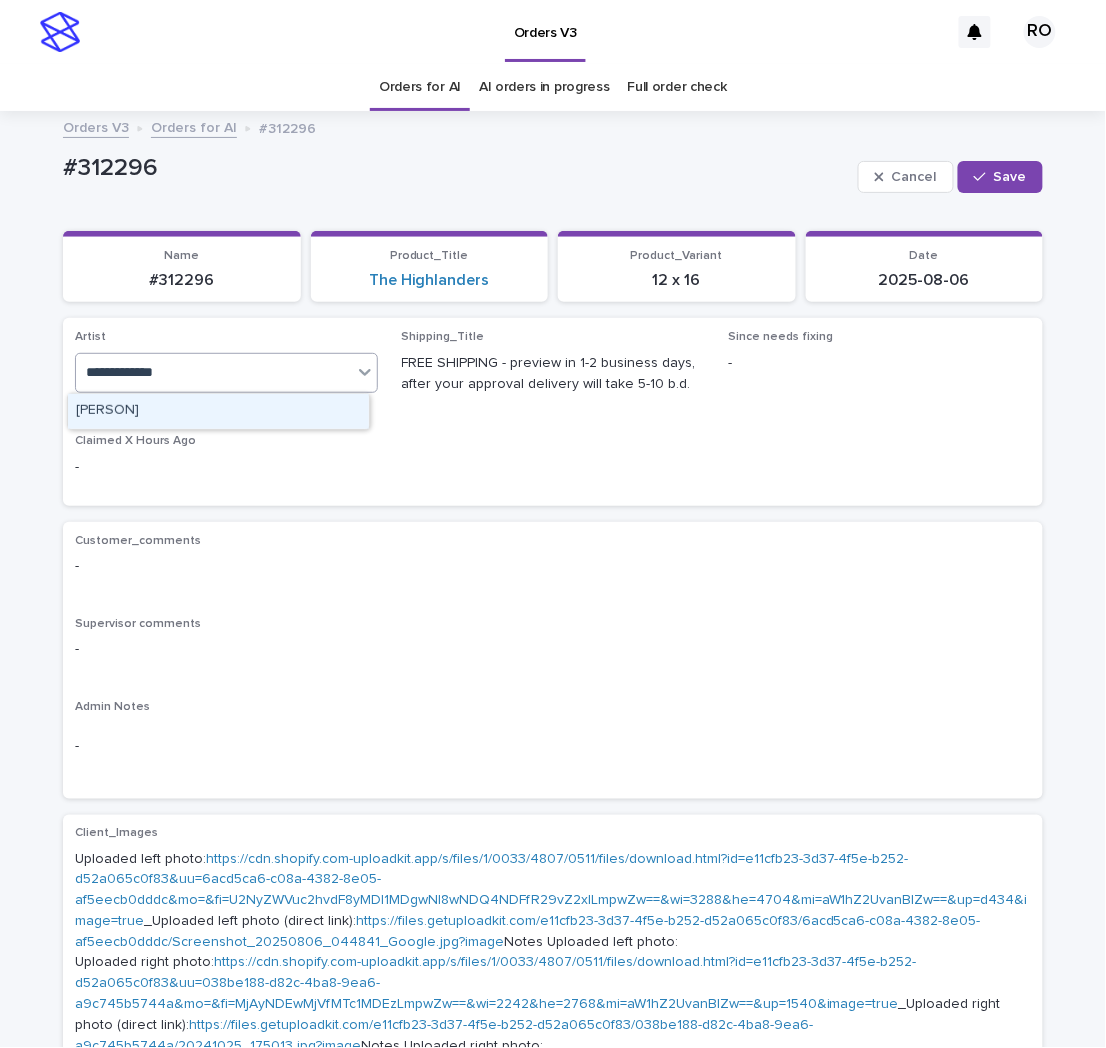 type 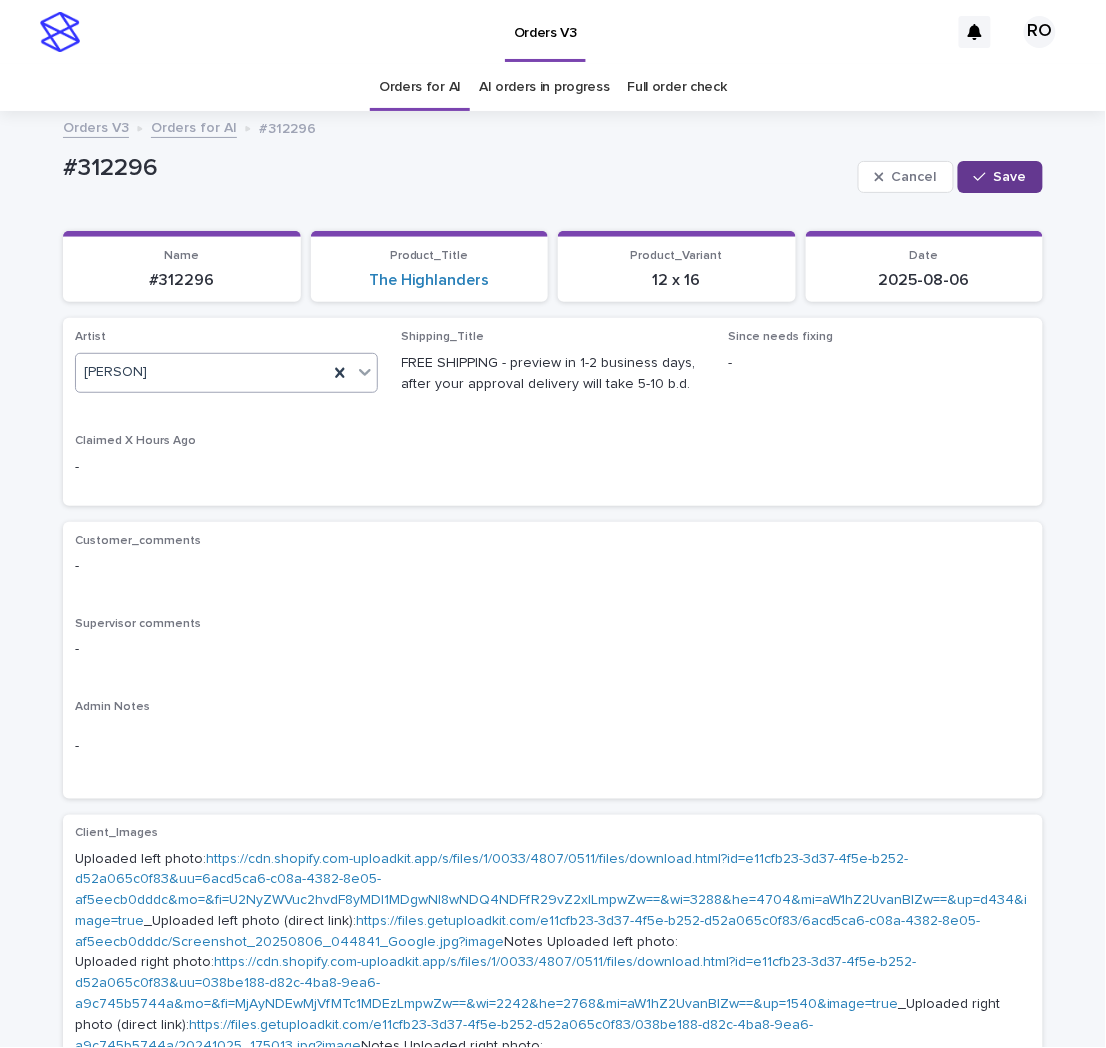 click on "Save" at bounding box center [1010, 177] 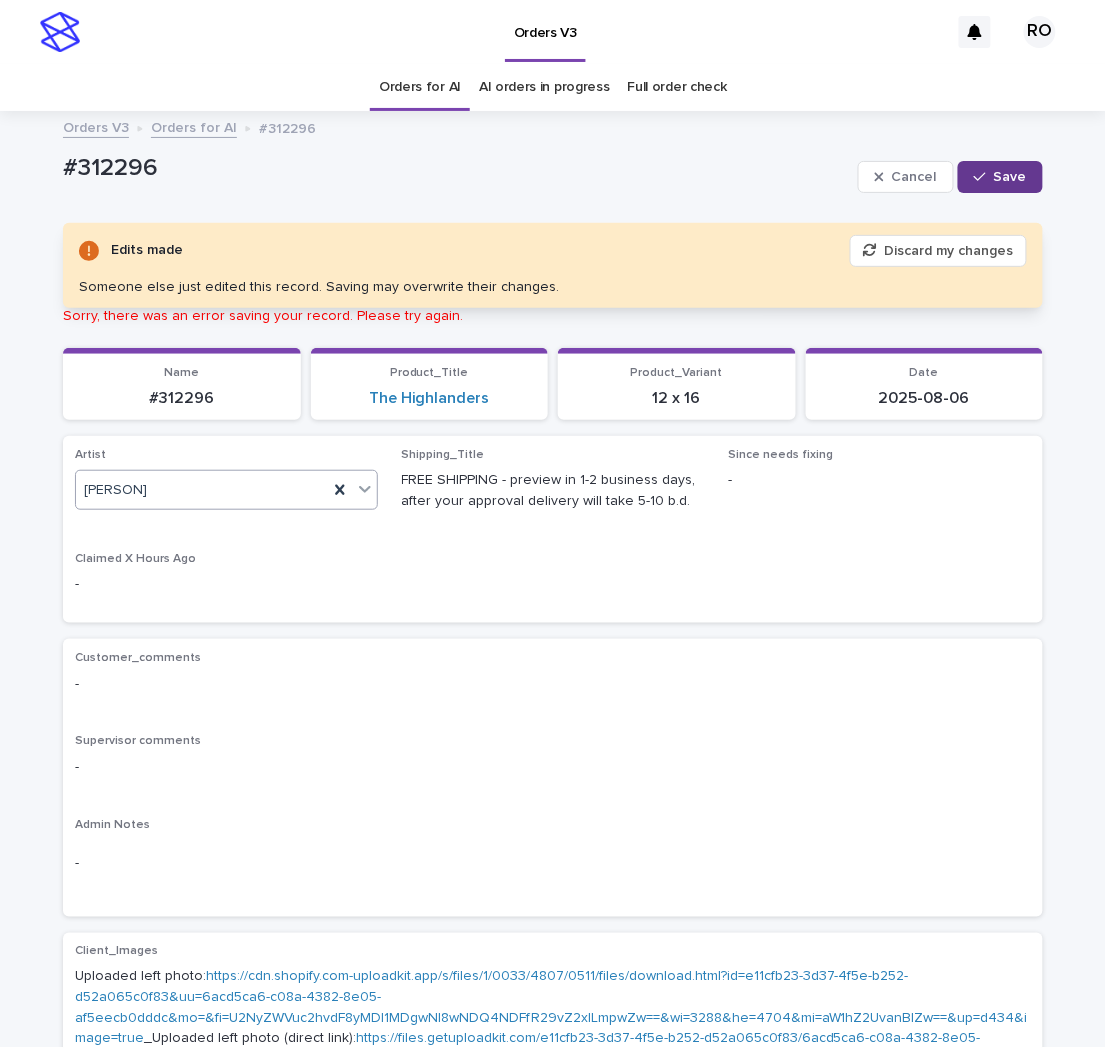 click on "Save" at bounding box center (1010, 177) 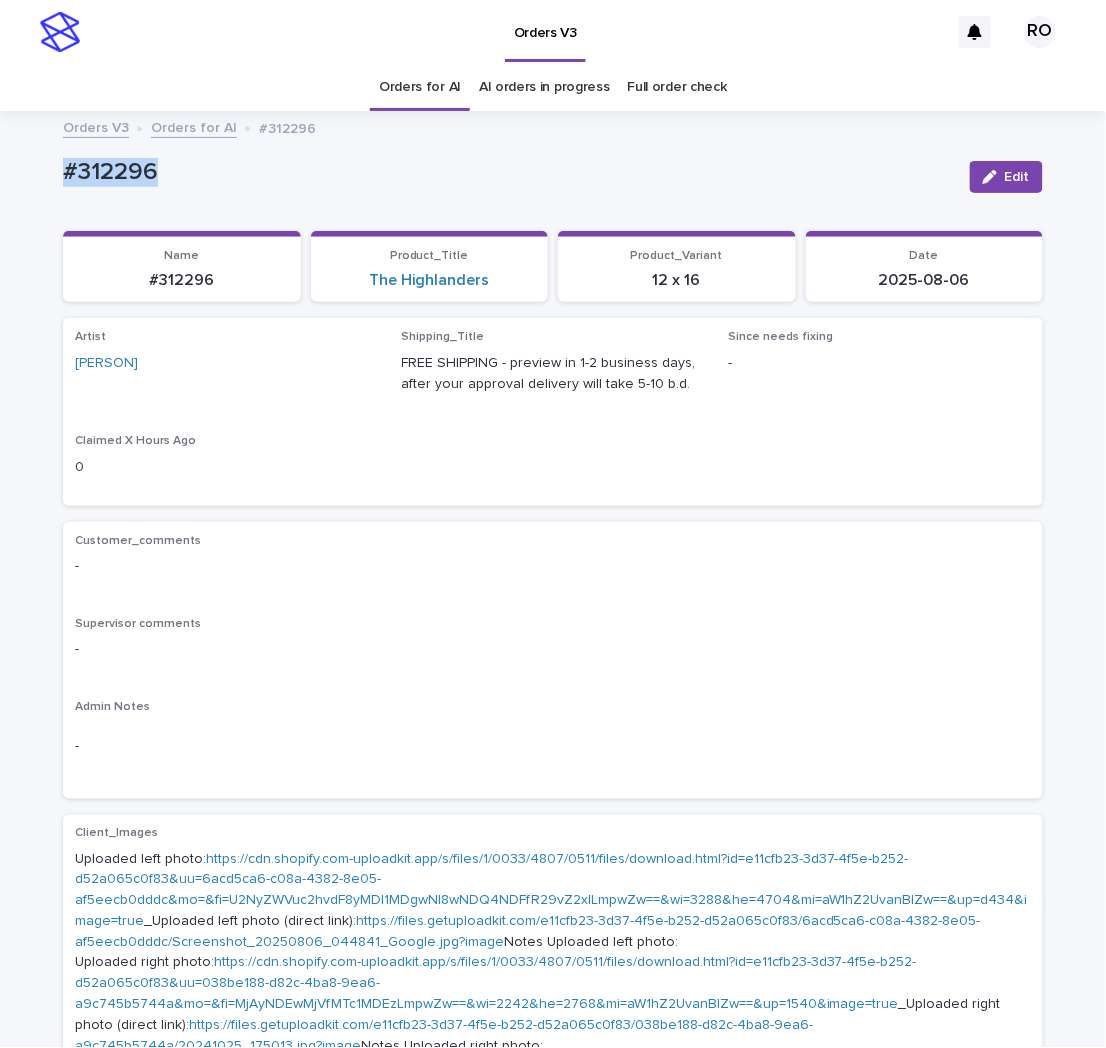 drag, startPoint x: 237, startPoint y: 175, endPoint x: 45, endPoint y: 175, distance: 192 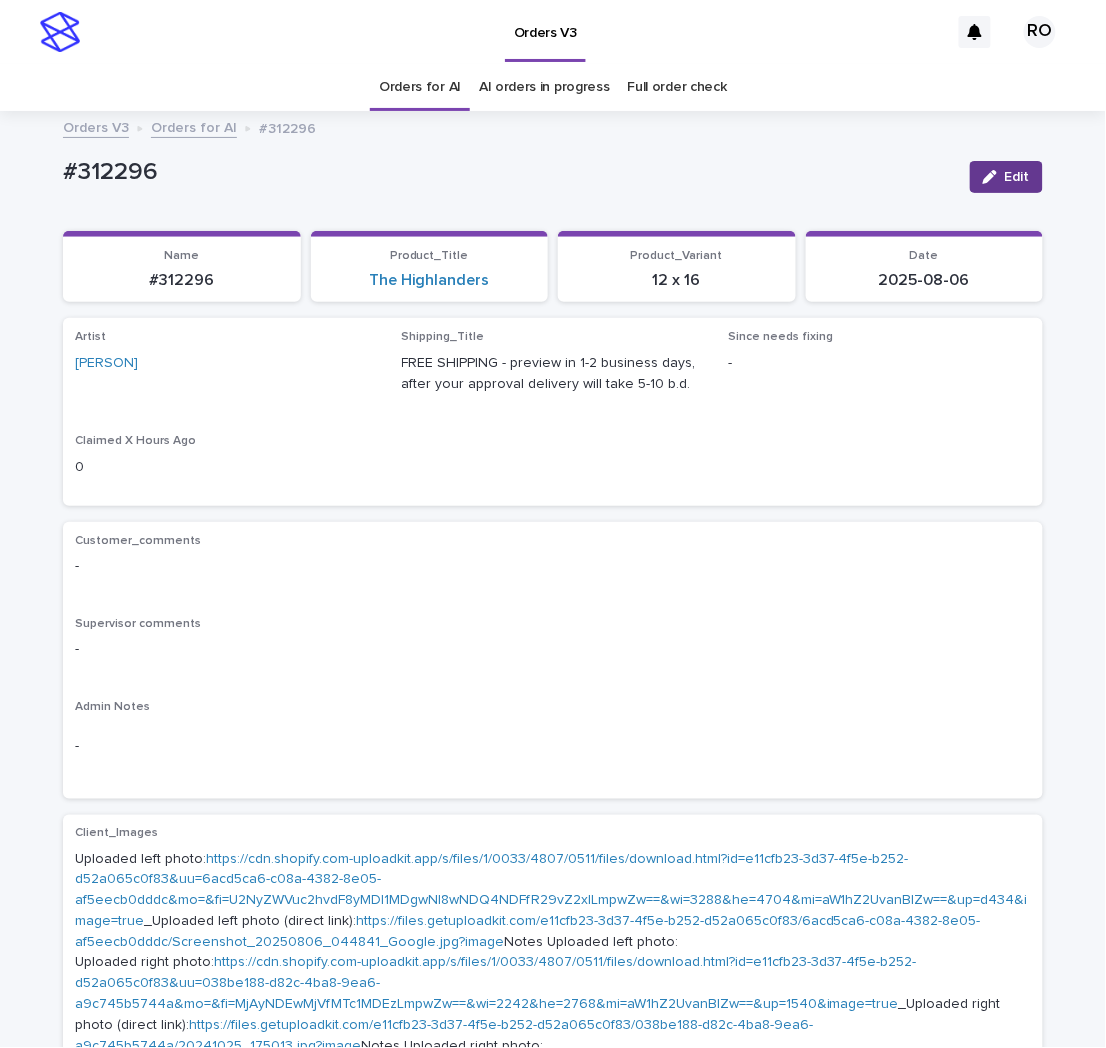 click at bounding box center (994, 177) 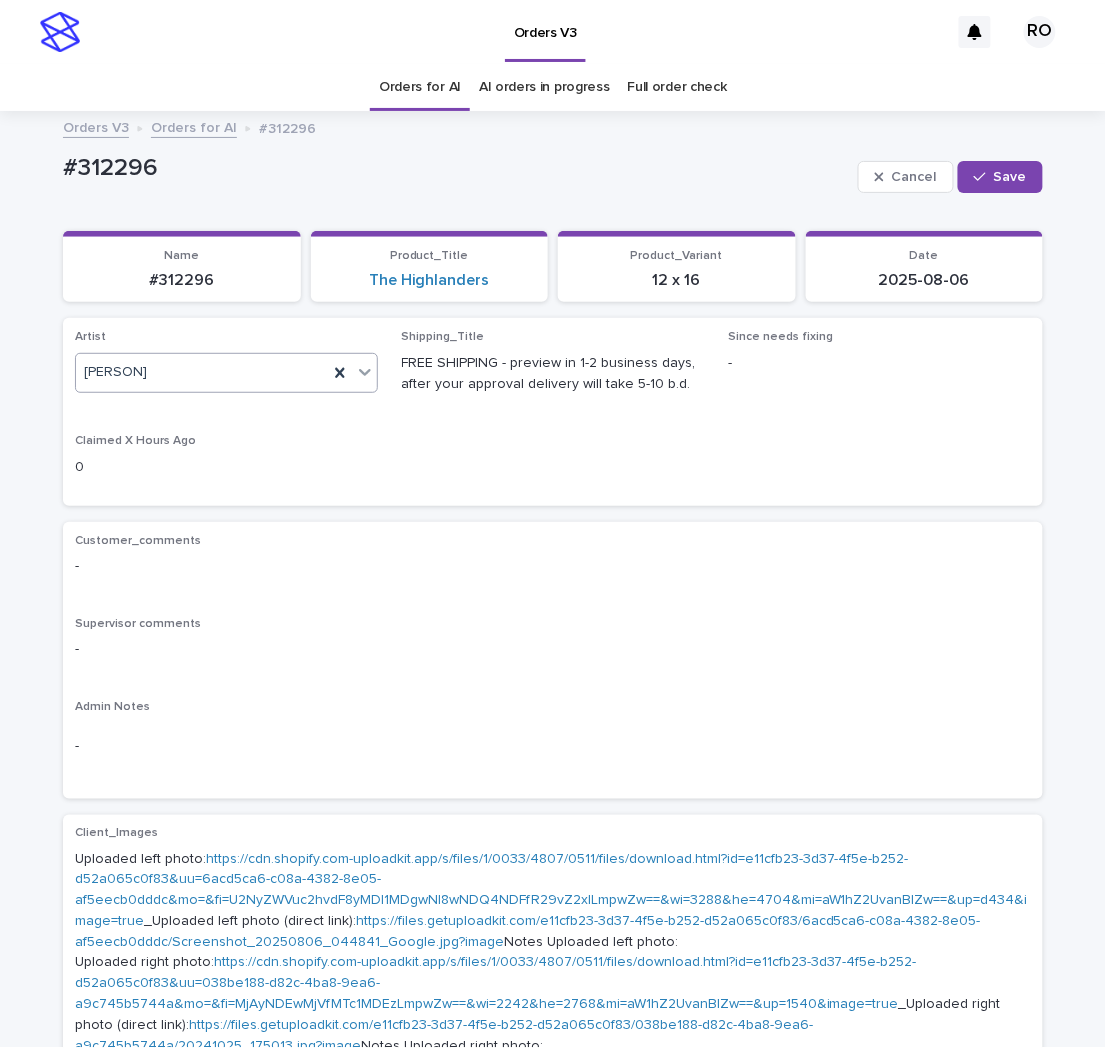 click 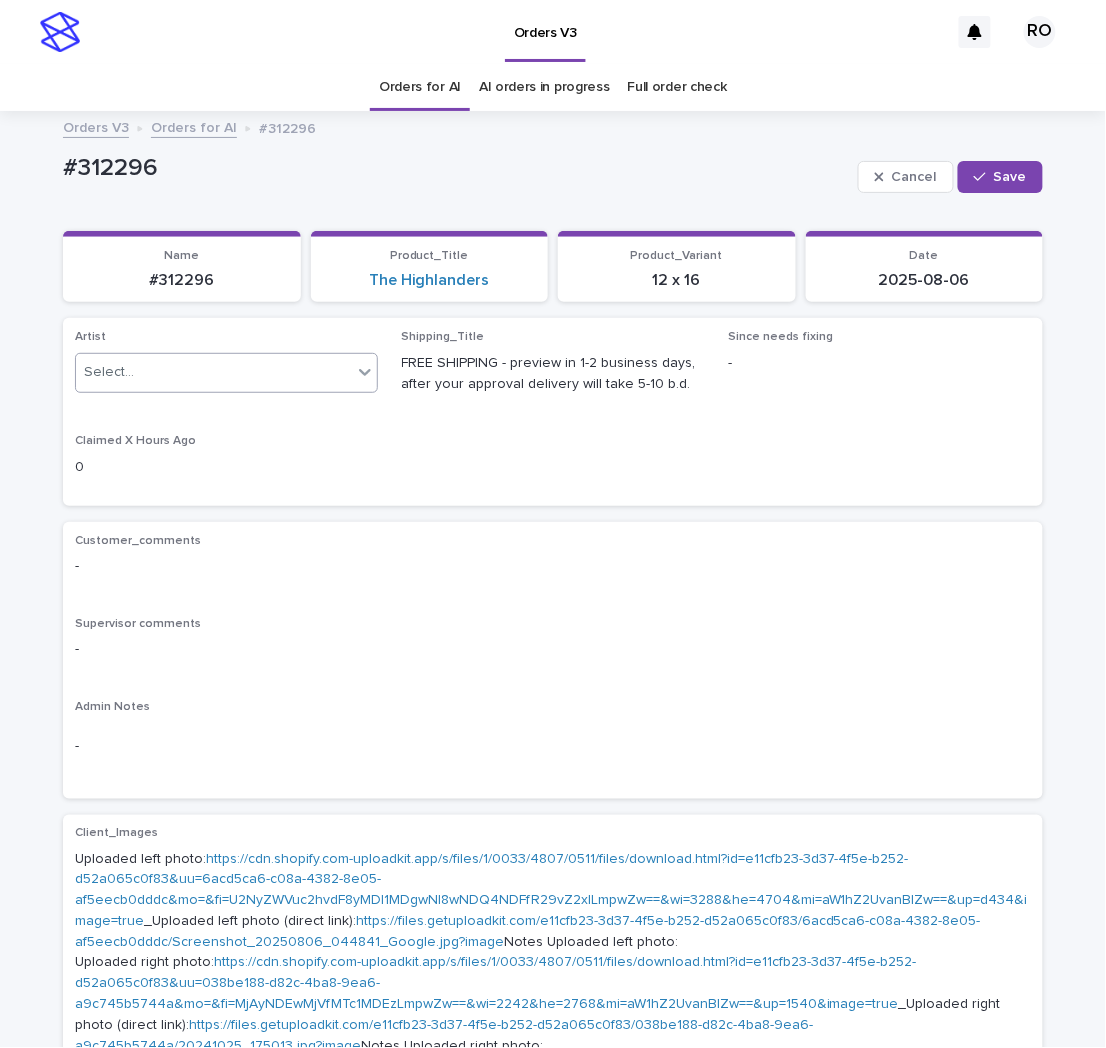 paste on "********" 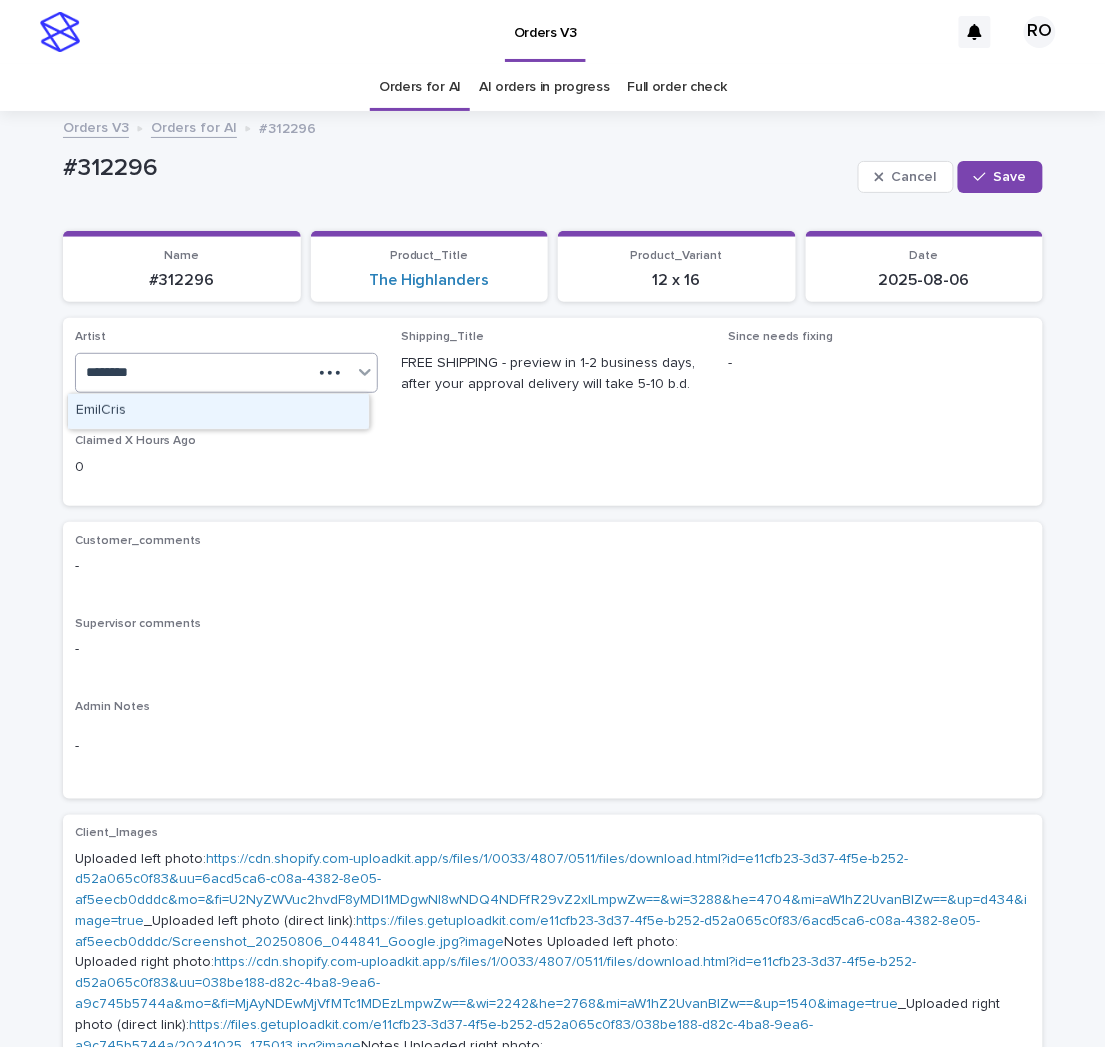 click on "EmilCris" at bounding box center [218, 411] 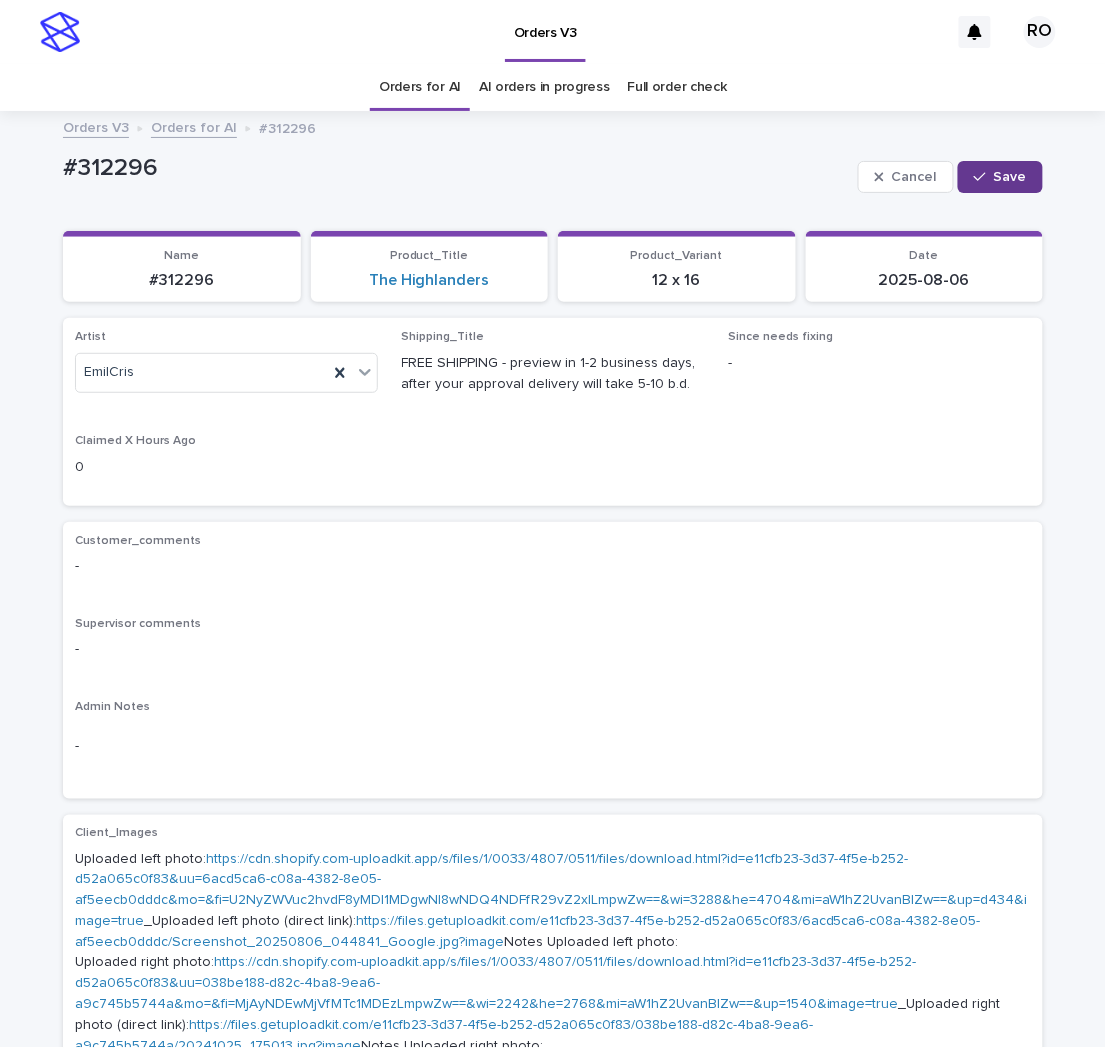 click 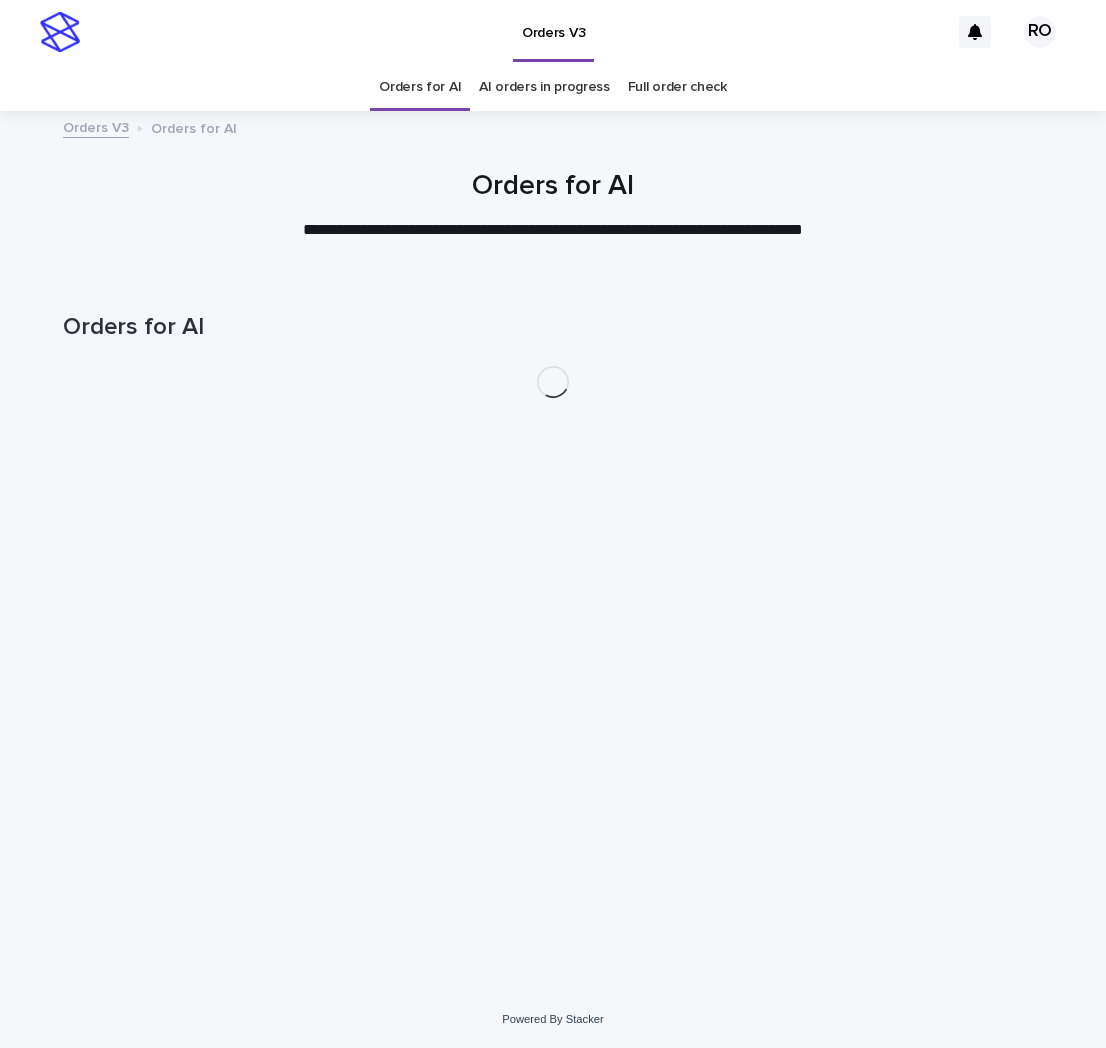 scroll, scrollTop: 0, scrollLeft: 0, axis: both 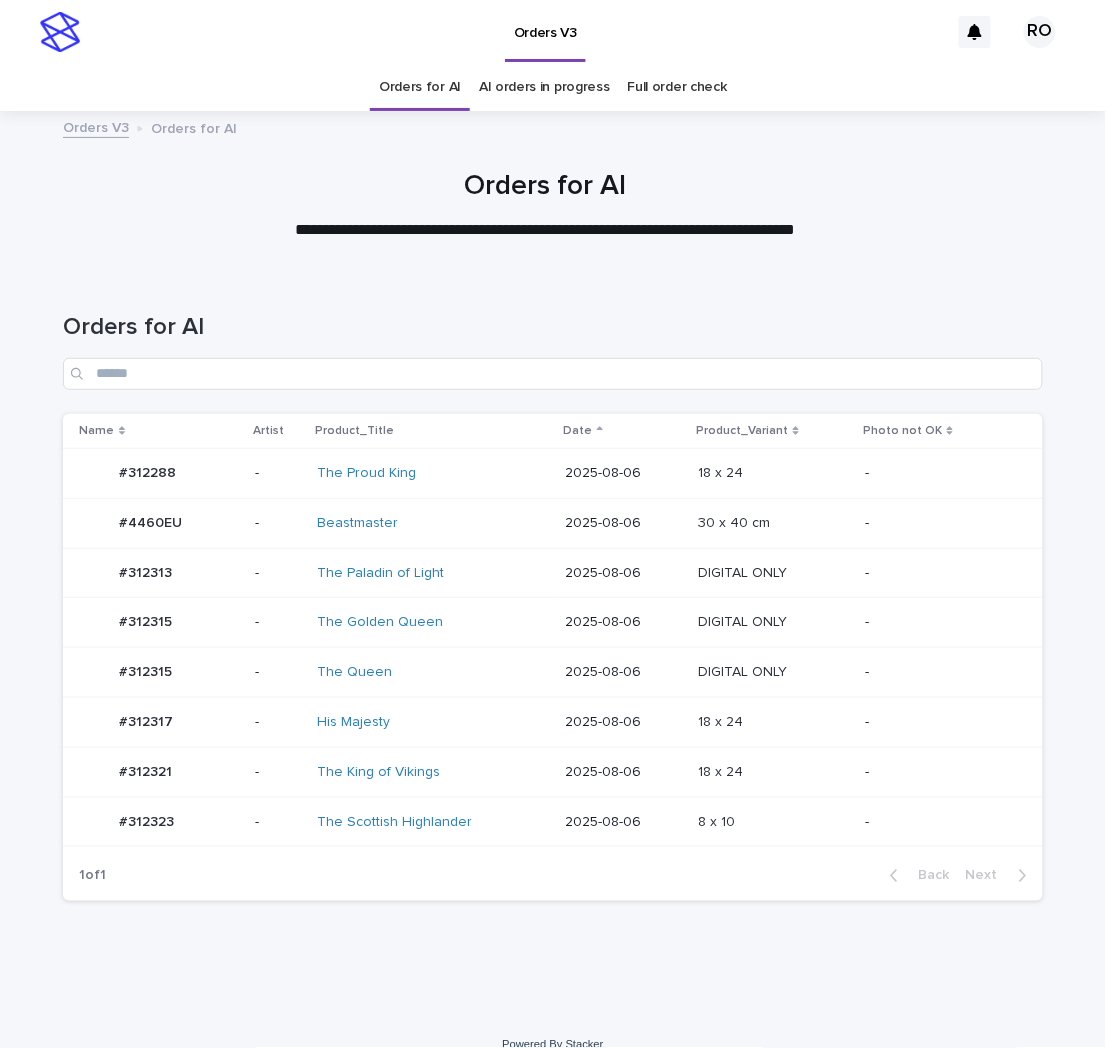 click at bounding box center [773, 523] 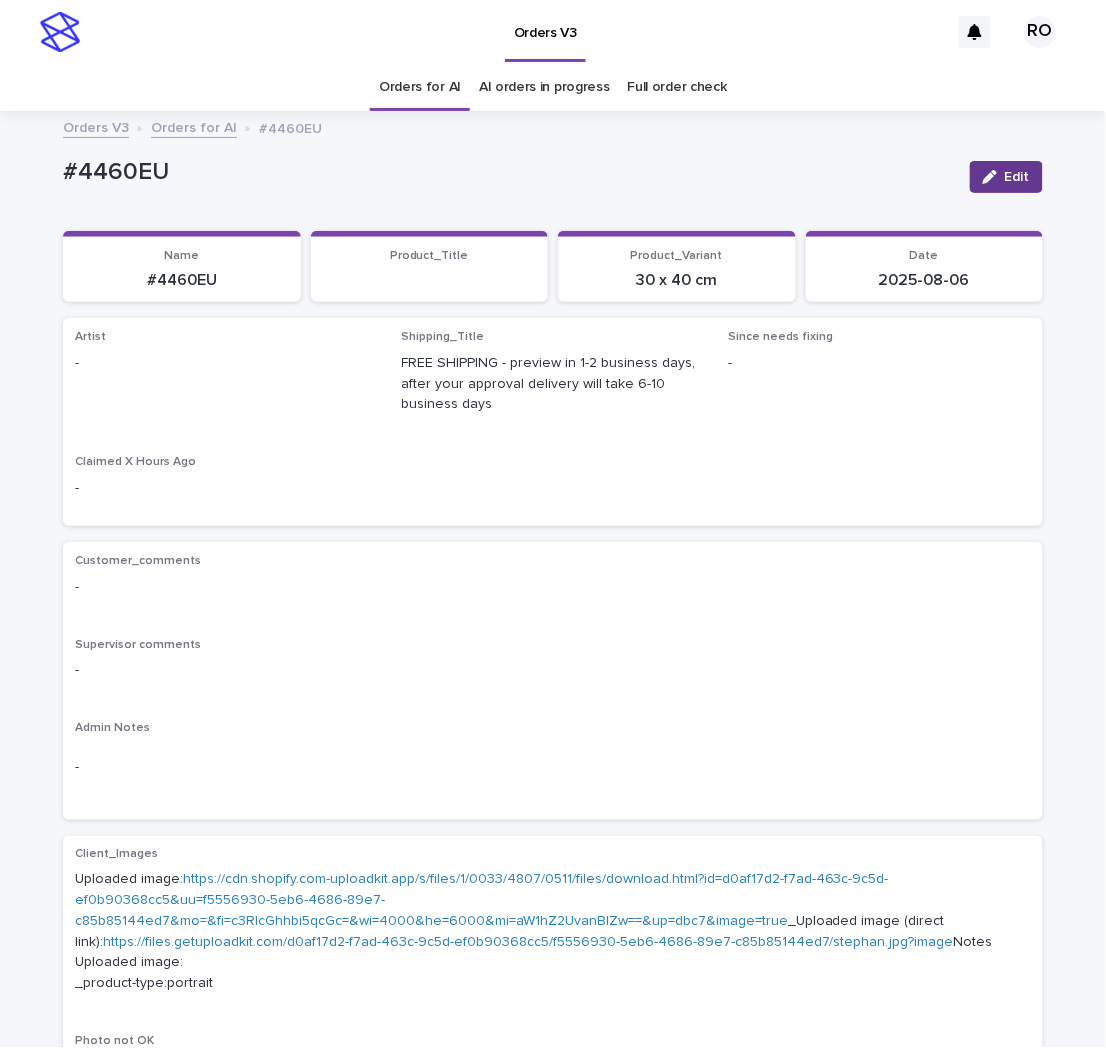 click on "Edit" at bounding box center (1006, 177) 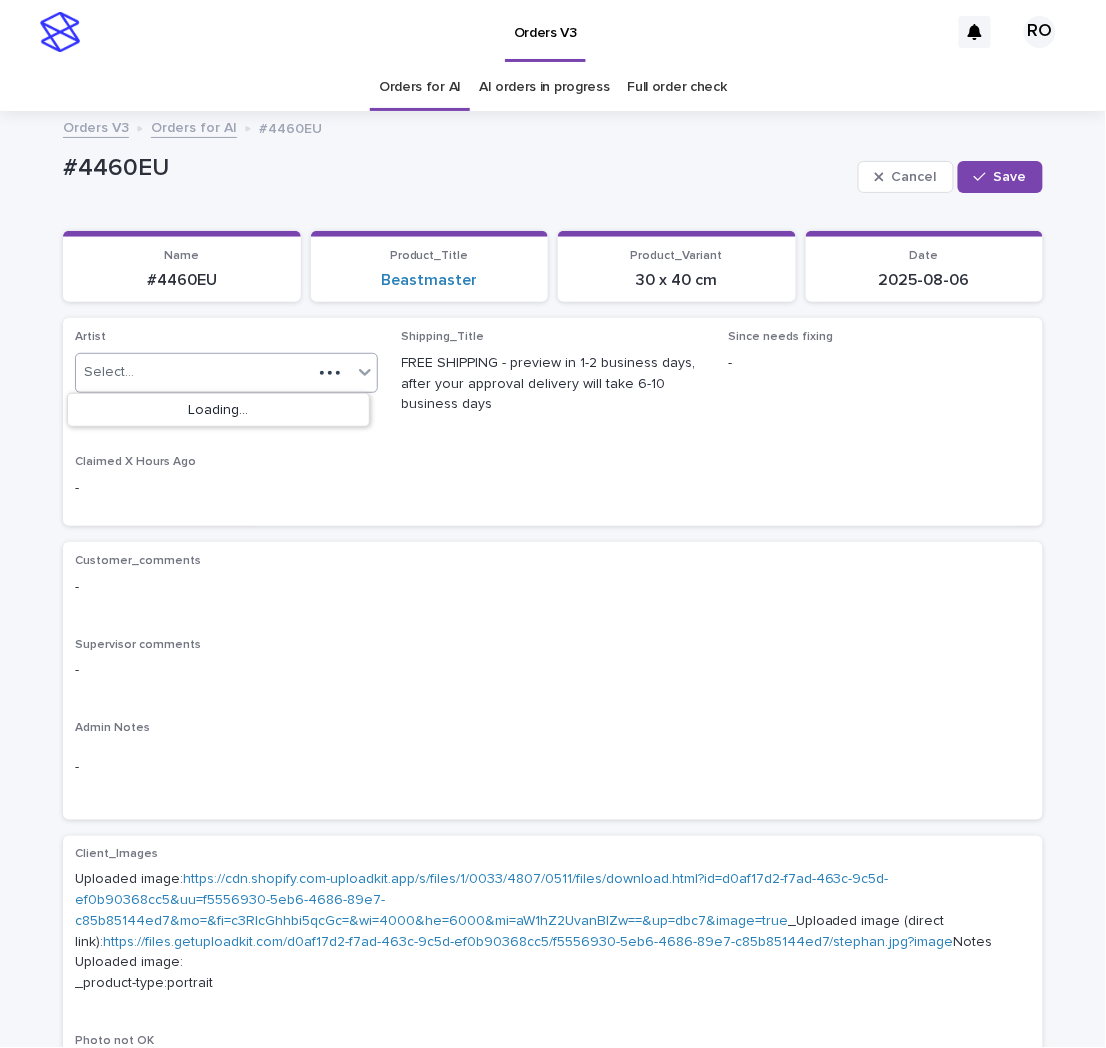 click at bounding box center [352, 373] 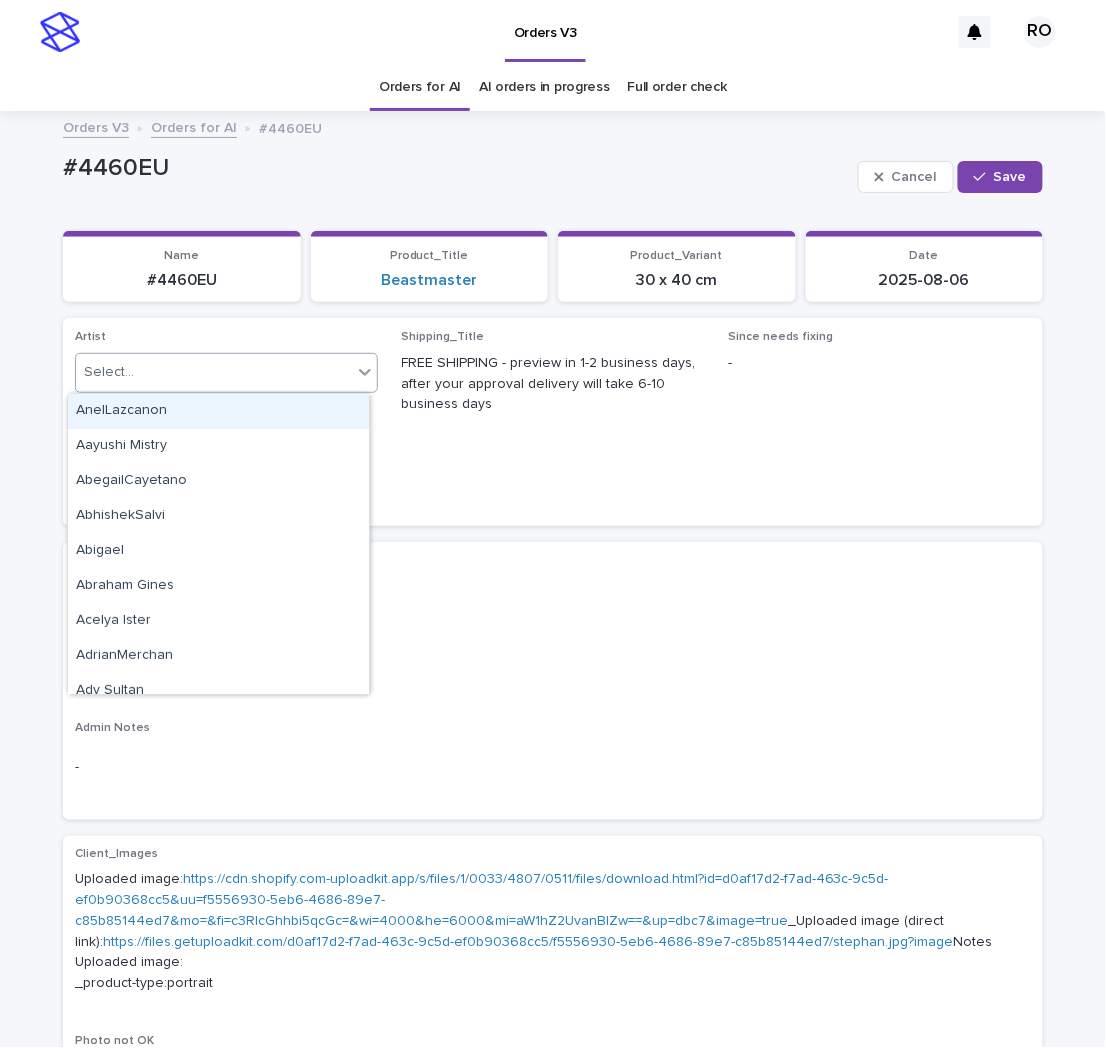 paste on "**********" 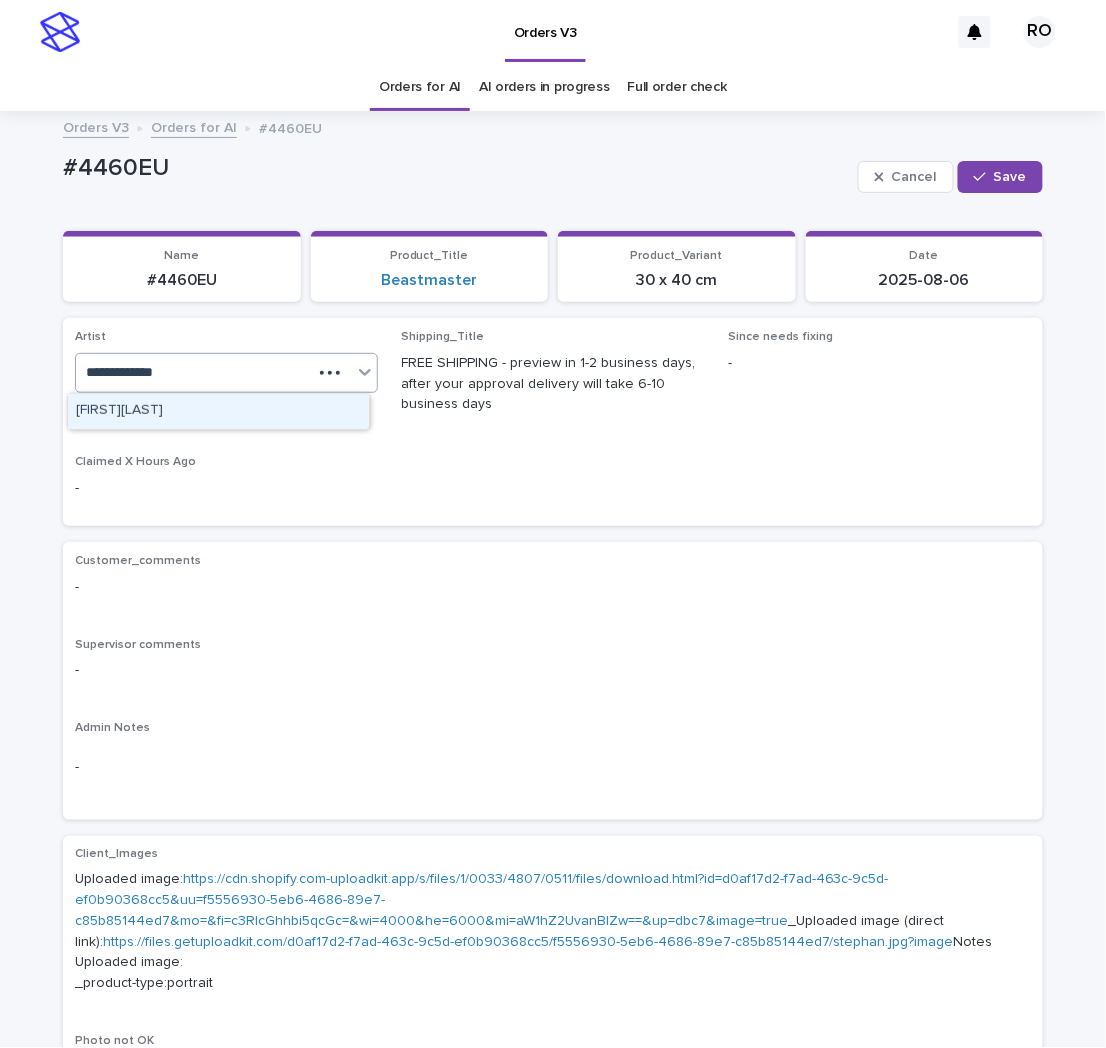 click on "[FIRST] [LAST]" at bounding box center [218, 411] 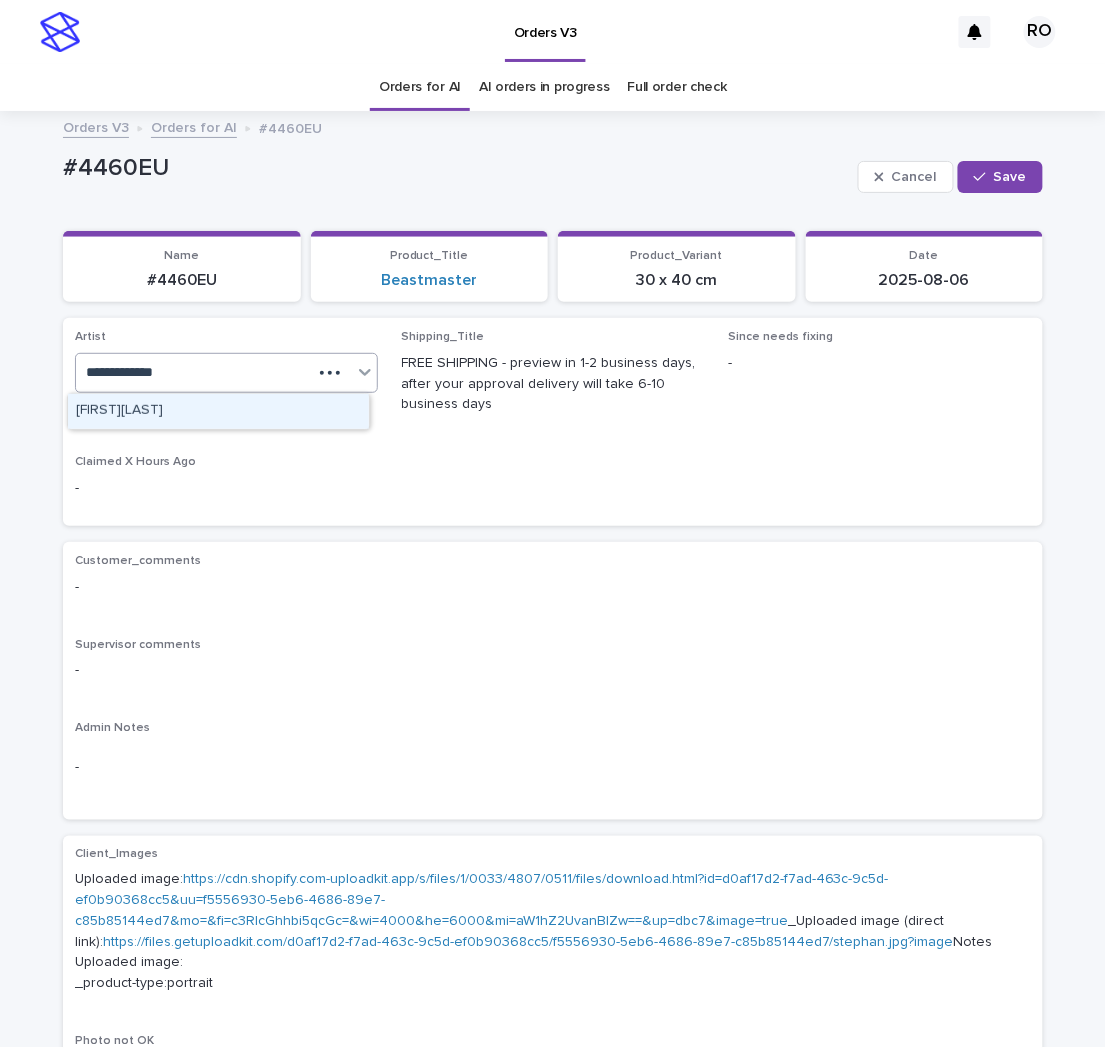 type 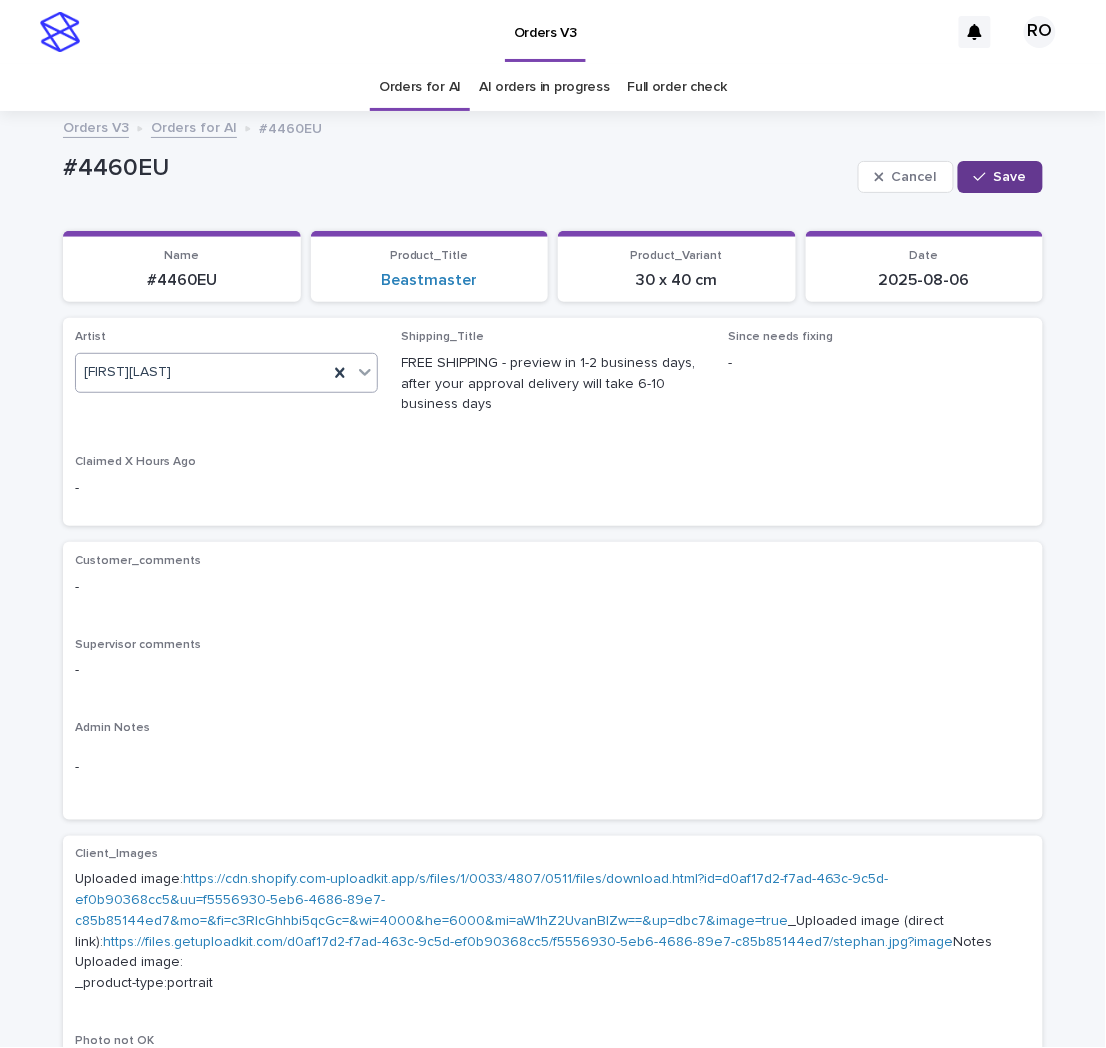click 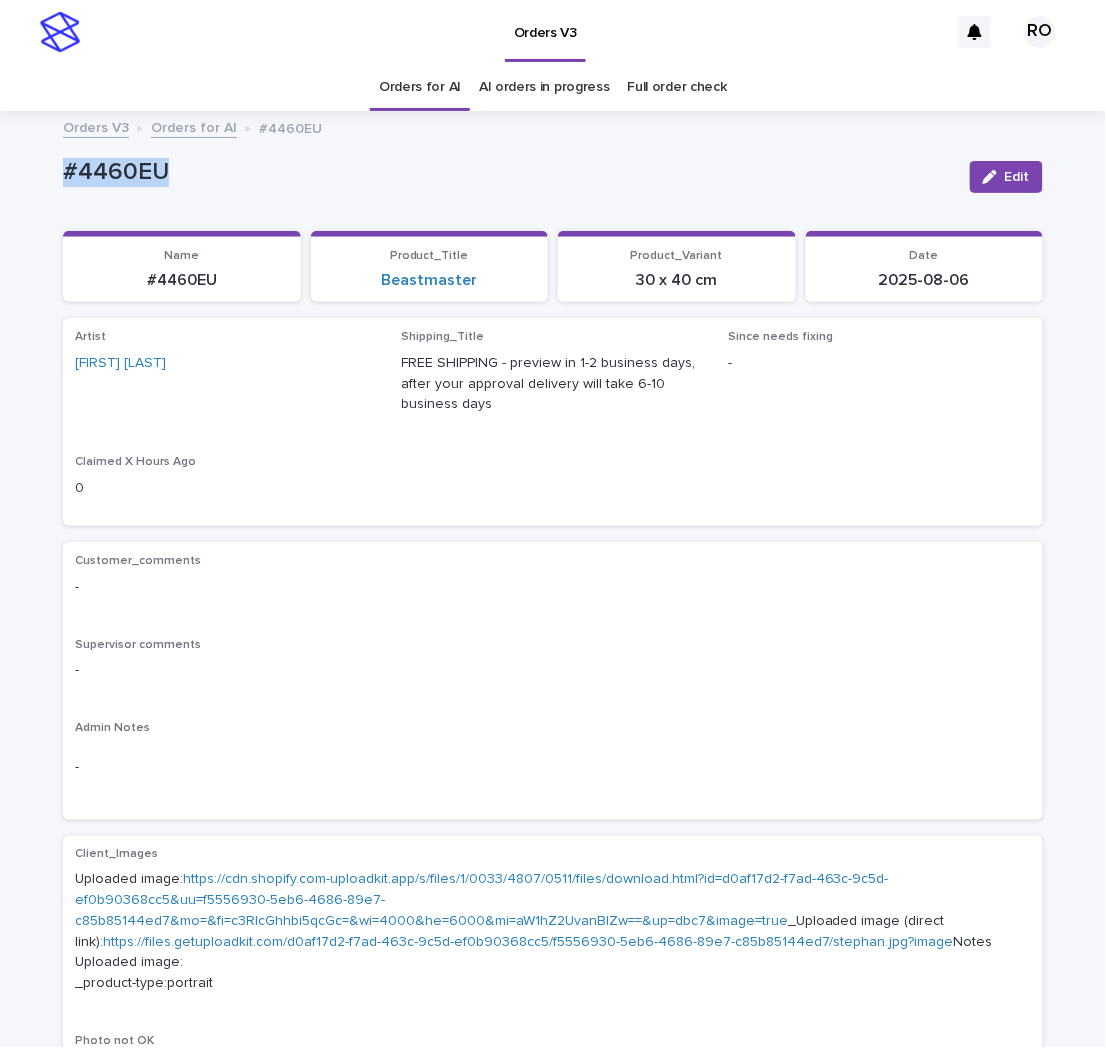 drag, startPoint x: 210, startPoint y: 171, endPoint x: 55, endPoint y: 176, distance: 155.08063 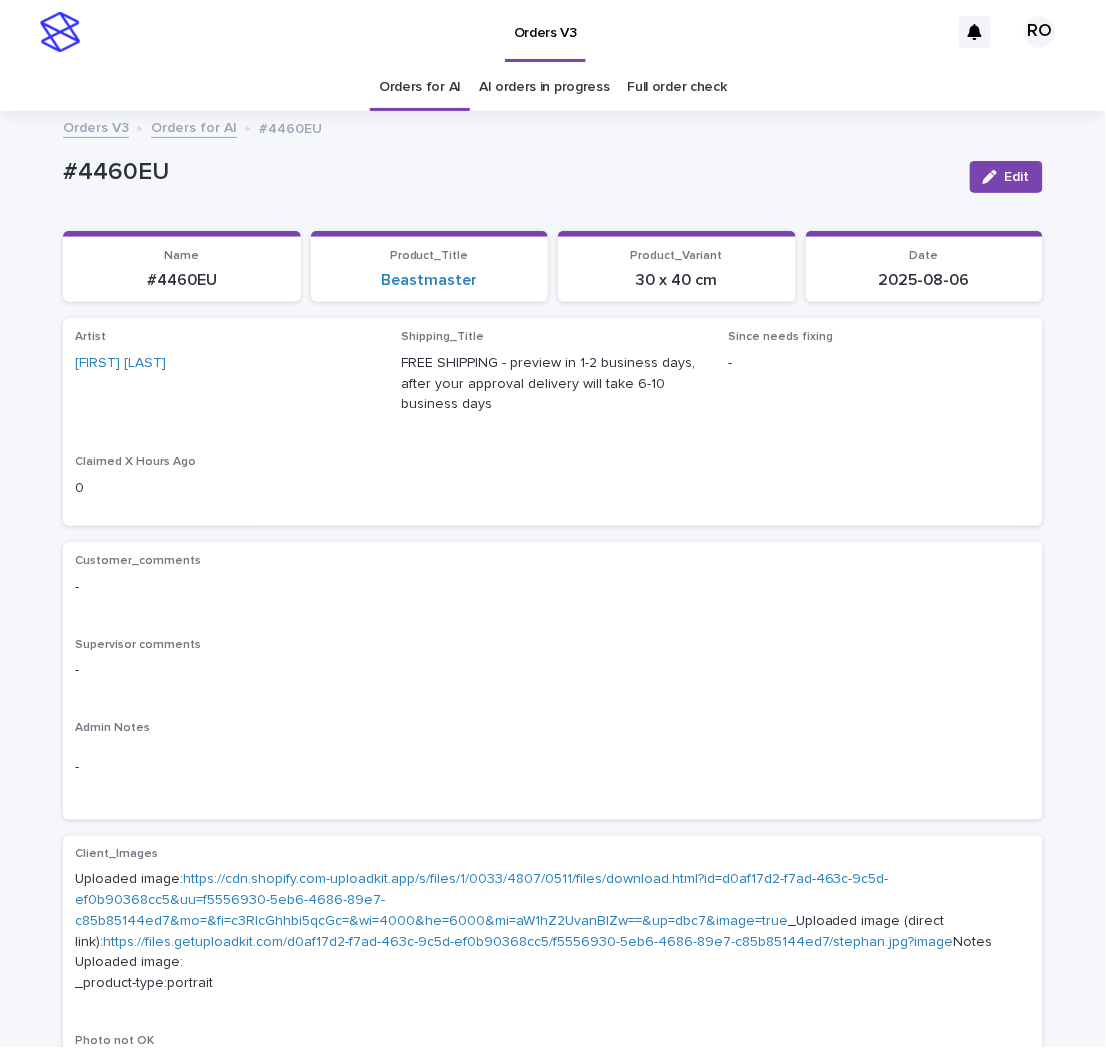drag, startPoint x: 691, startPoint y: 554, endPoint x: 871, endPoint y: 380, distance: 250.35175 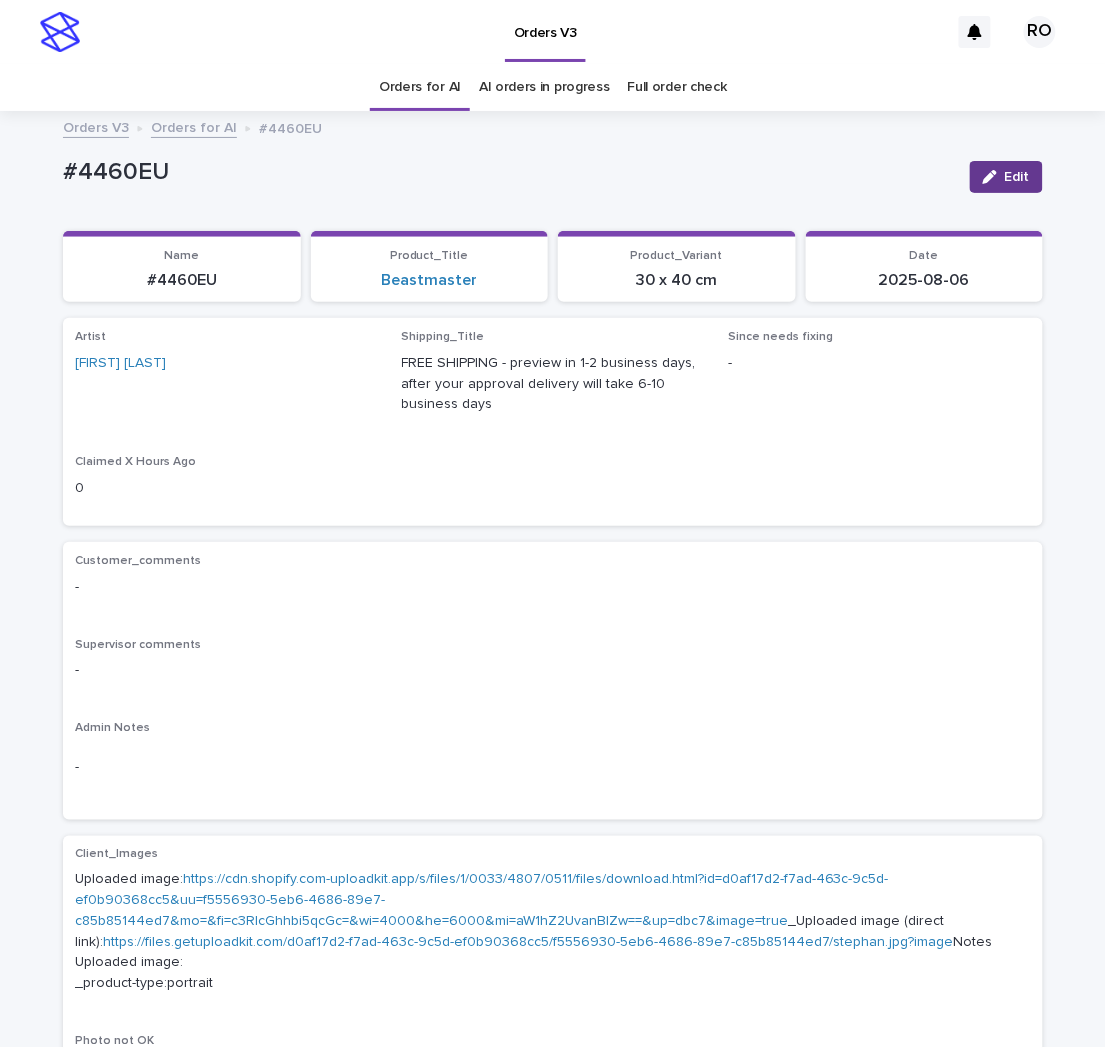 click on "Edit" at bounding box center (1006, 177) 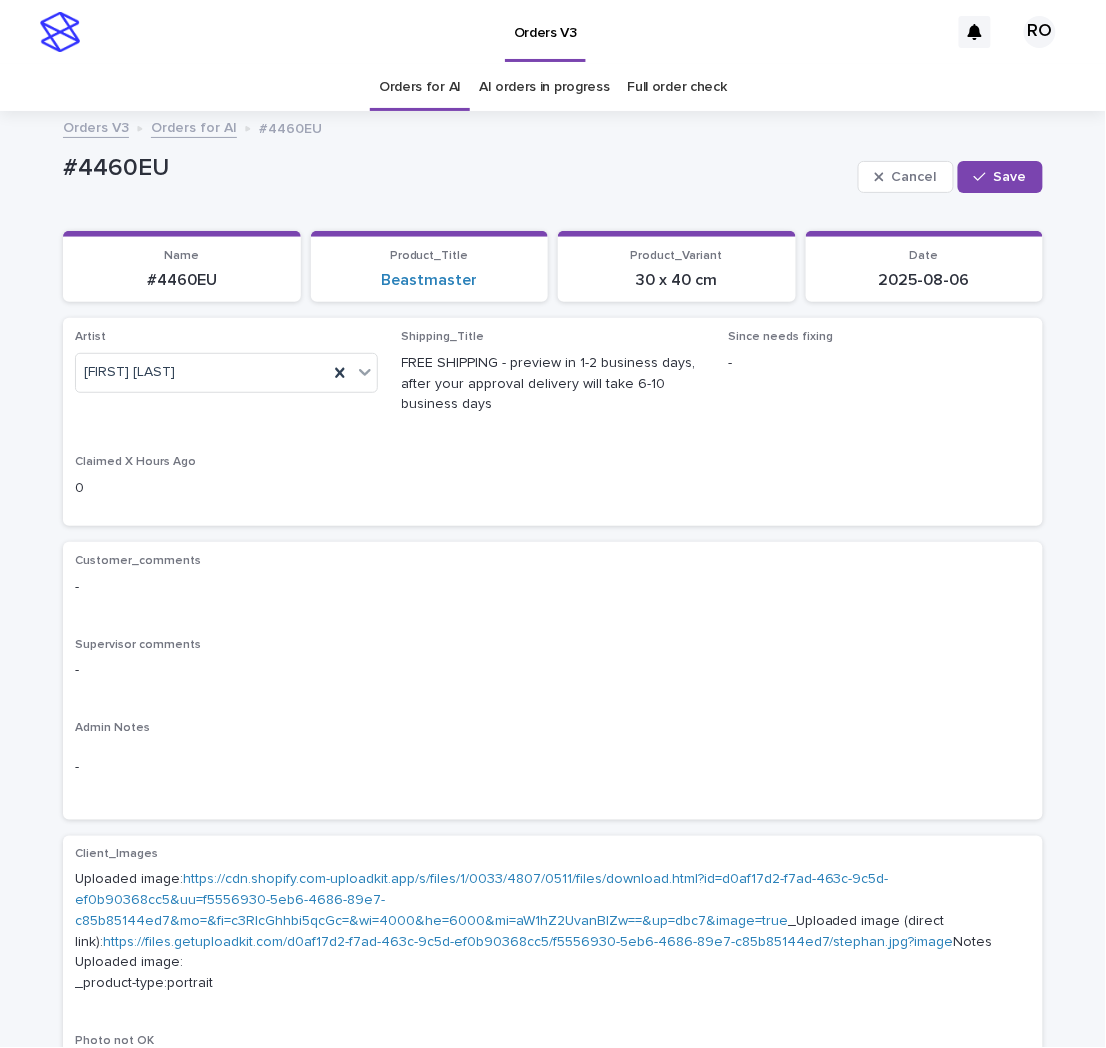 click 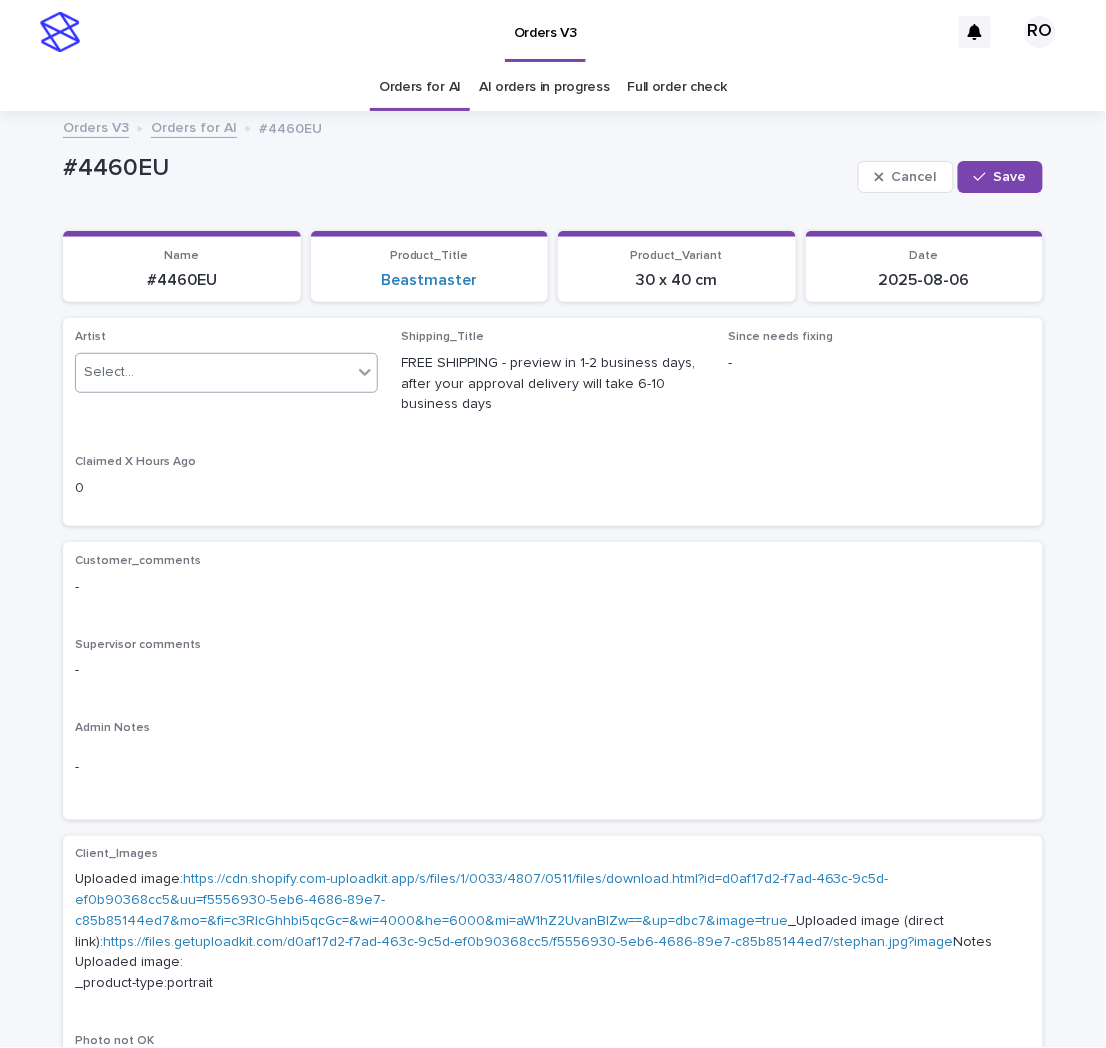 paste on "**********" 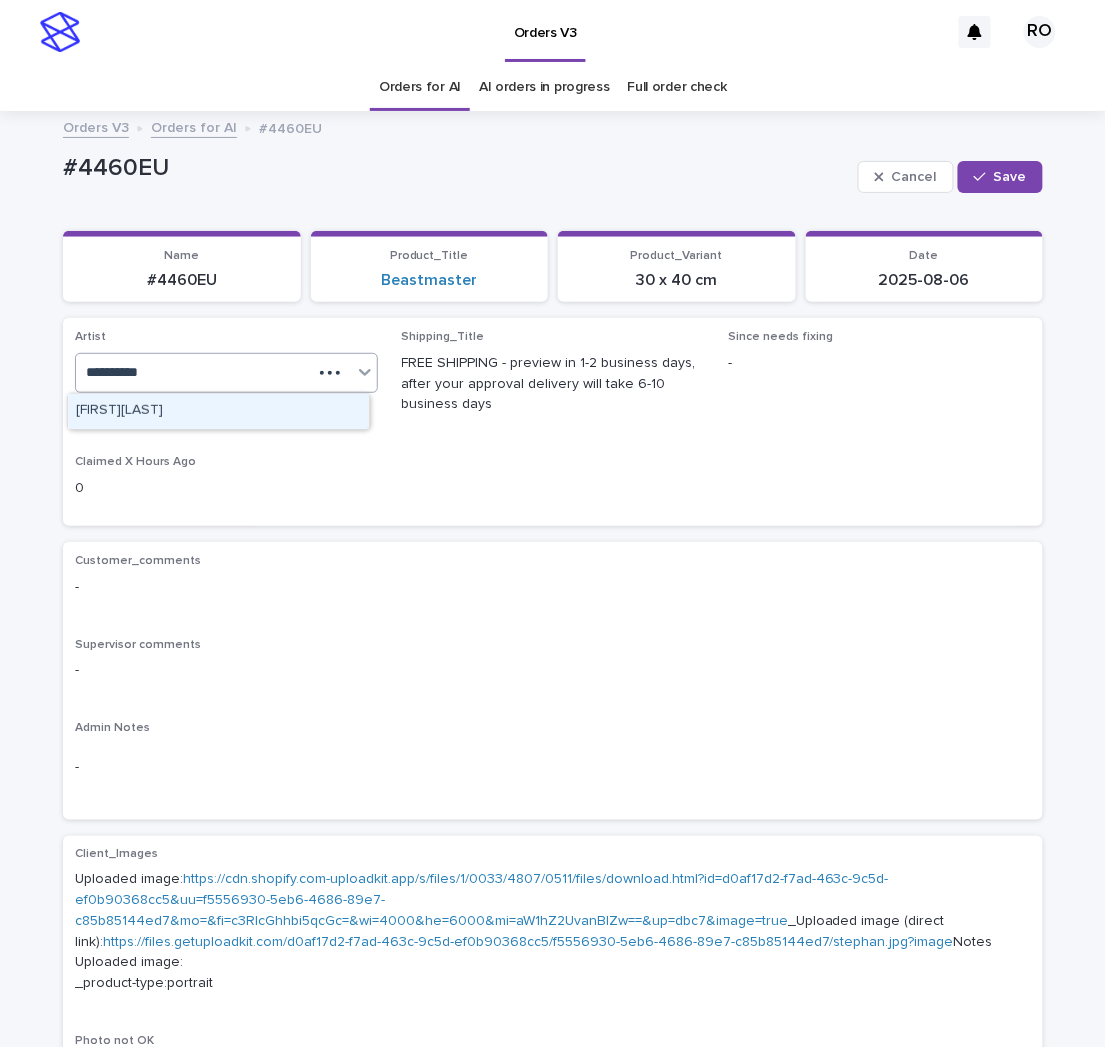 click on "[FIRST] [LAST]" at bounding box center [218, 411] 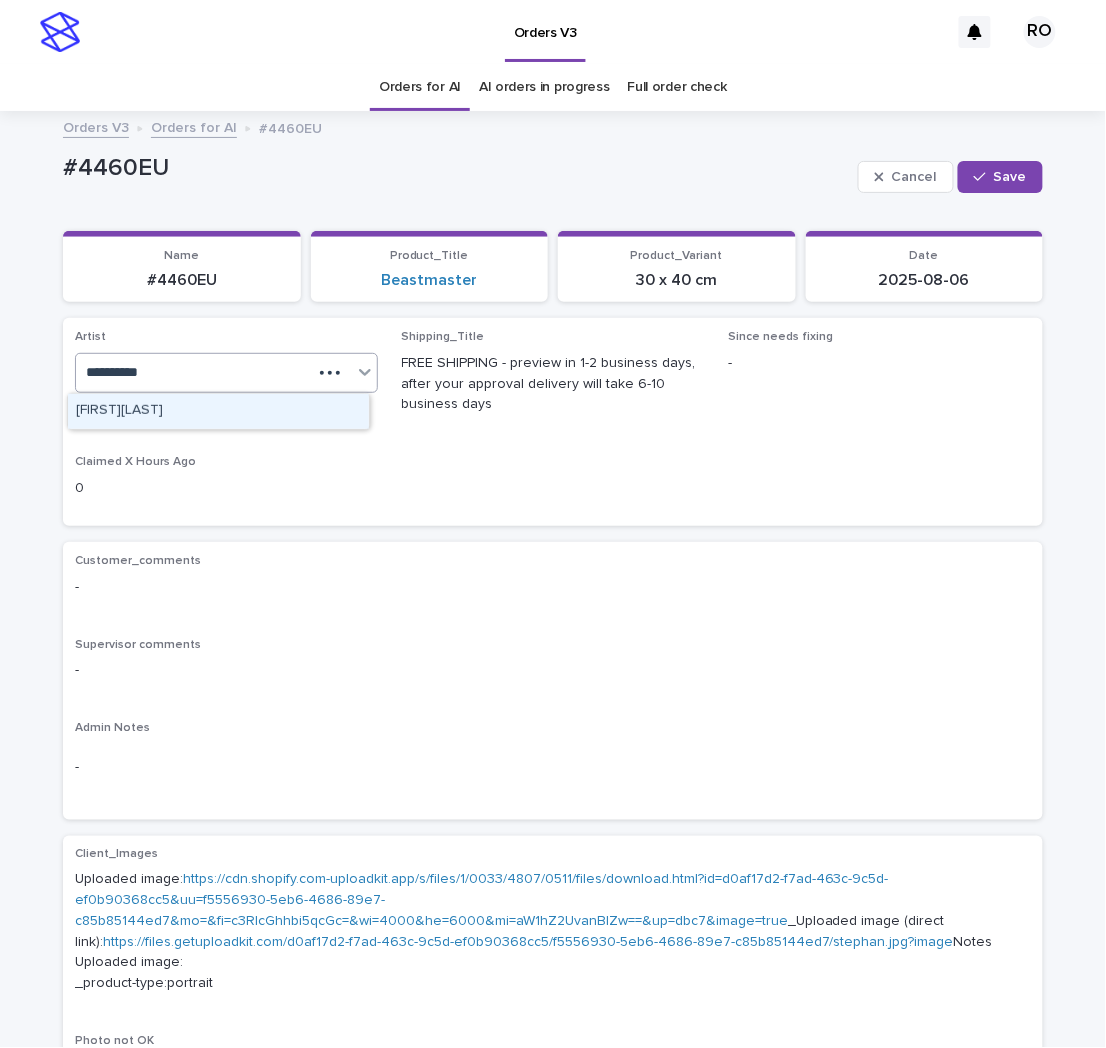 type 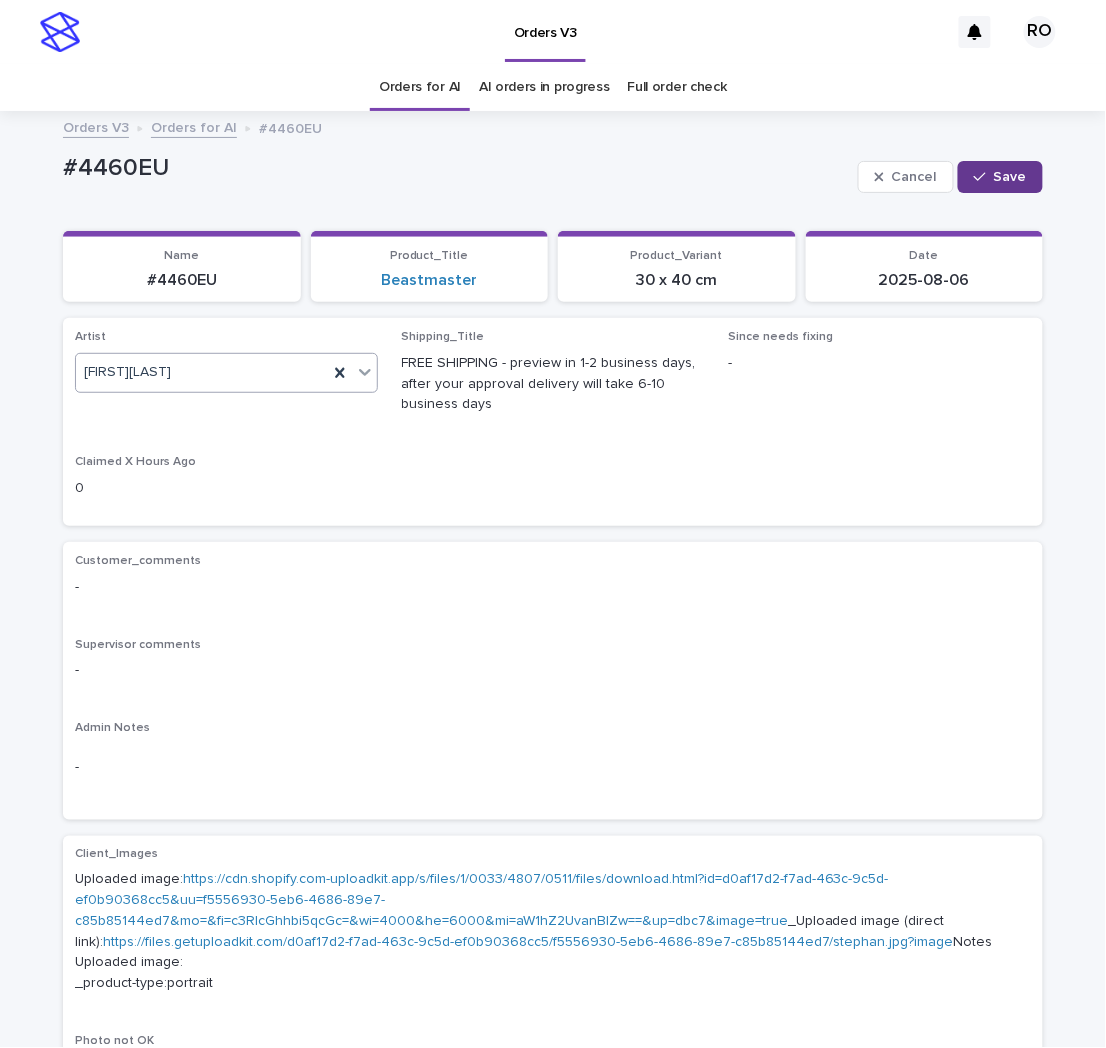 click on "Save" at bounding box center [1000, 177] 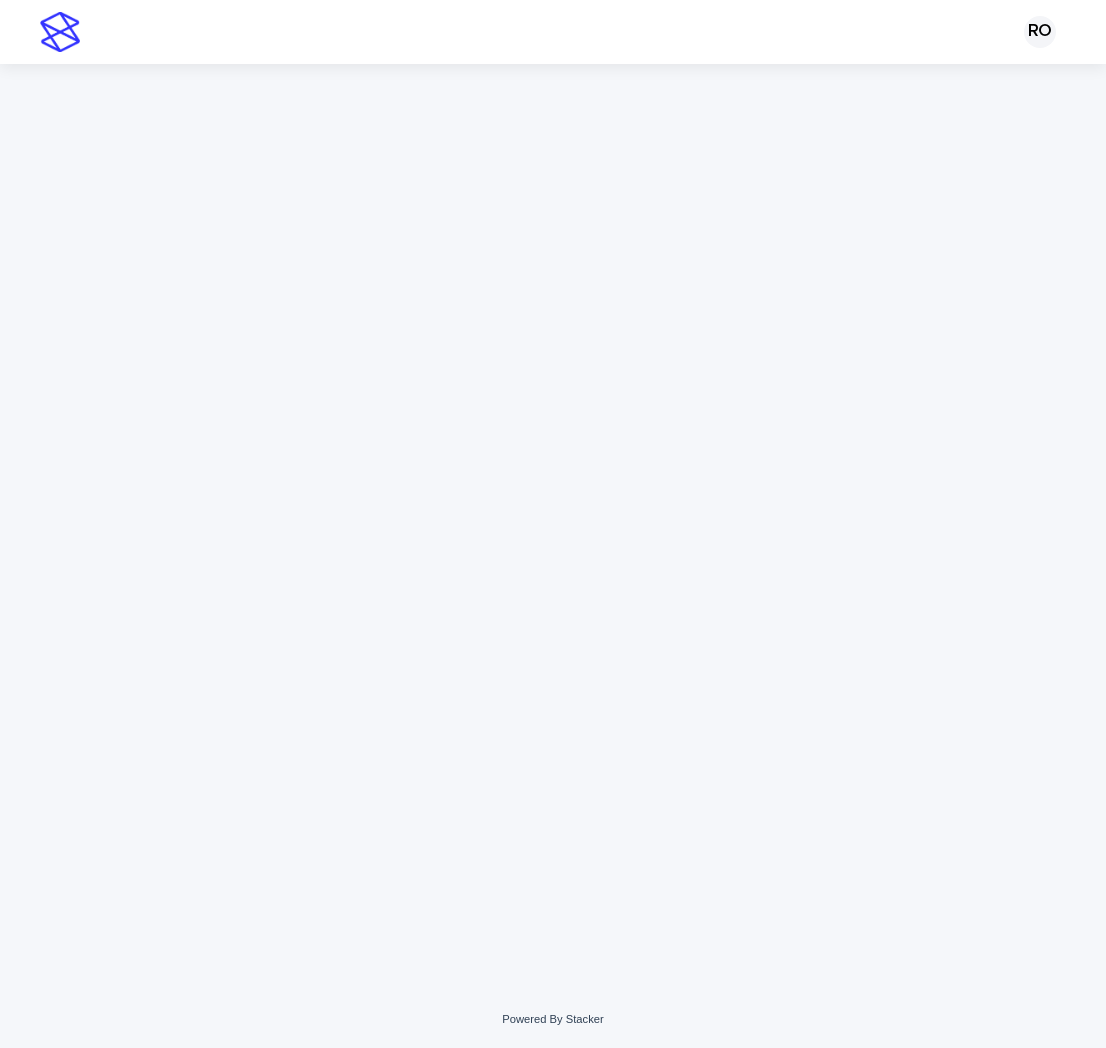 scroll, scrollTop: 0, scrollLeft: 0, axis: both 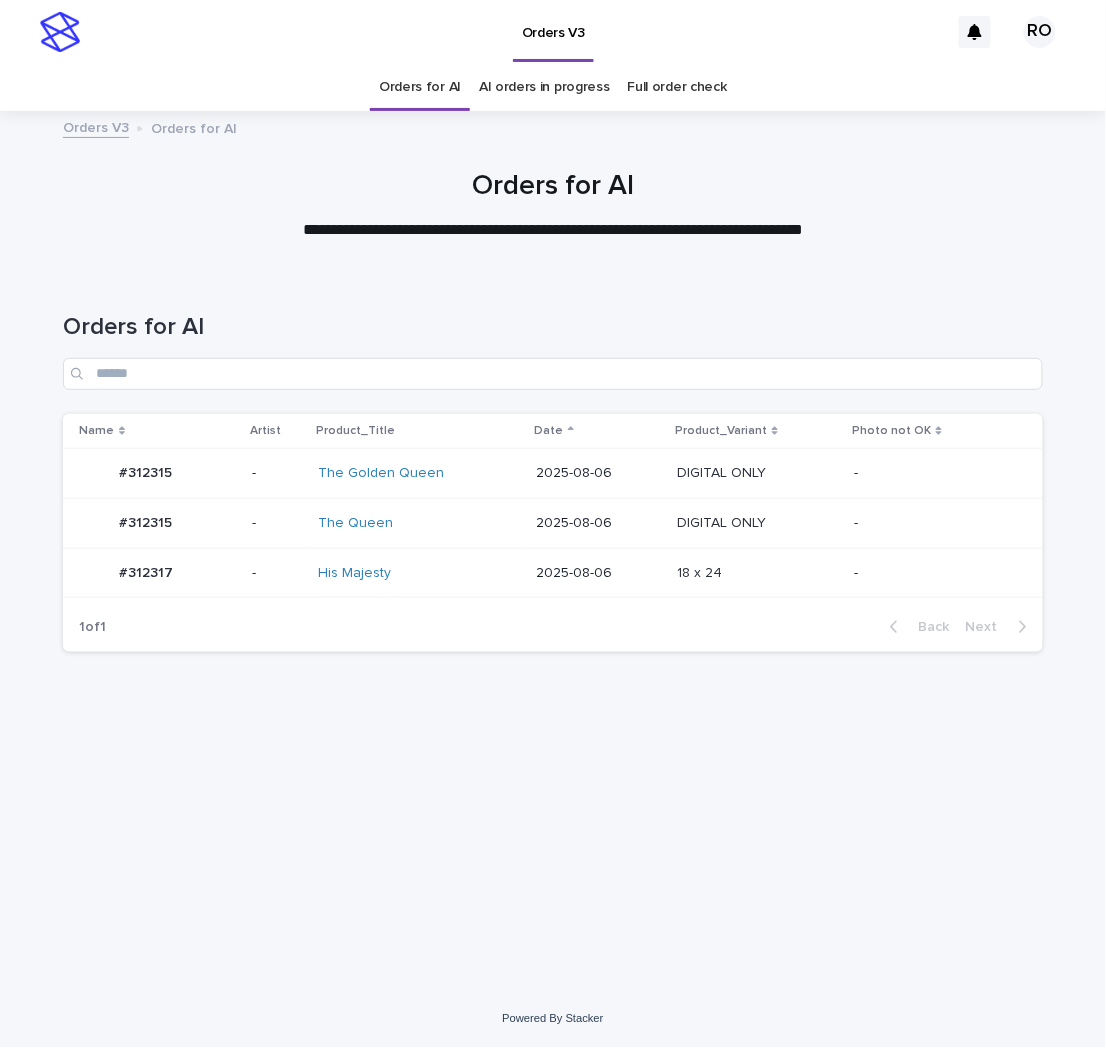 click on "-" at bounding box center [932, 573] 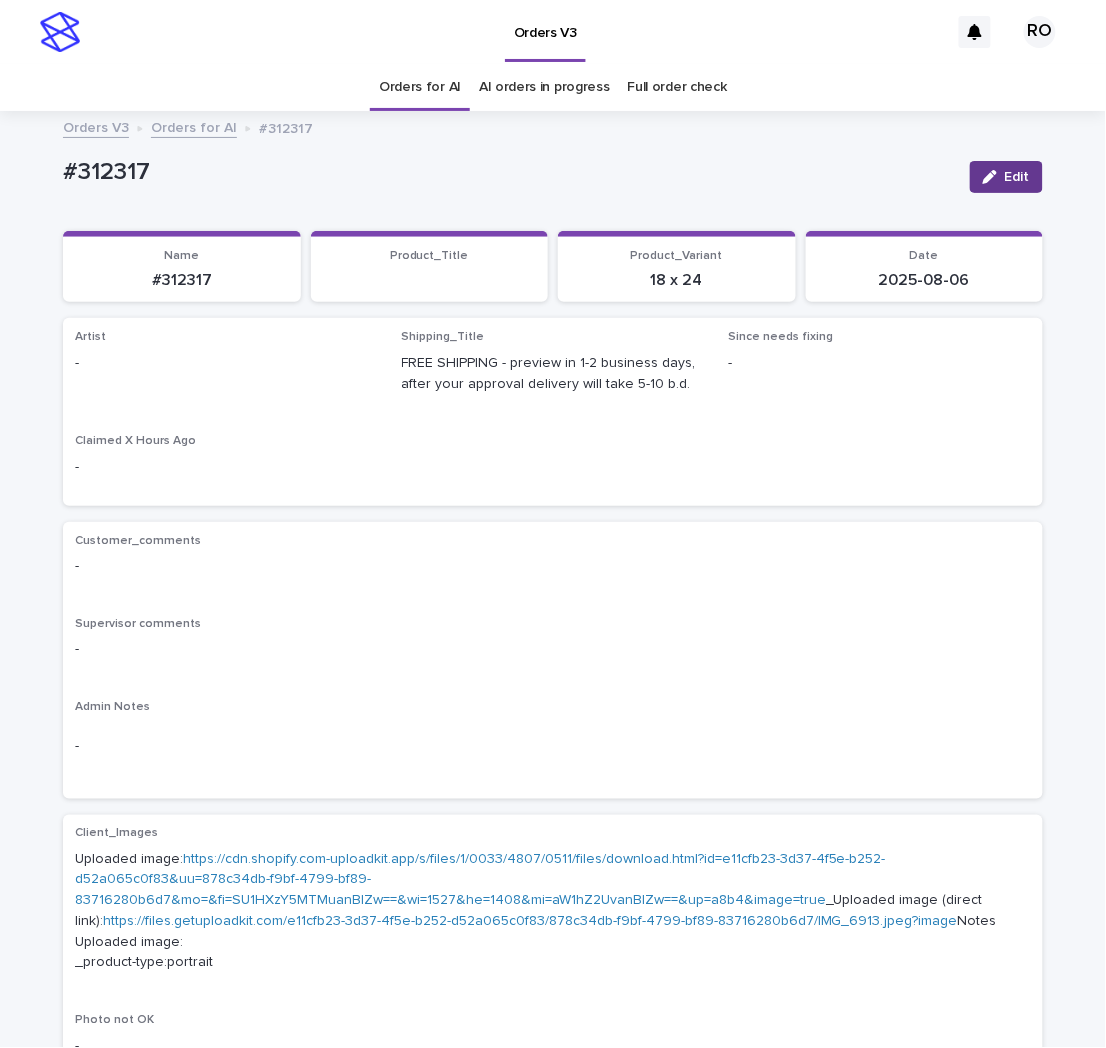 click at bounding box center [994, 177] 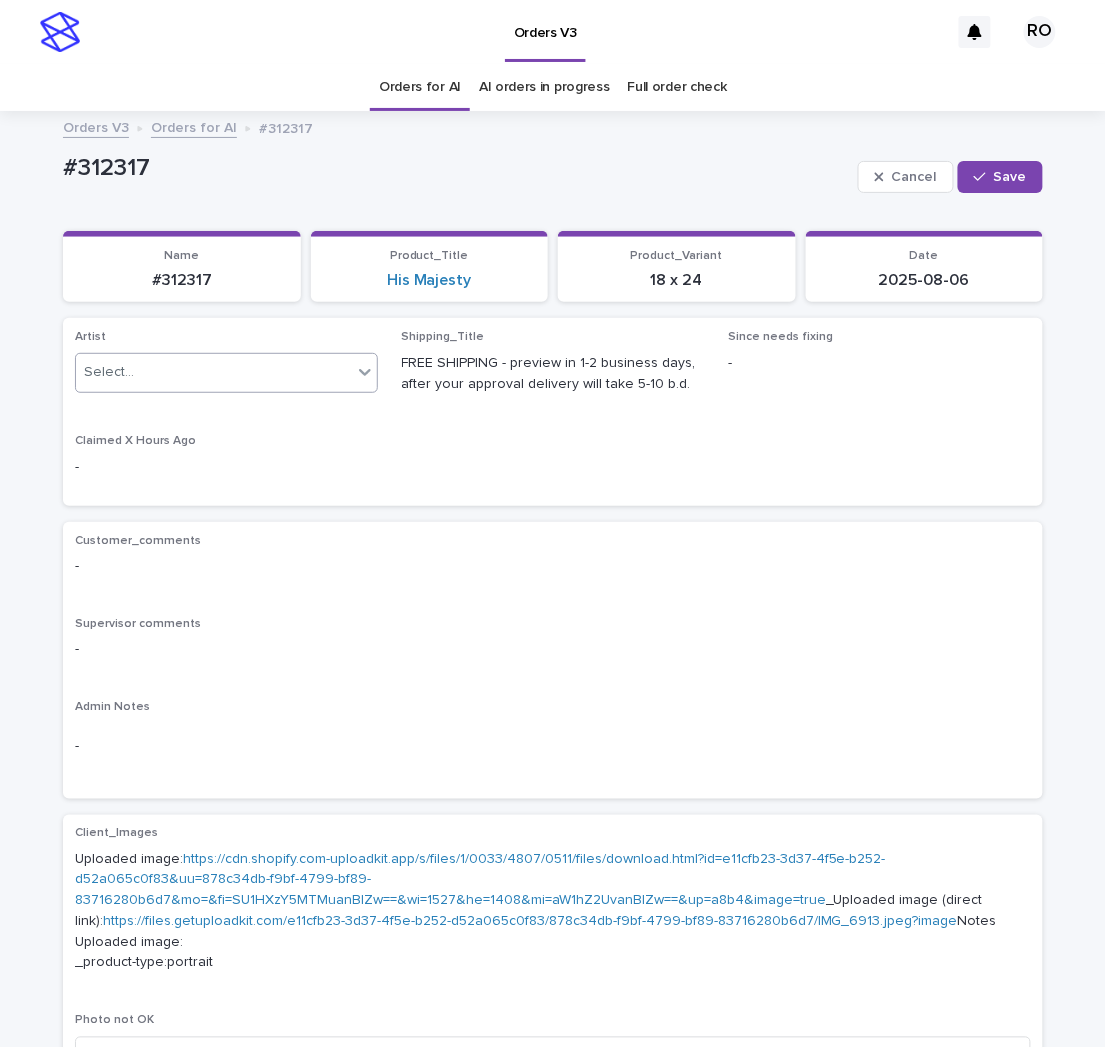 click 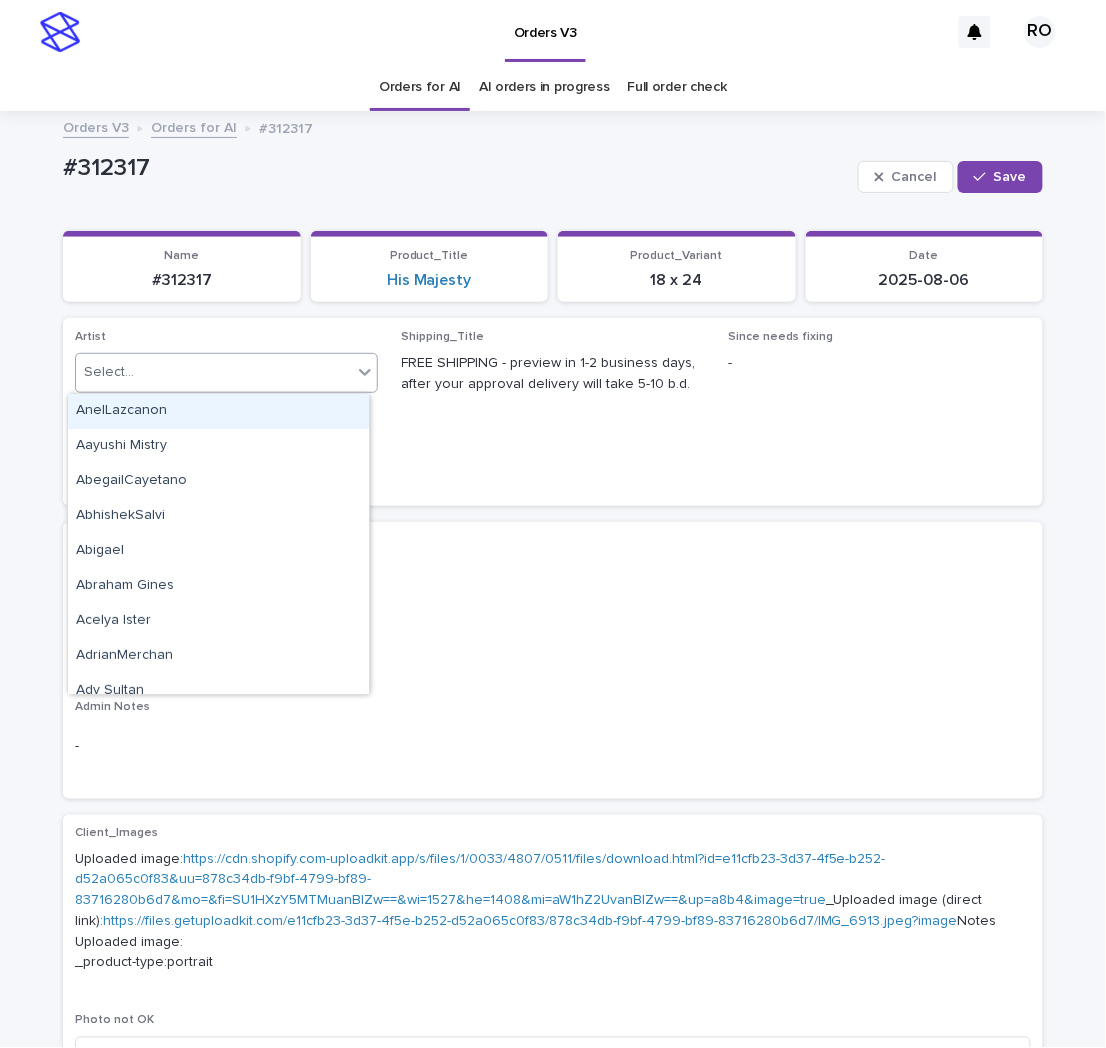 paste on "**********" 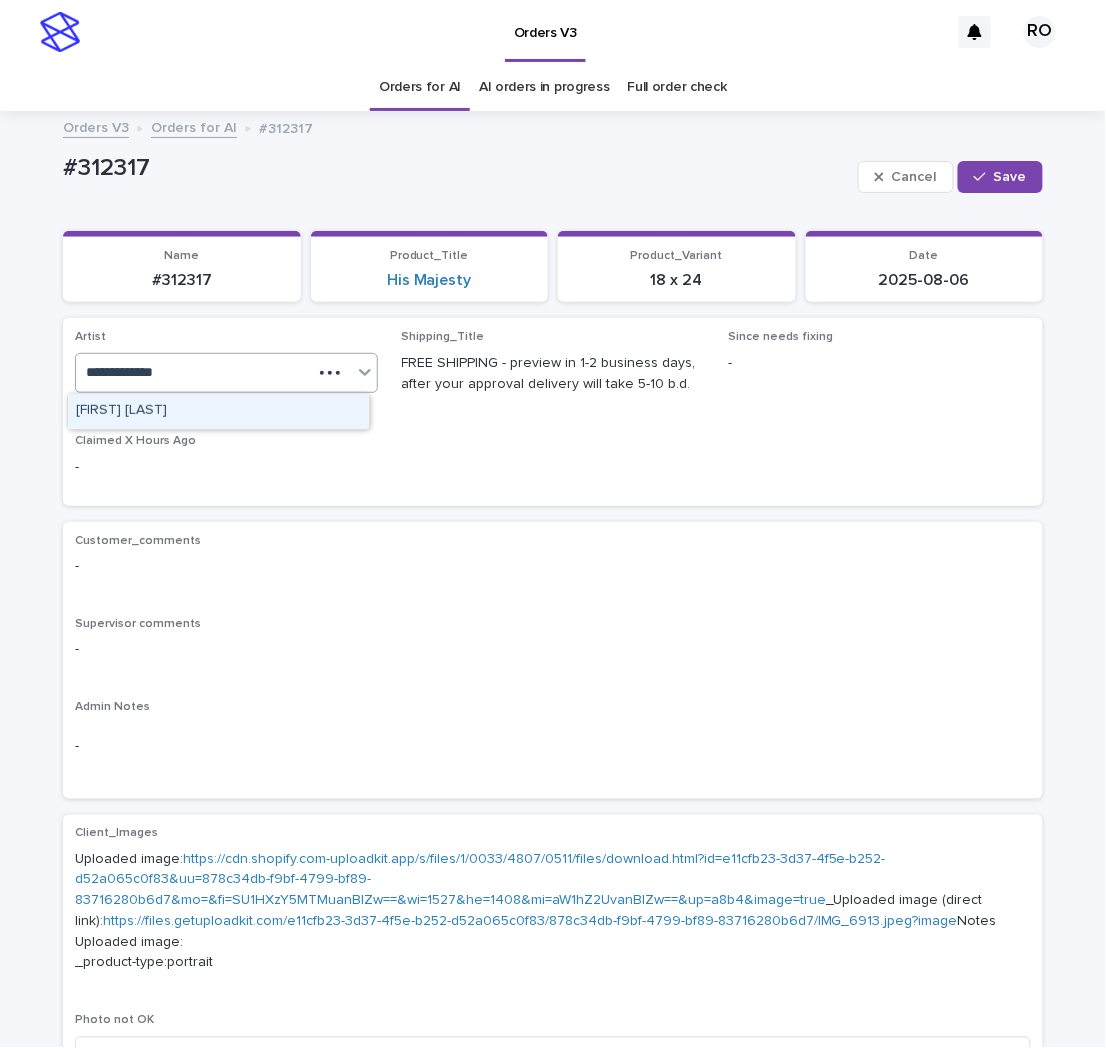 click on "[FIRST] [LAST]" at bounding box center (218, 411) 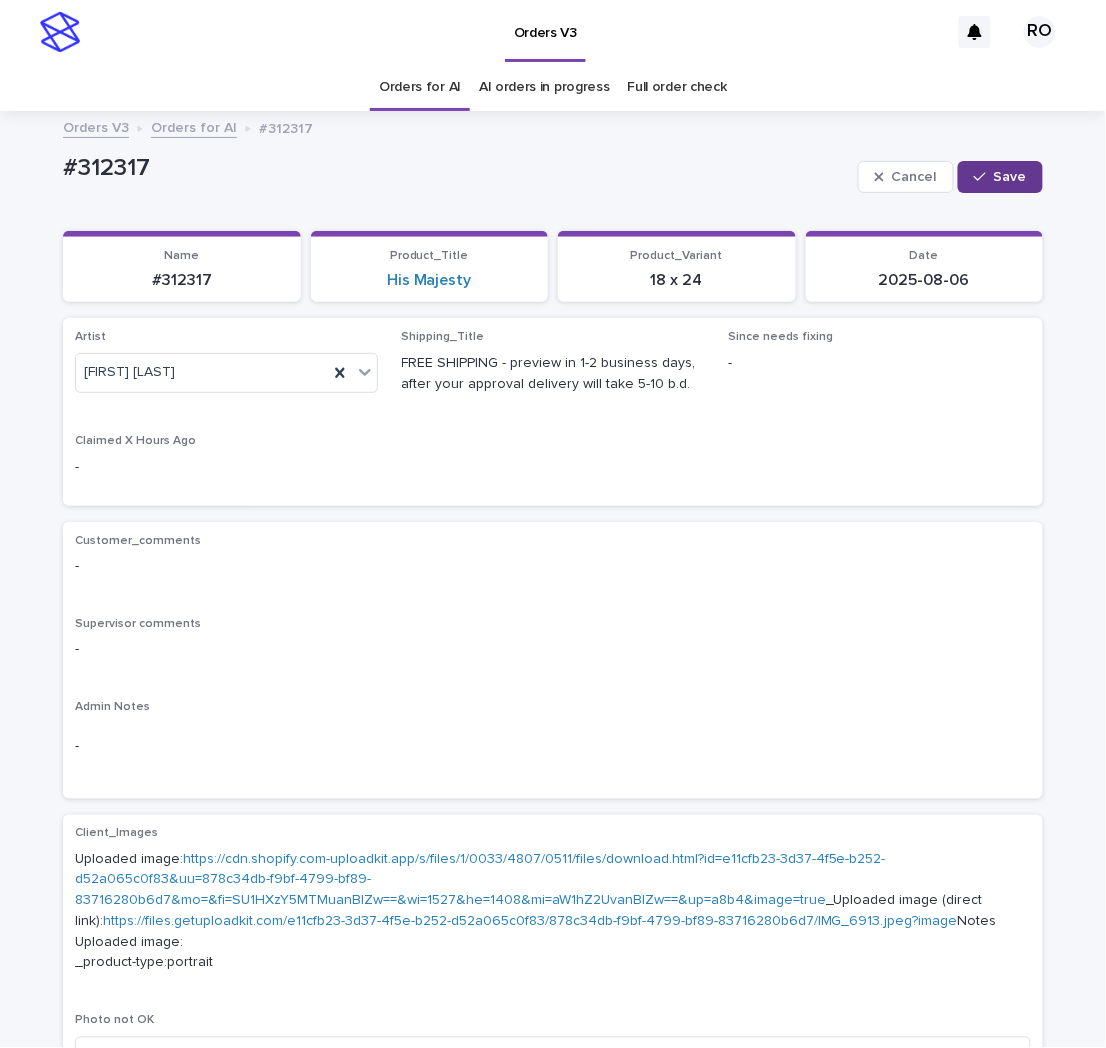click on "Save" at bounding box center [1000, 177] 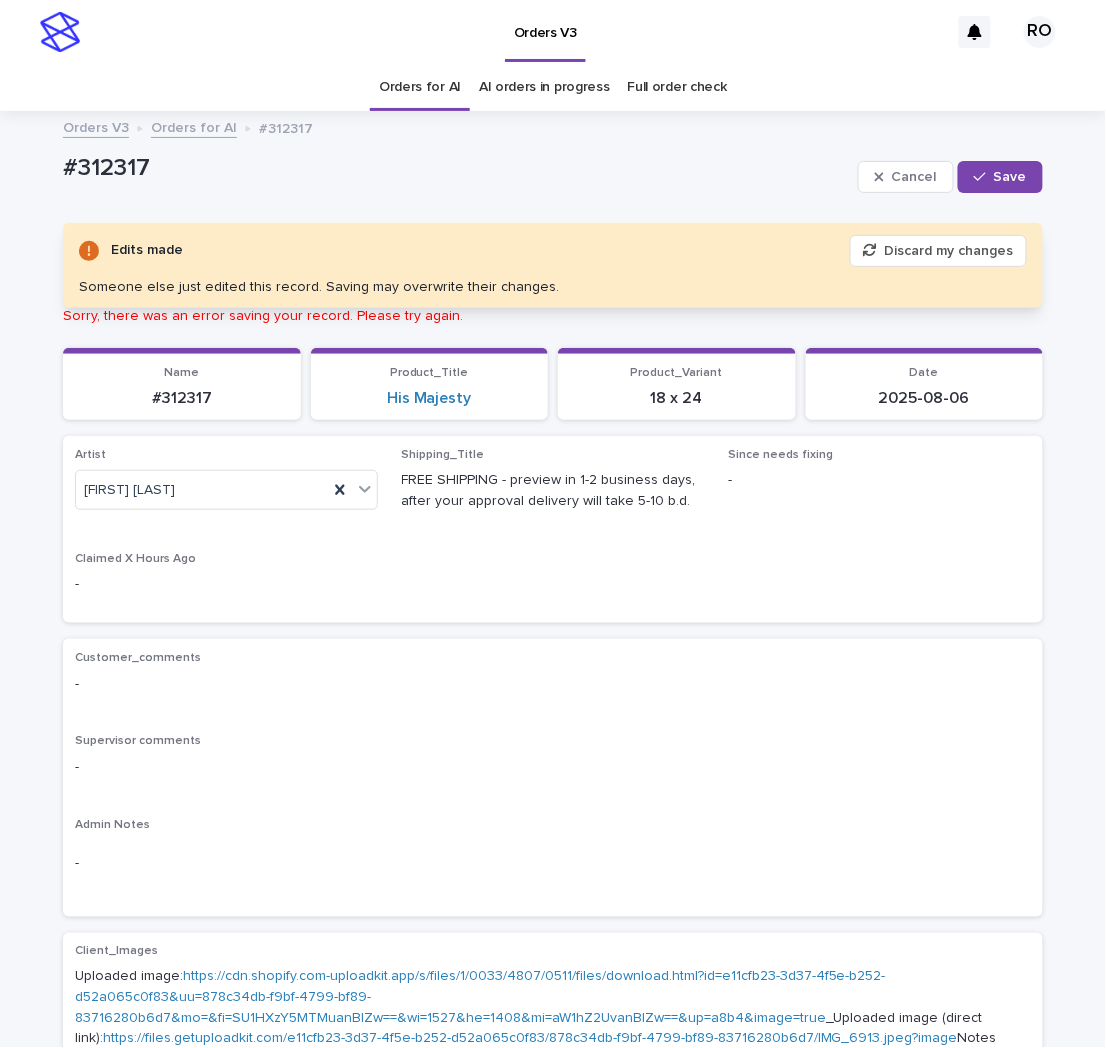drag, startPoint x: 780, startPoint y: 144, endPoint x: 806, endPoint y: 160, distance: 30.528675 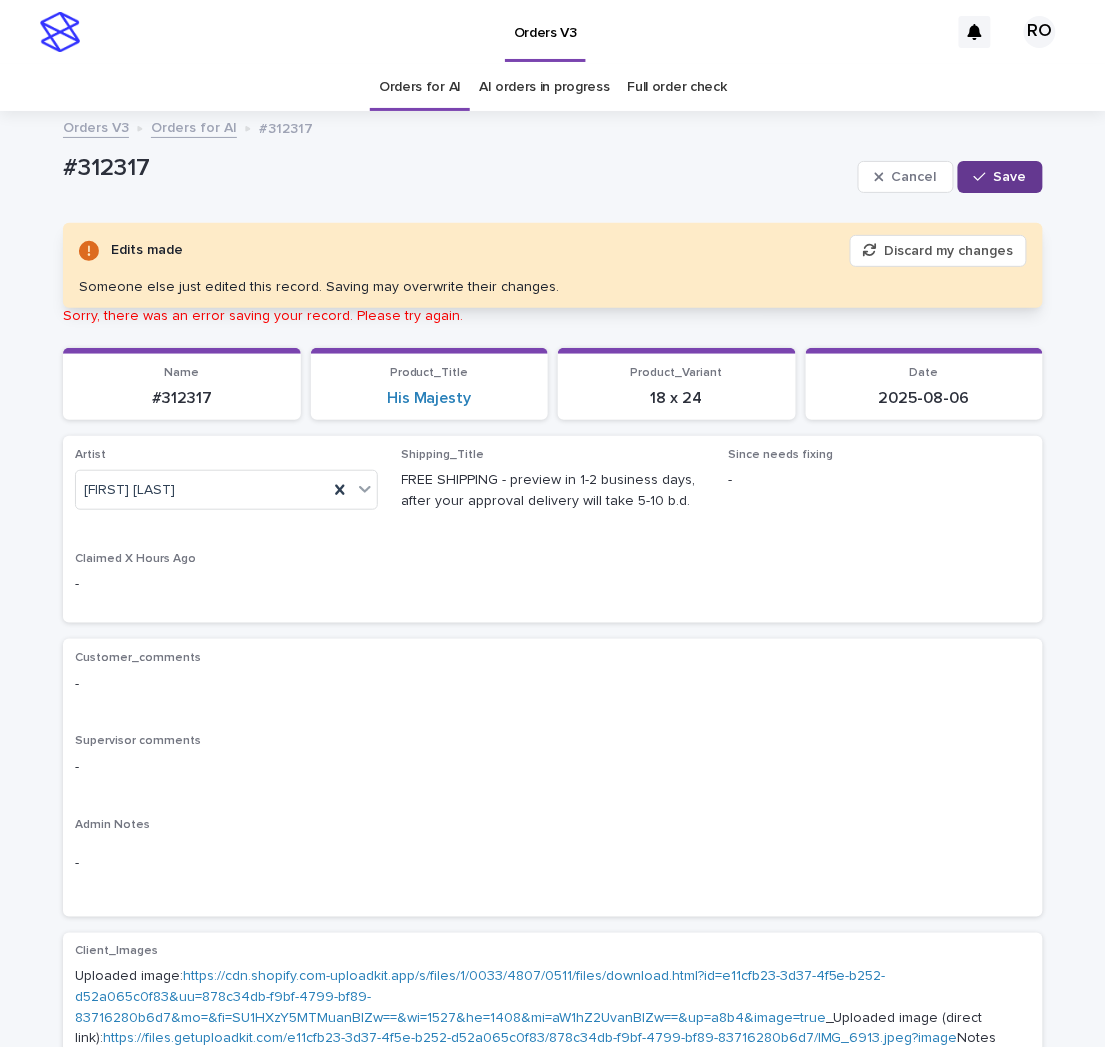 click on "Save" at bounding box center (1010, 177) 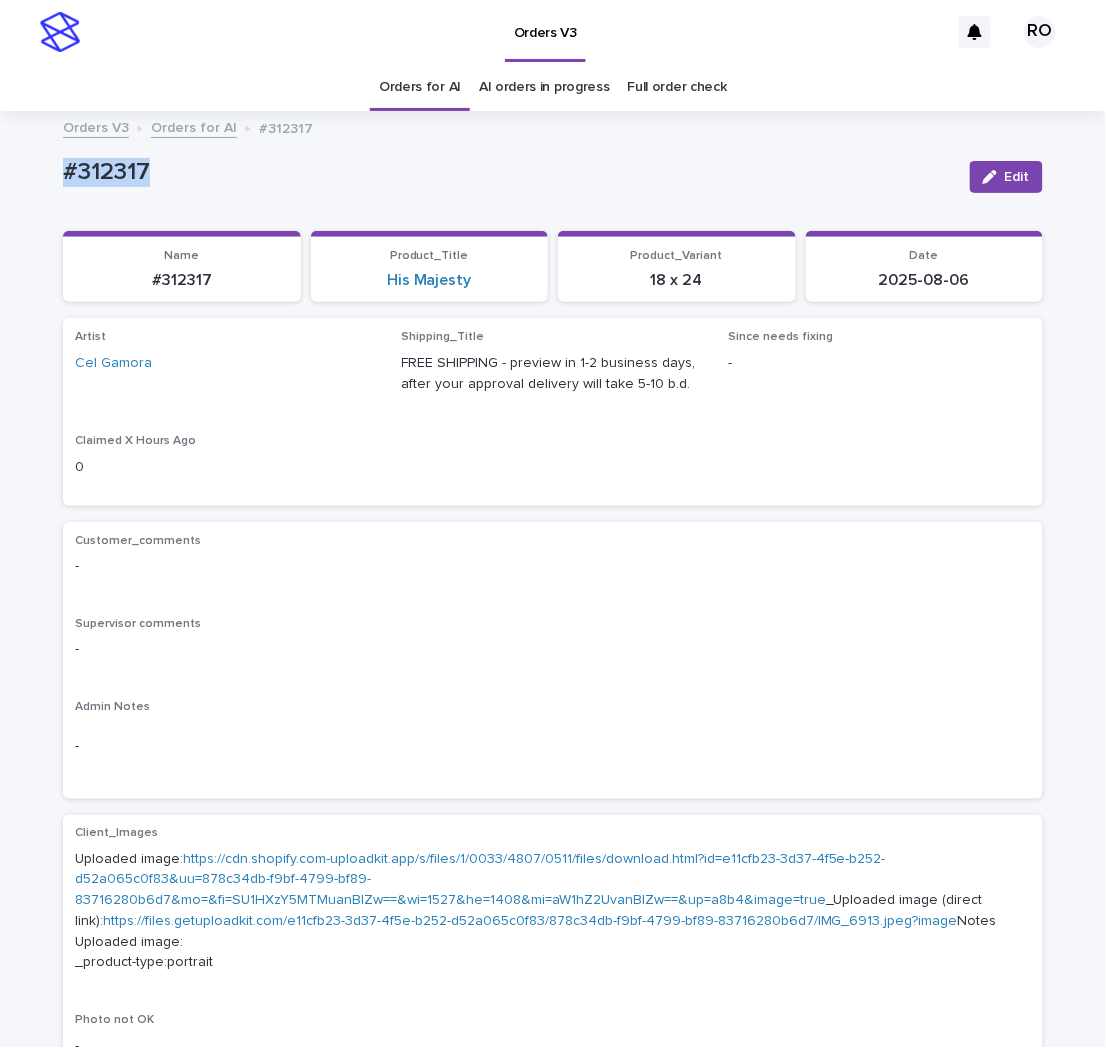 drag, startPoint x: 180, startPoint y: 173, endPoint x: 38, endPoint y: 174, distance: 142.00352 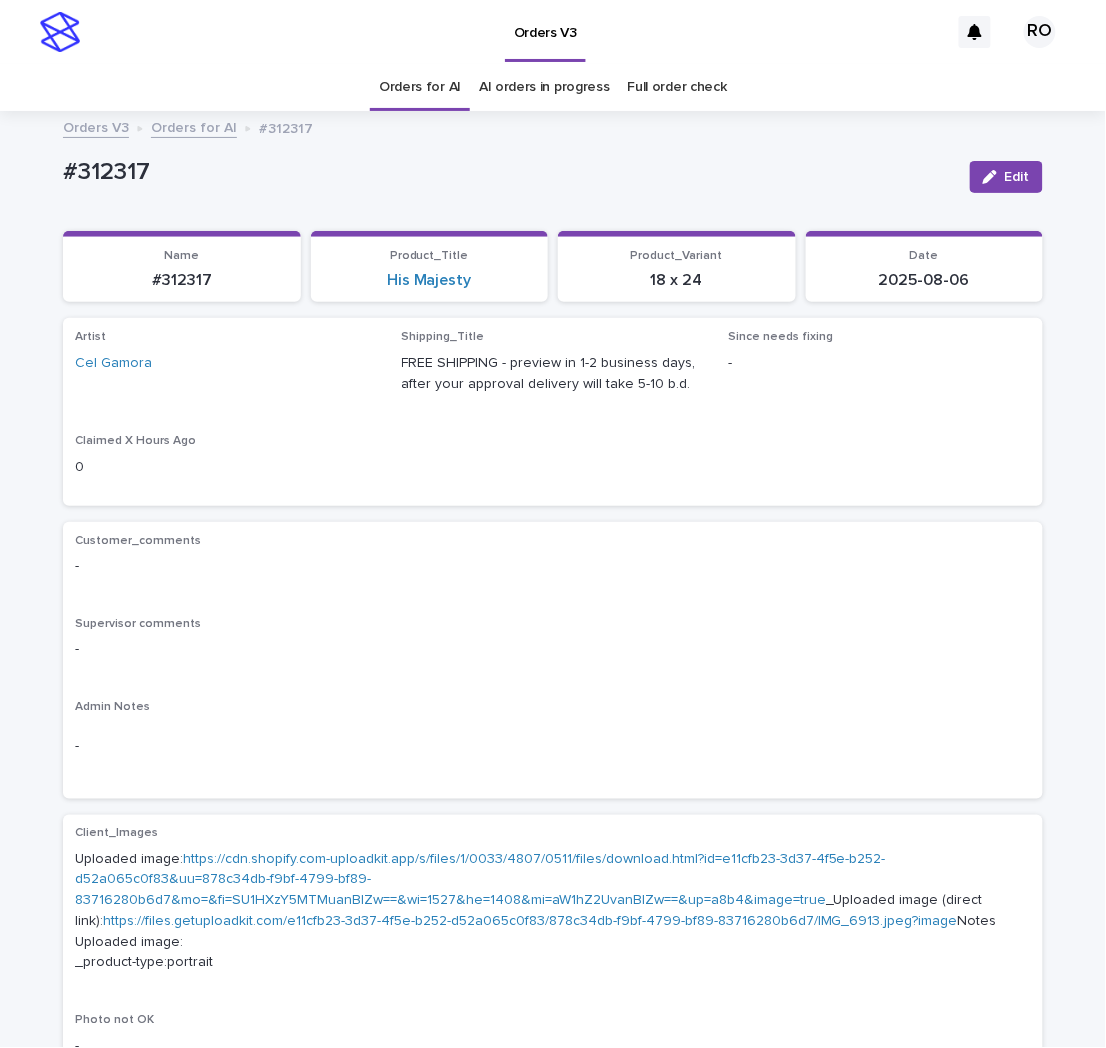 drag, startPoint x: 760, startPoint y: 605, endPoint x: 868, endPoint y: 451, distance: 188.09572 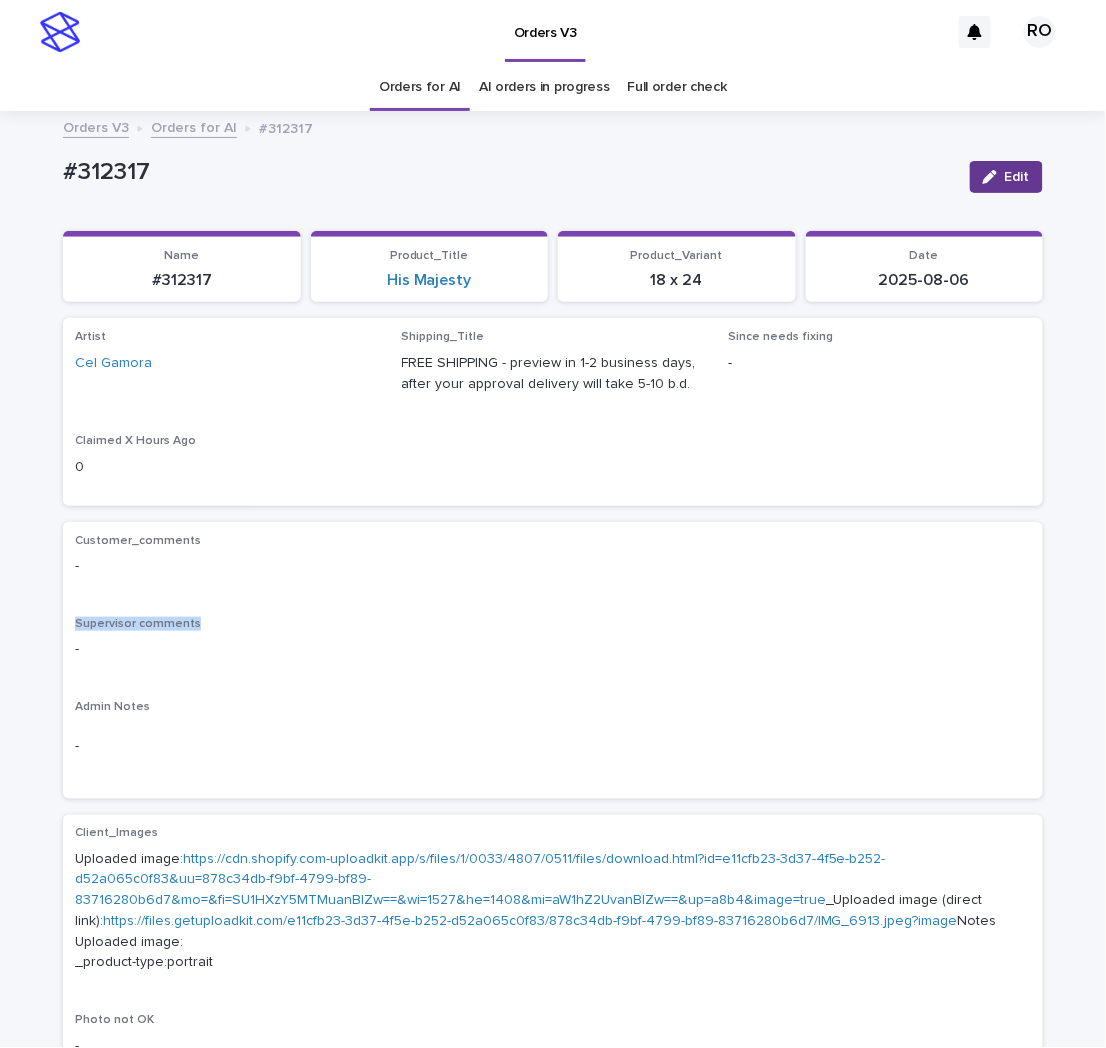 click at bounding box center [994, 177] 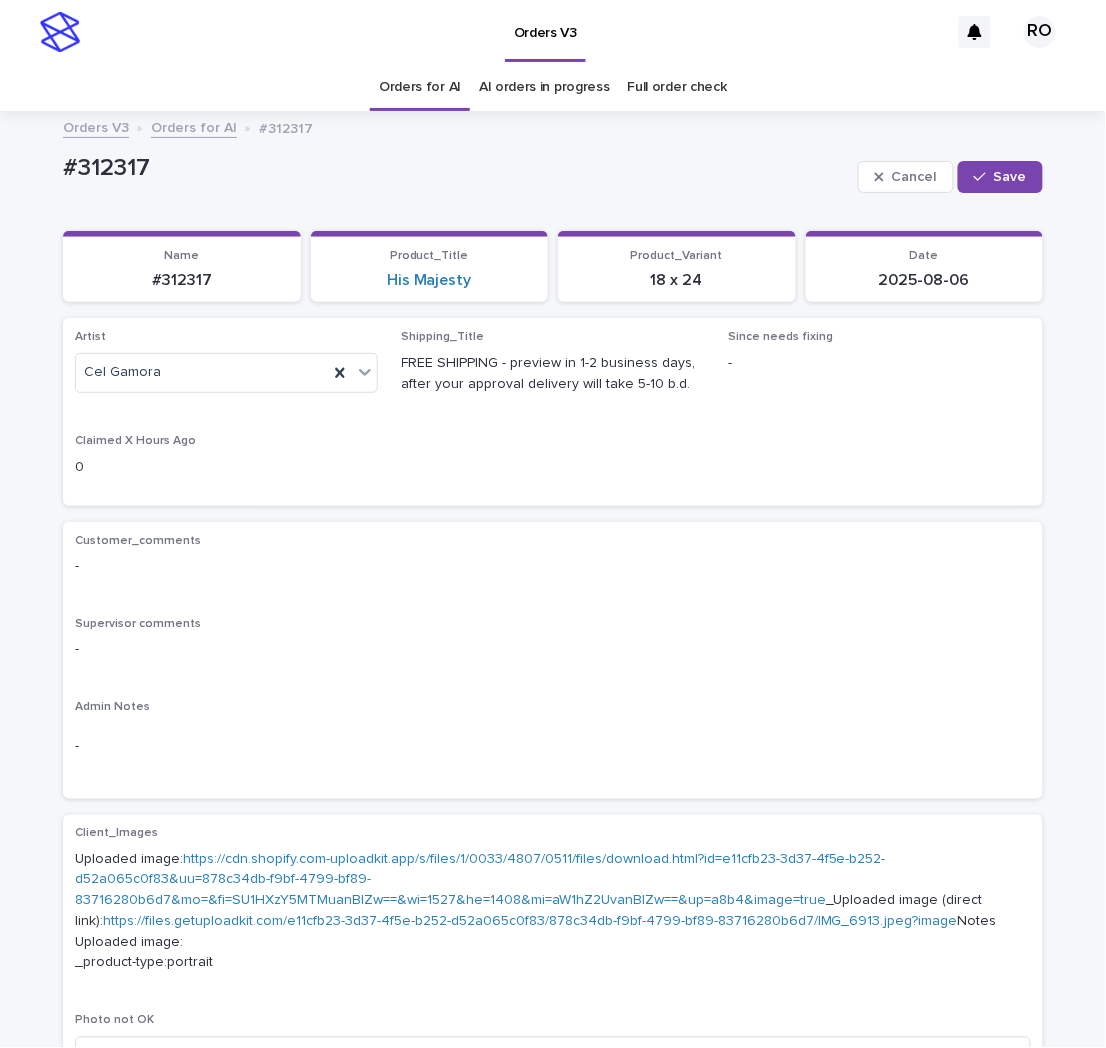 click 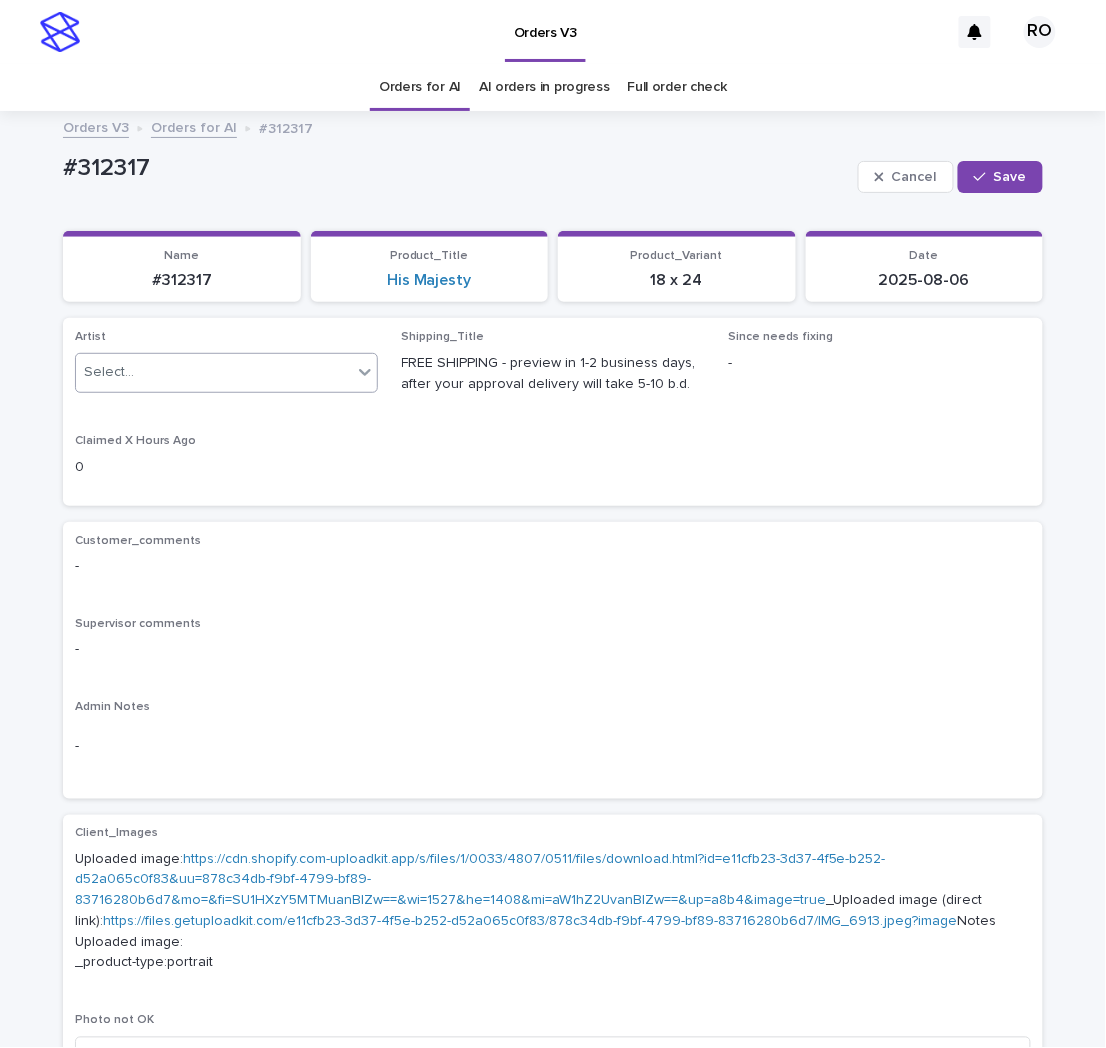 paste on "**********" 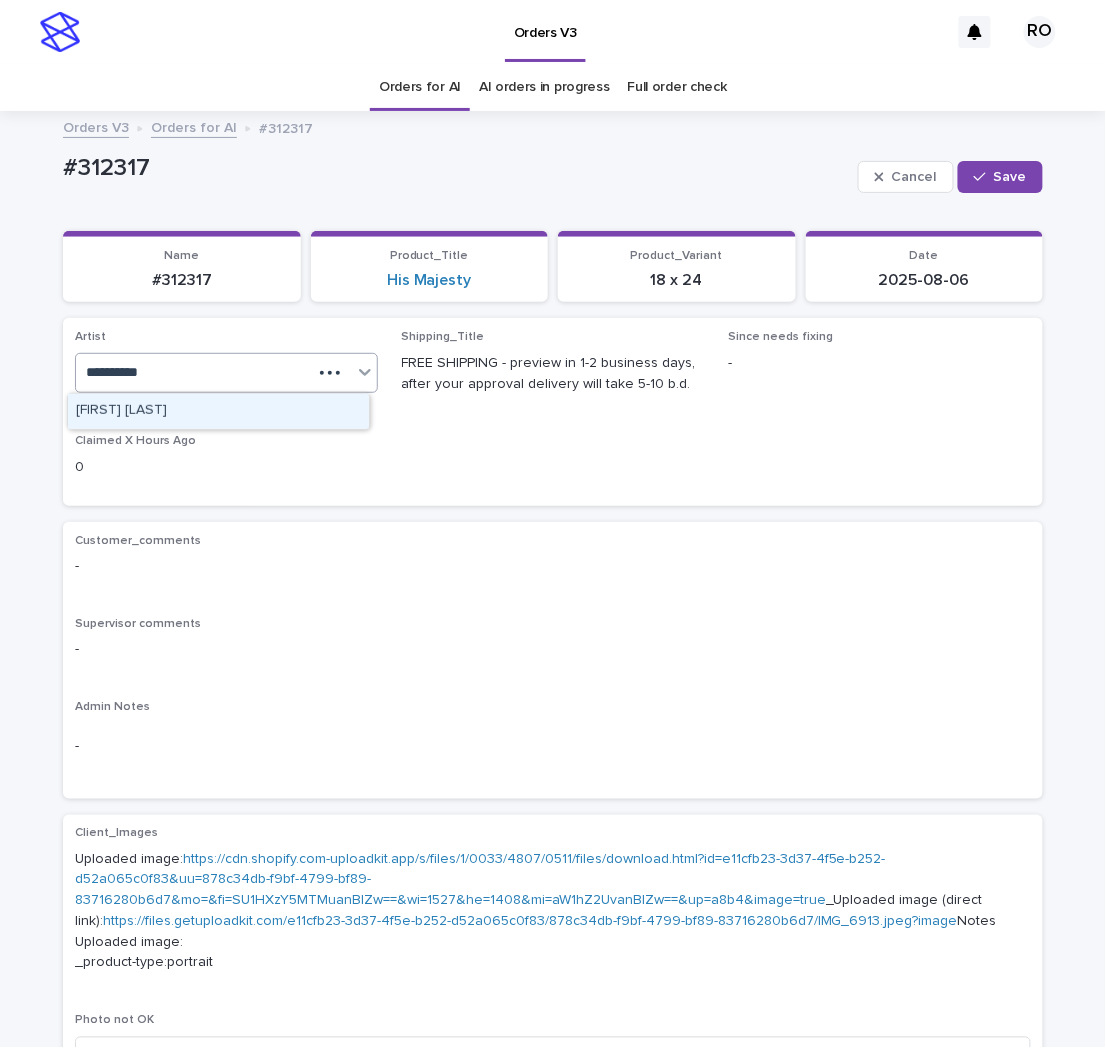 click on "[FIRST] [LAST]" at bounding box center [218, 411] 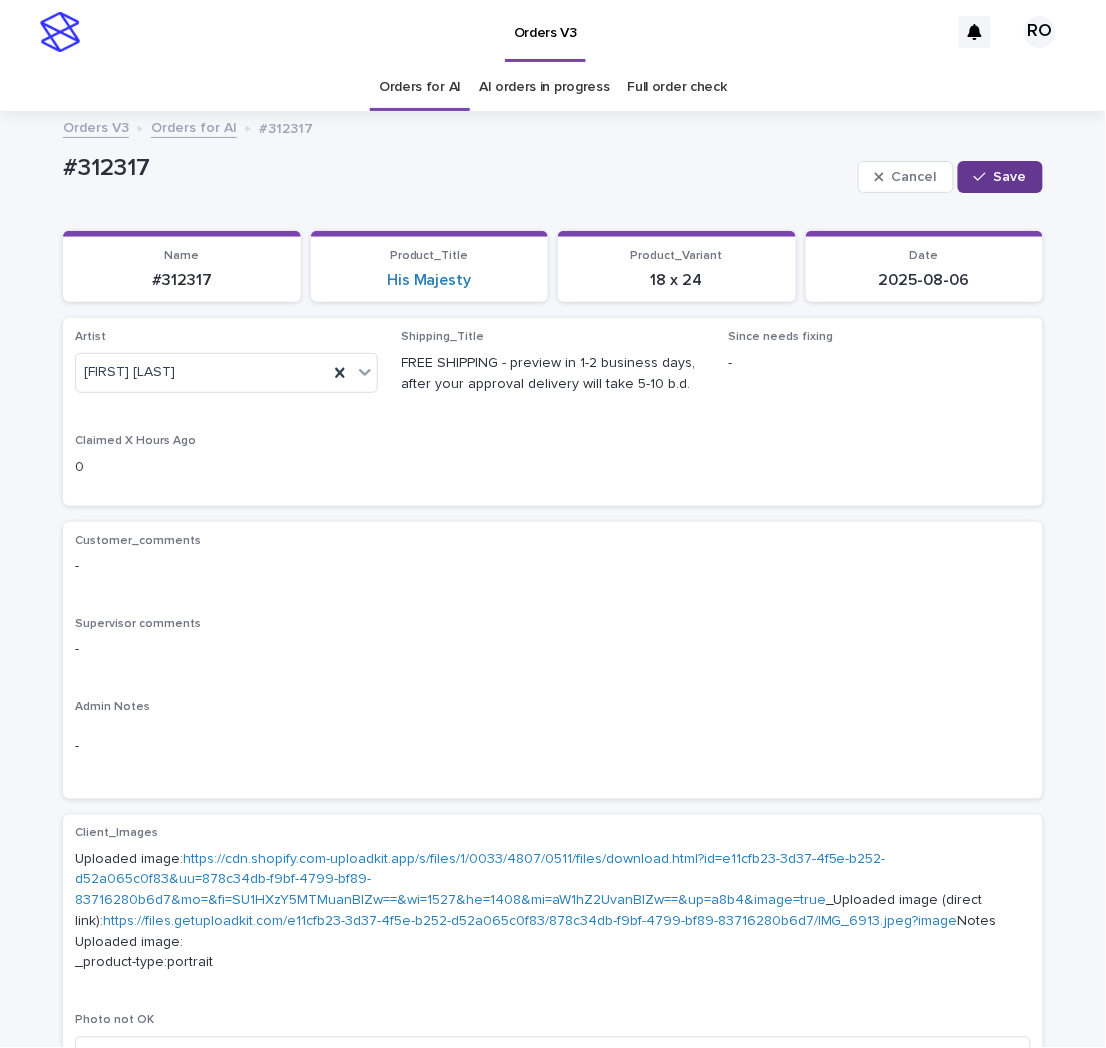 click on "Save" at bounding box center (1010, 177) 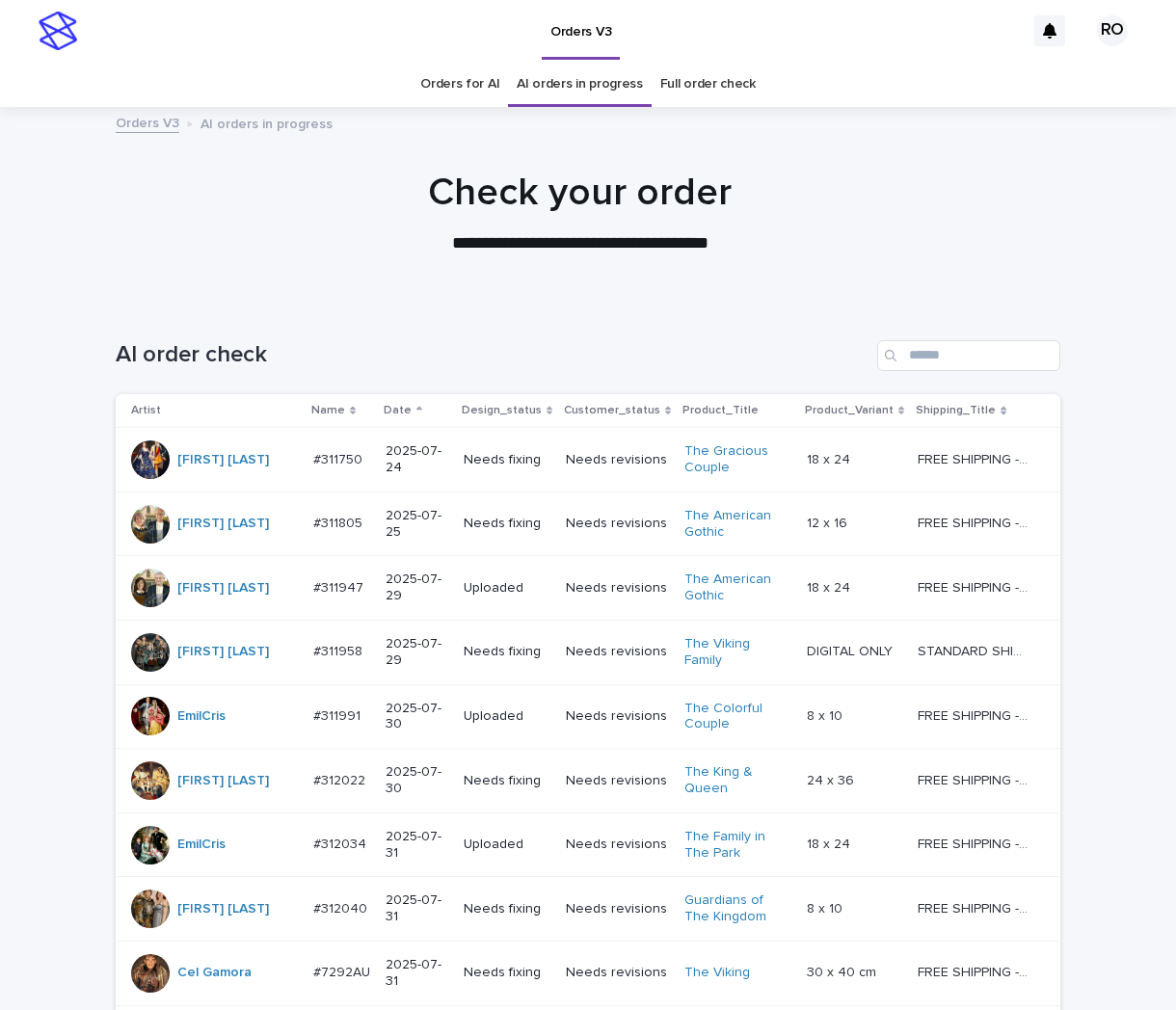 scroll, scrollTop: 0, scrollLeft: 0, axis: both 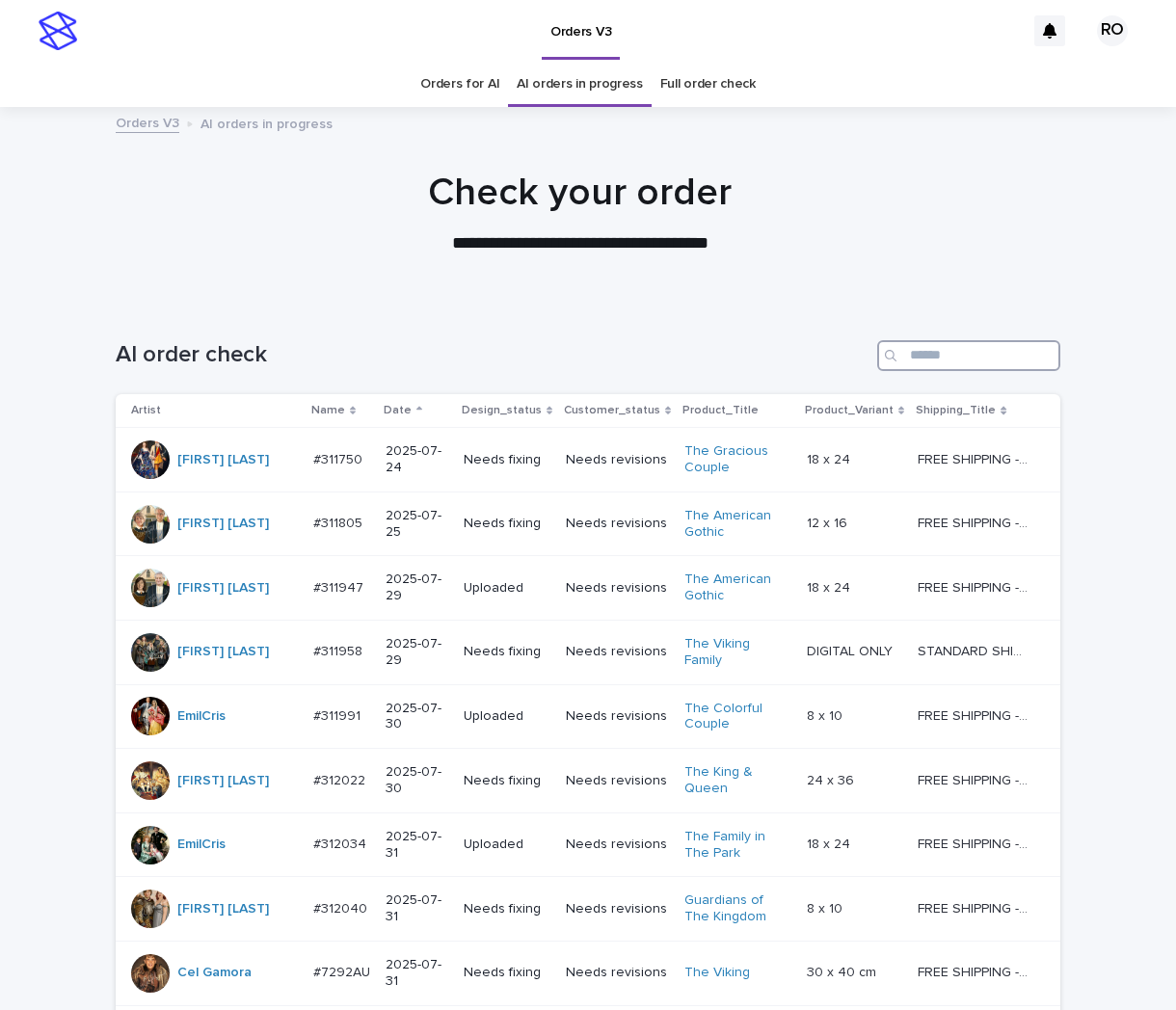 click at bounding box center (969, 356) 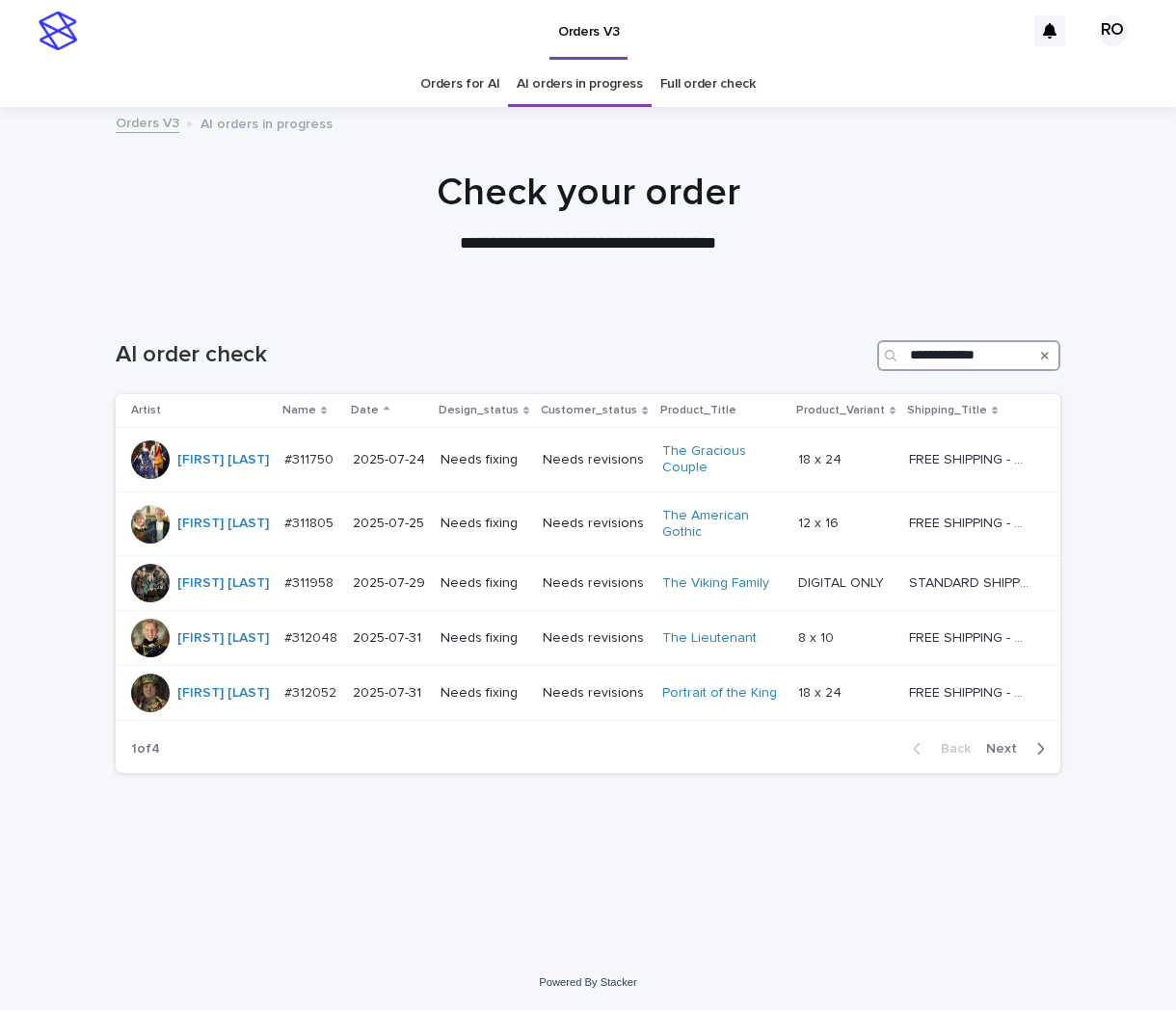 type on "**********" 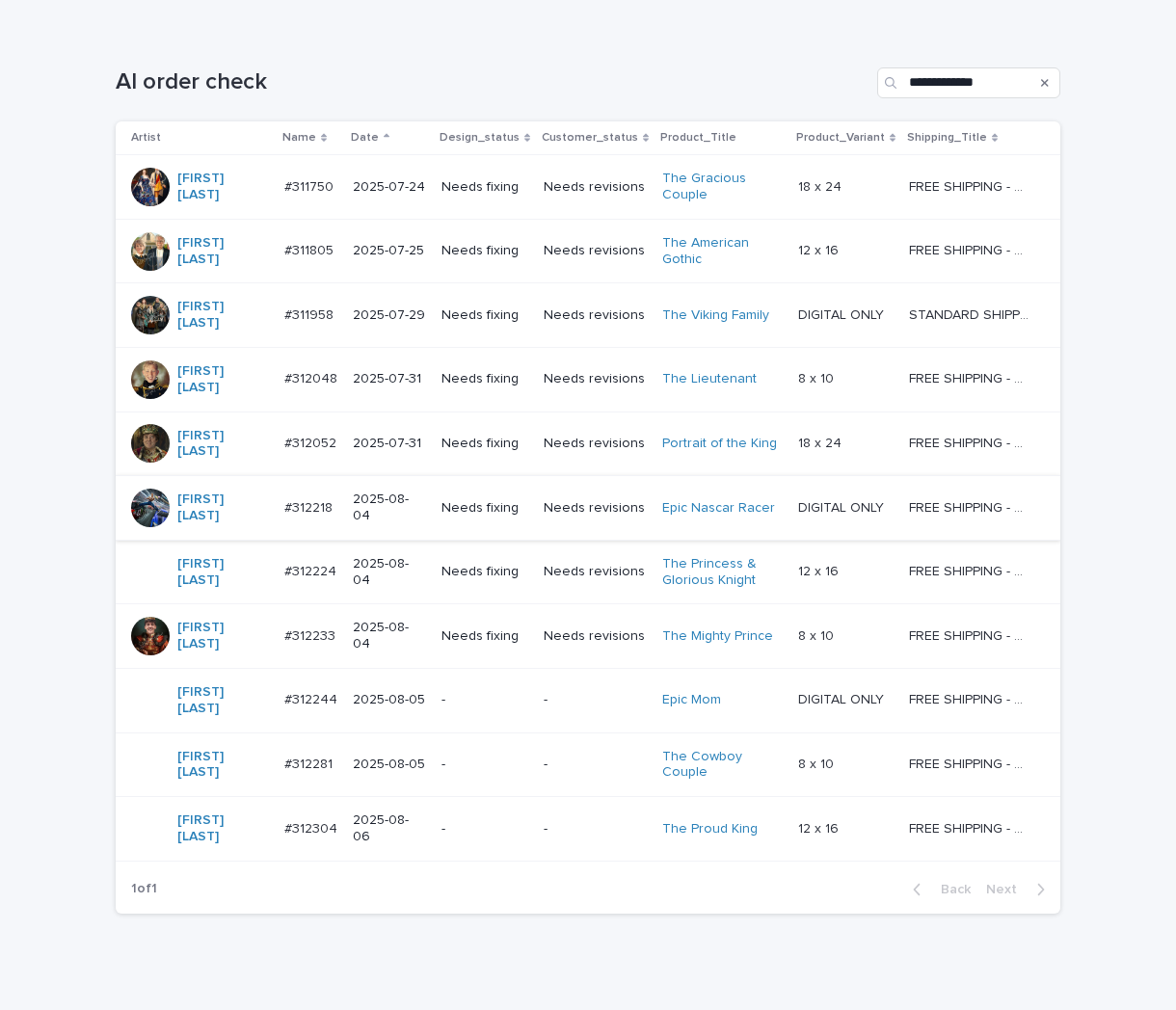 scroll, scrollTop: 277, scrollLeft: 0, axis: vertical 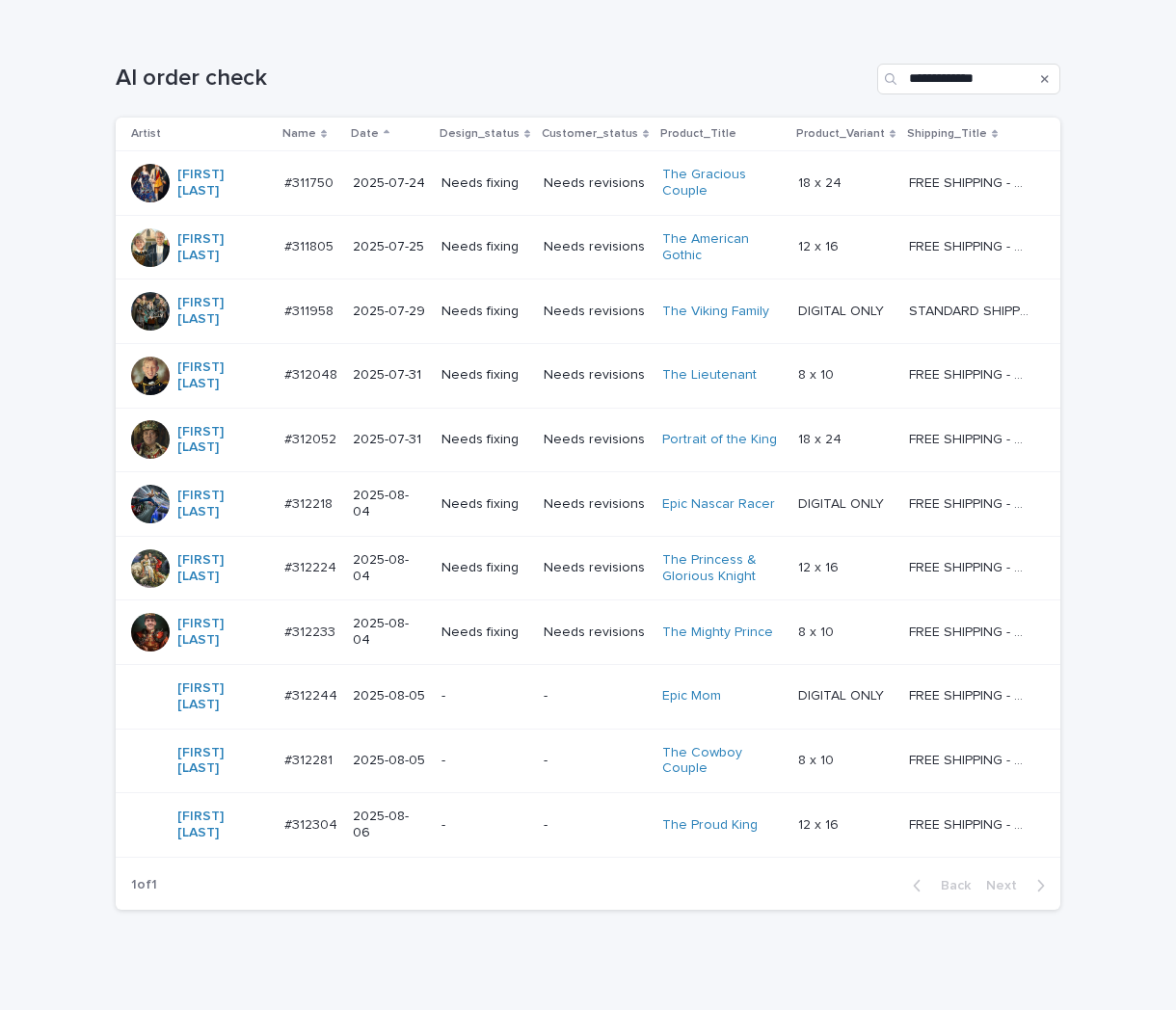 click on "Needs fixing" at bounding box center (485, 504) 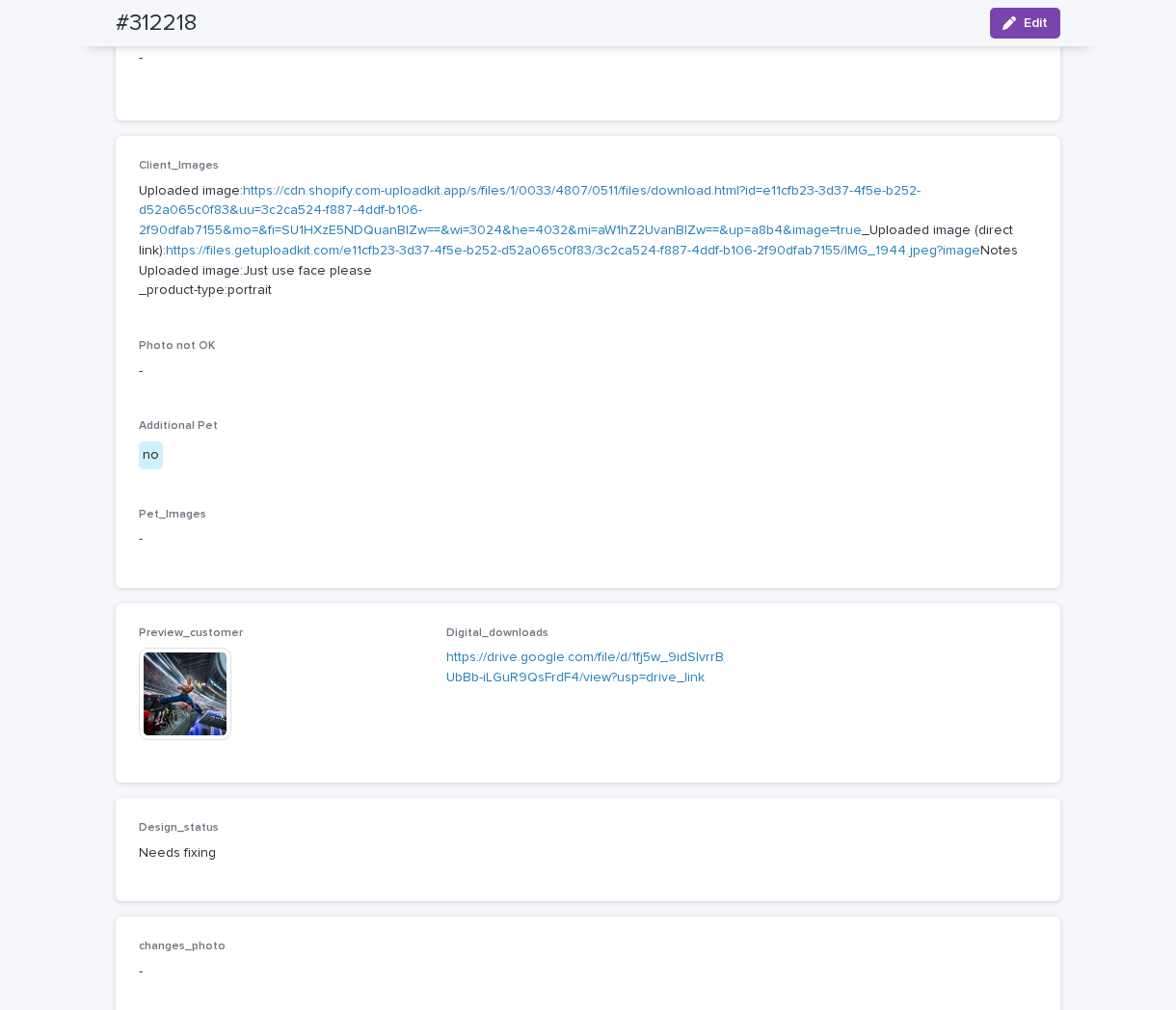 scroll, scrollTop: 749, scrollLeft: 0, axis: vertical 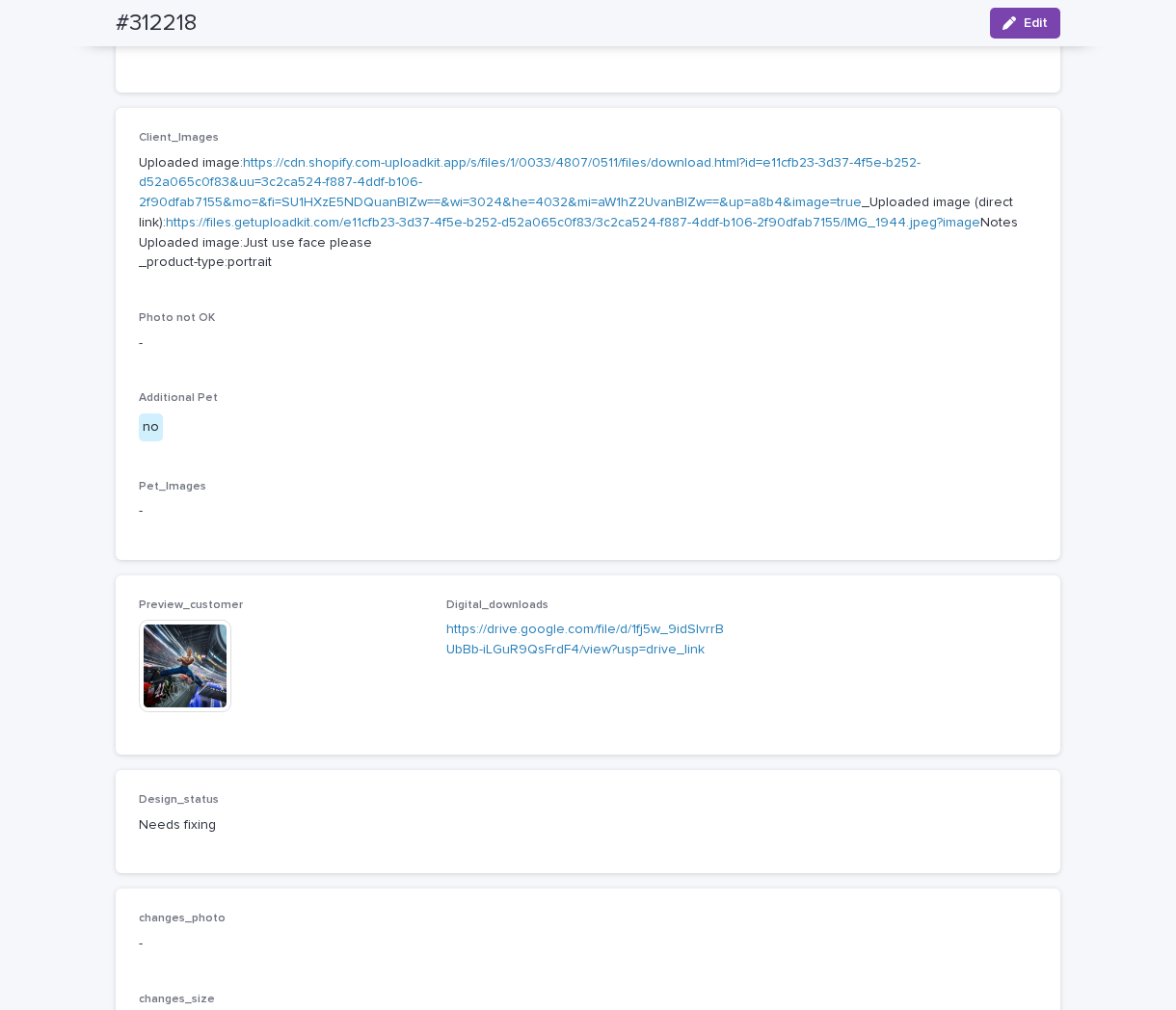 click at bounding box center (185, 666) 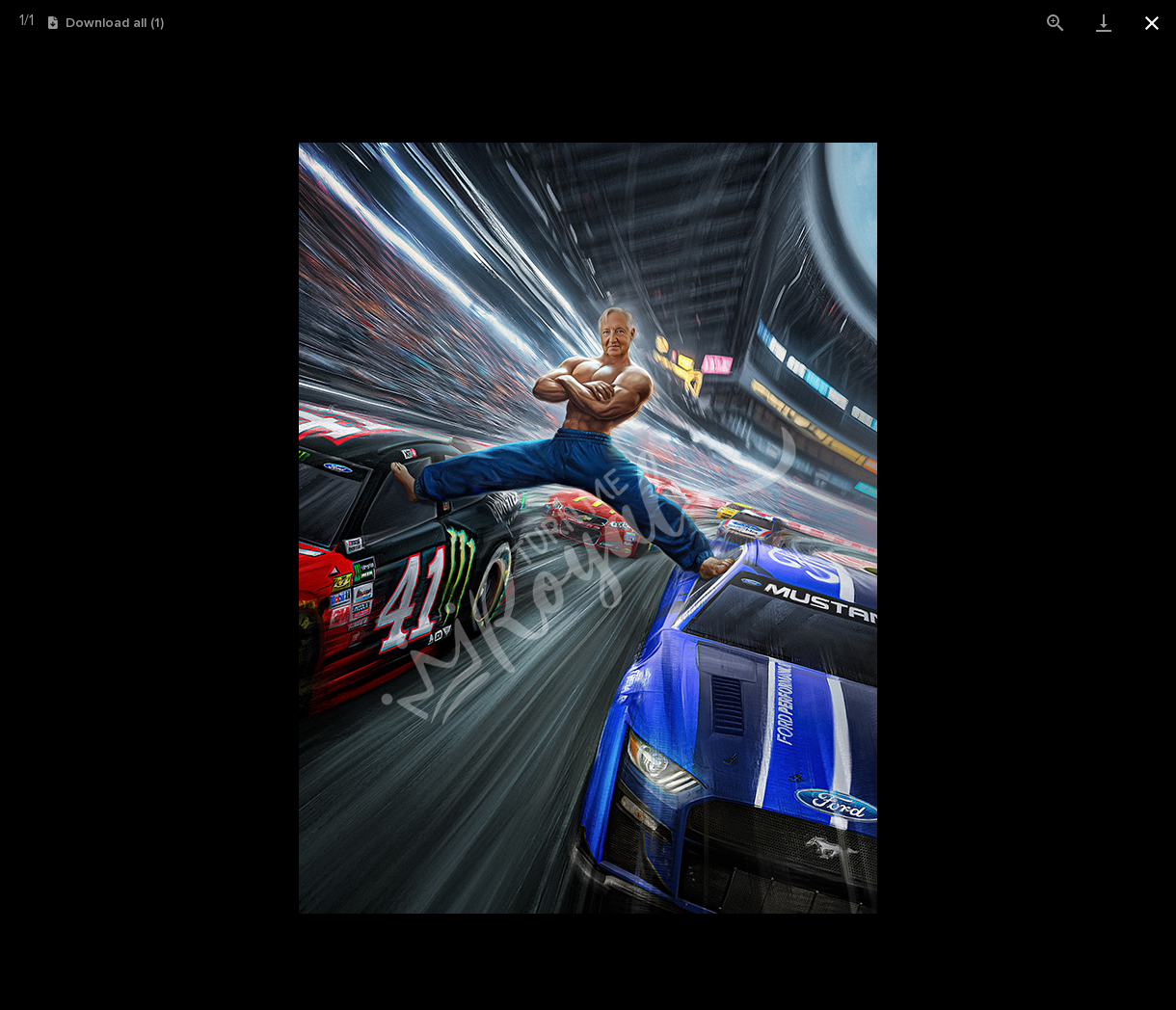 click at bounding box center (1152, 22) 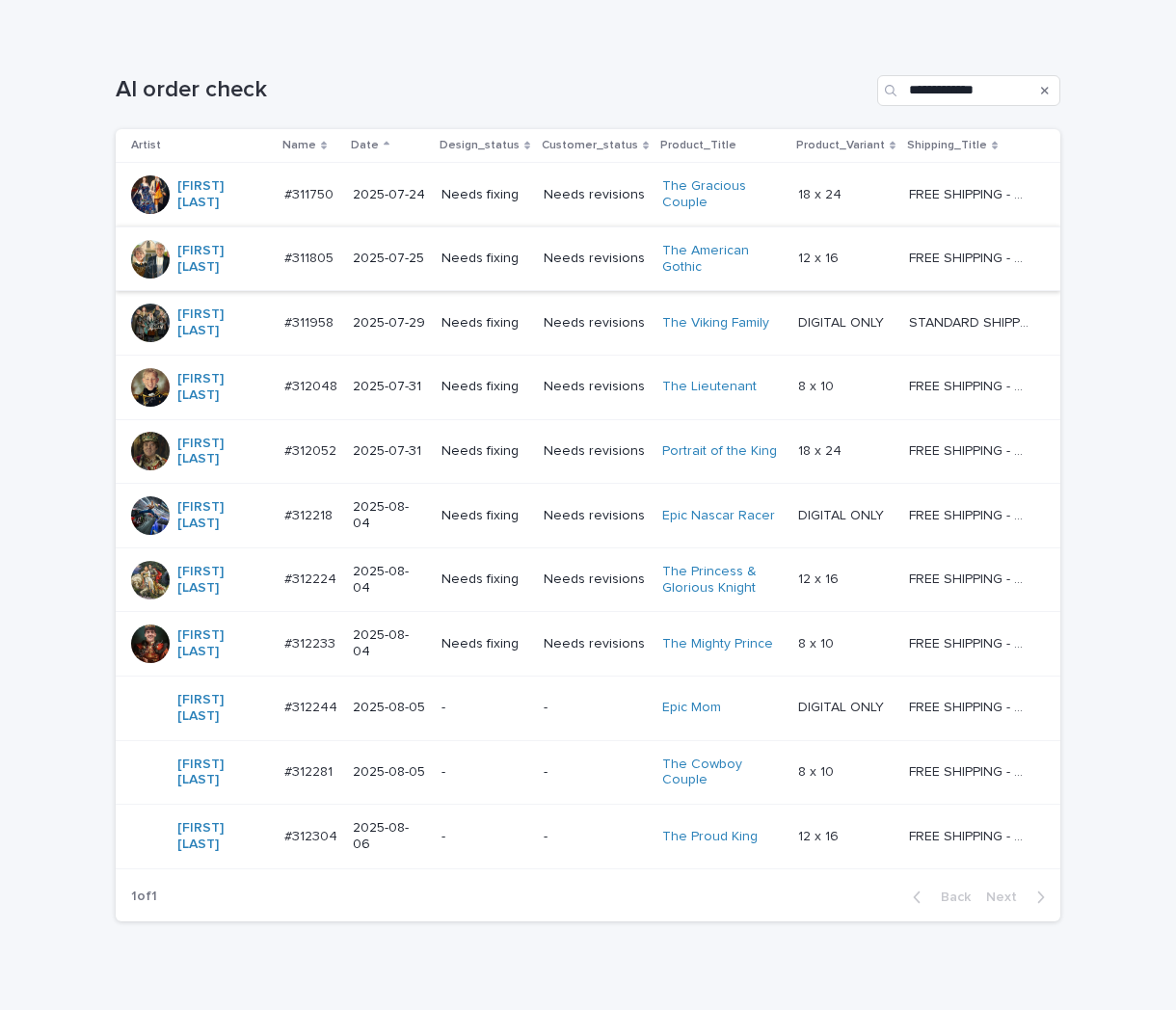scroll, scrollTop: 277, scrollLeft: 0, axis: vertical 